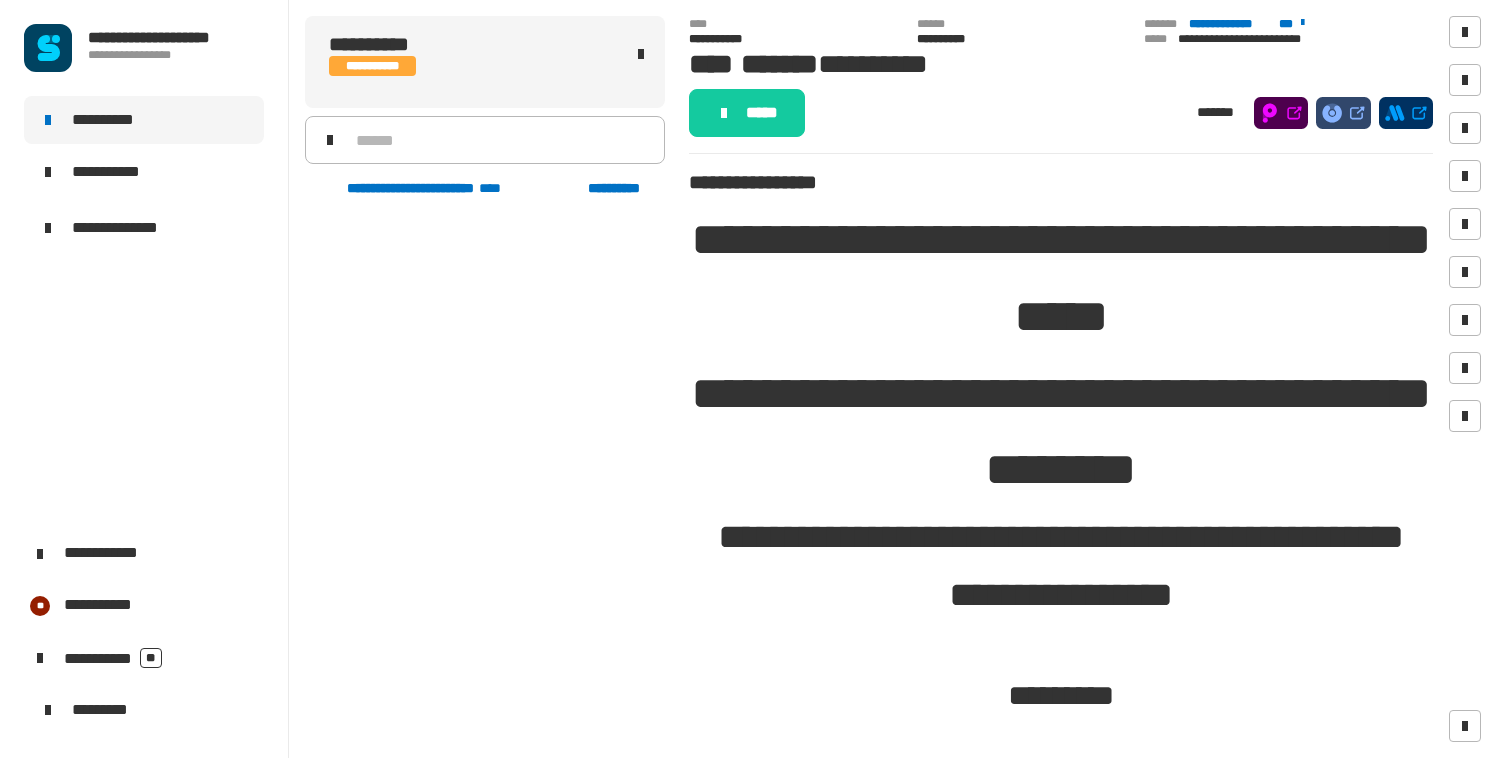 scroll, scrollTop: 0, scrollLeft: 0, axis: both 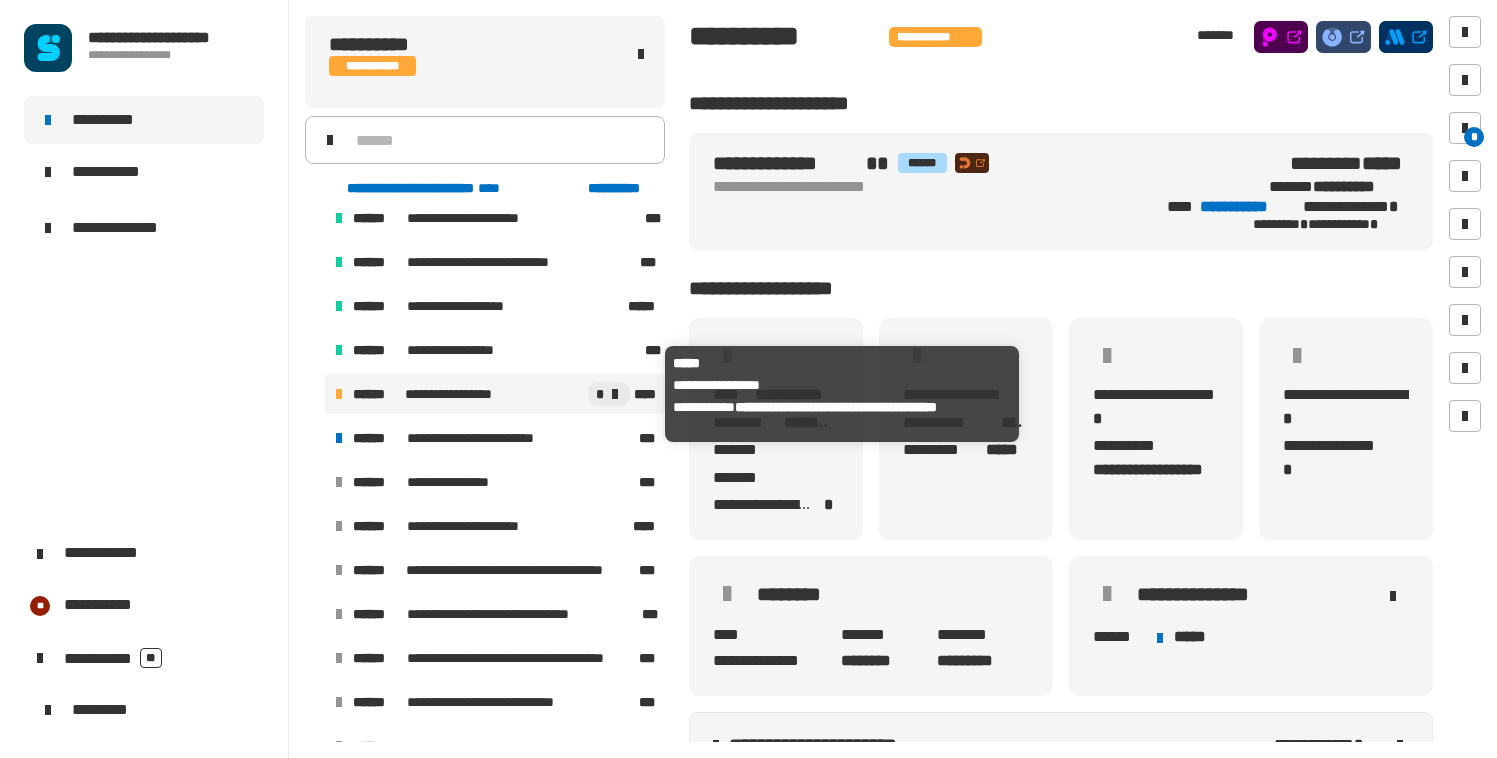 click on "**********" at bounding box center [450, 394] 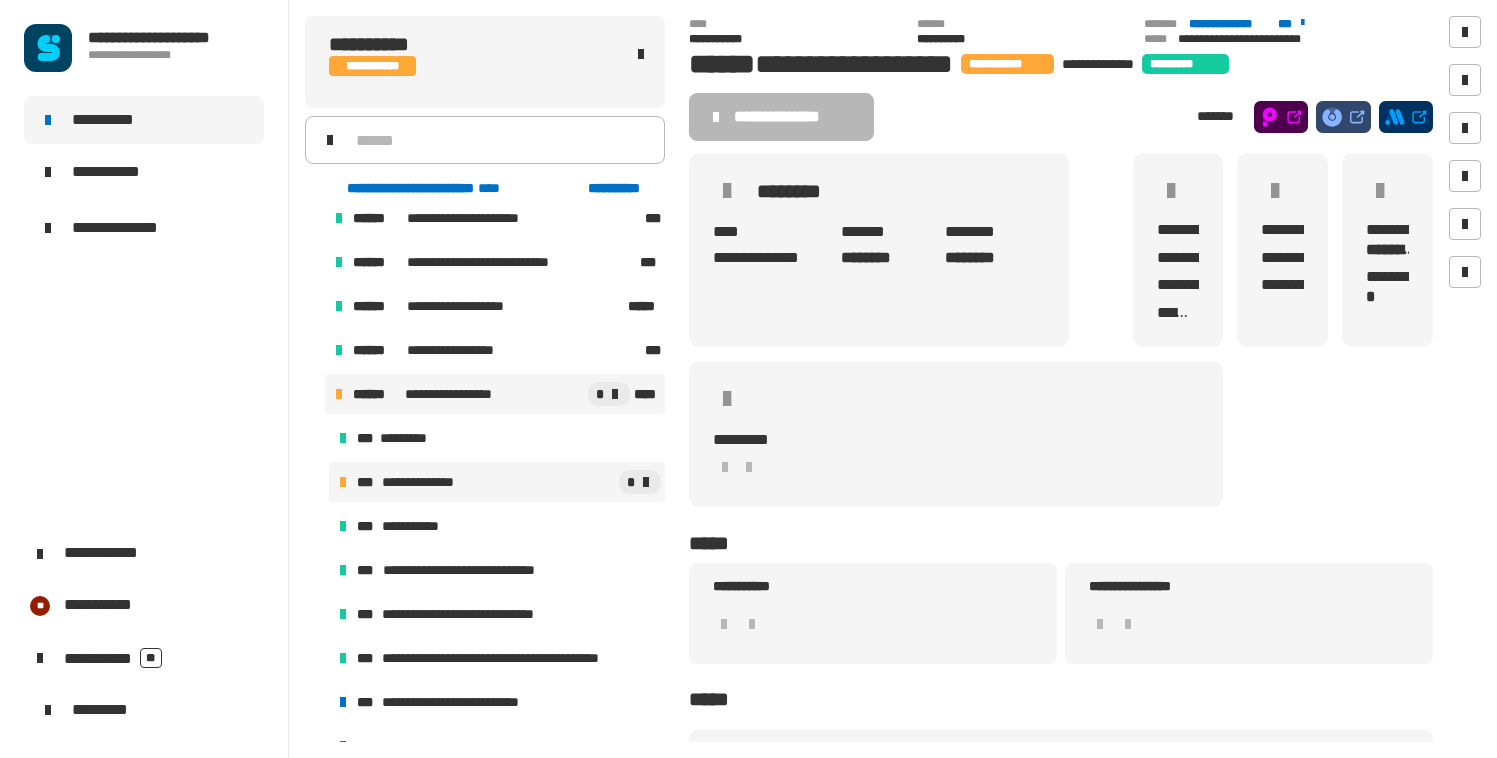 click on "*" at bounding box center (568, 482) 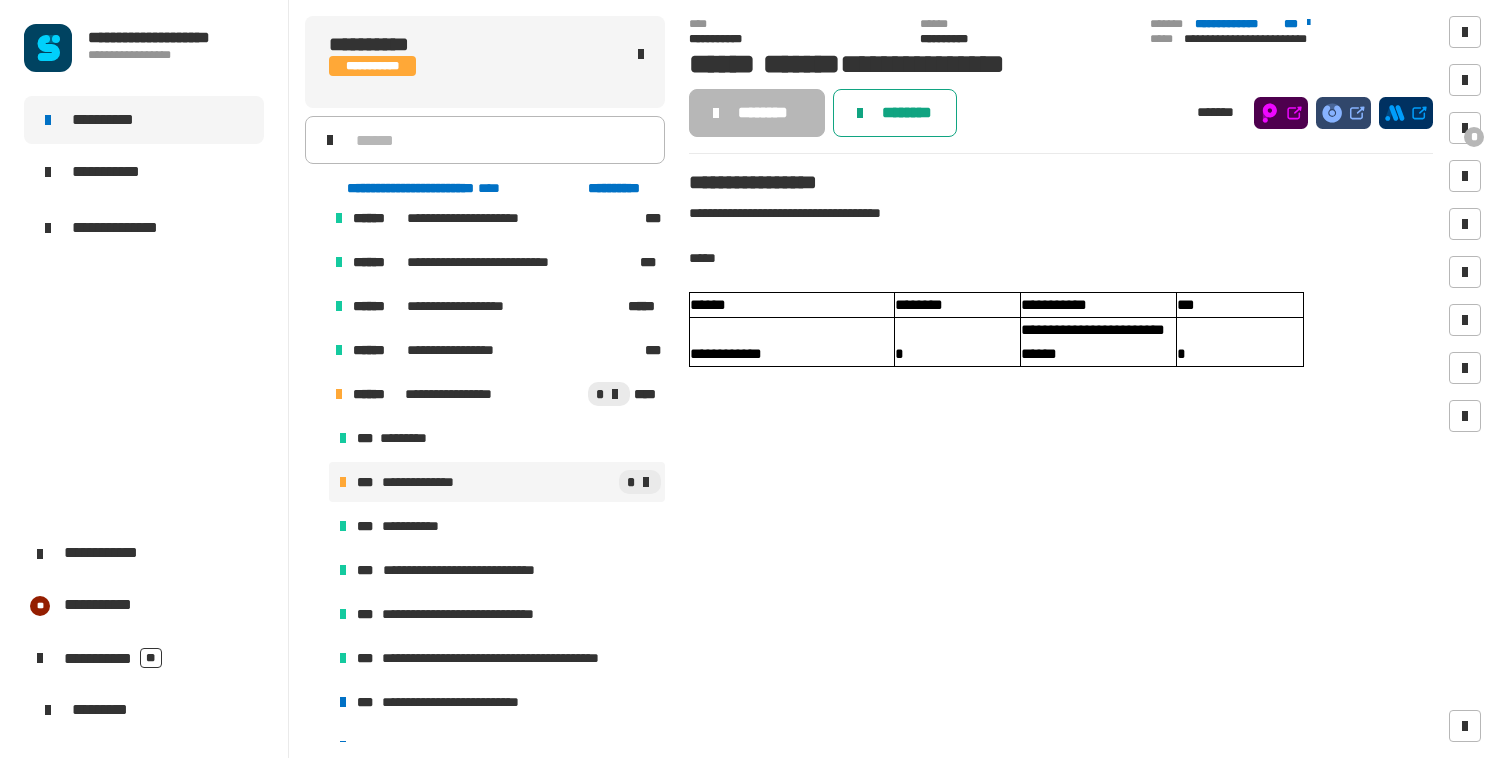click on "********" 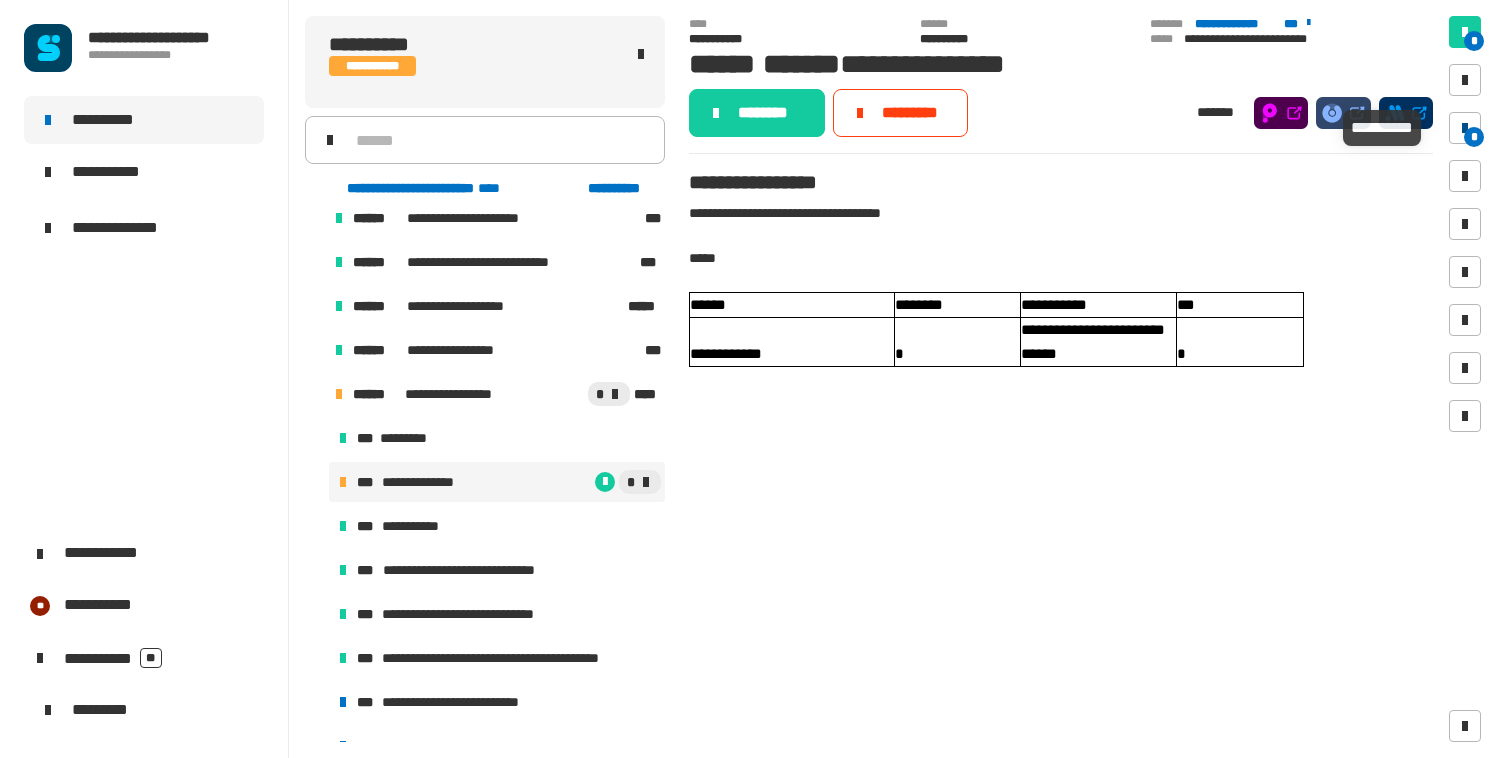 click on "*" at bounding box center [1474, 137] 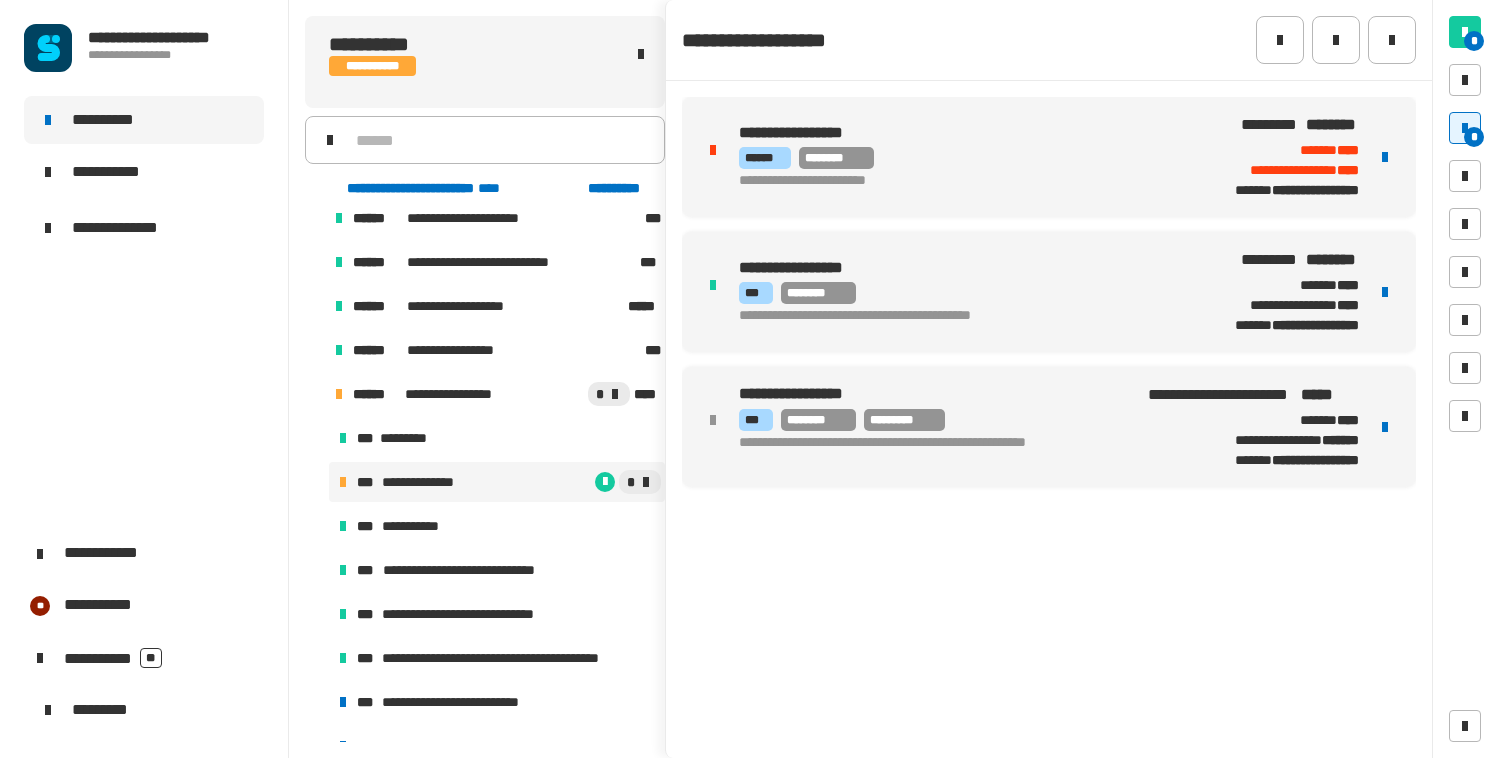 click on "**********" at bounding box center [1049, 157] 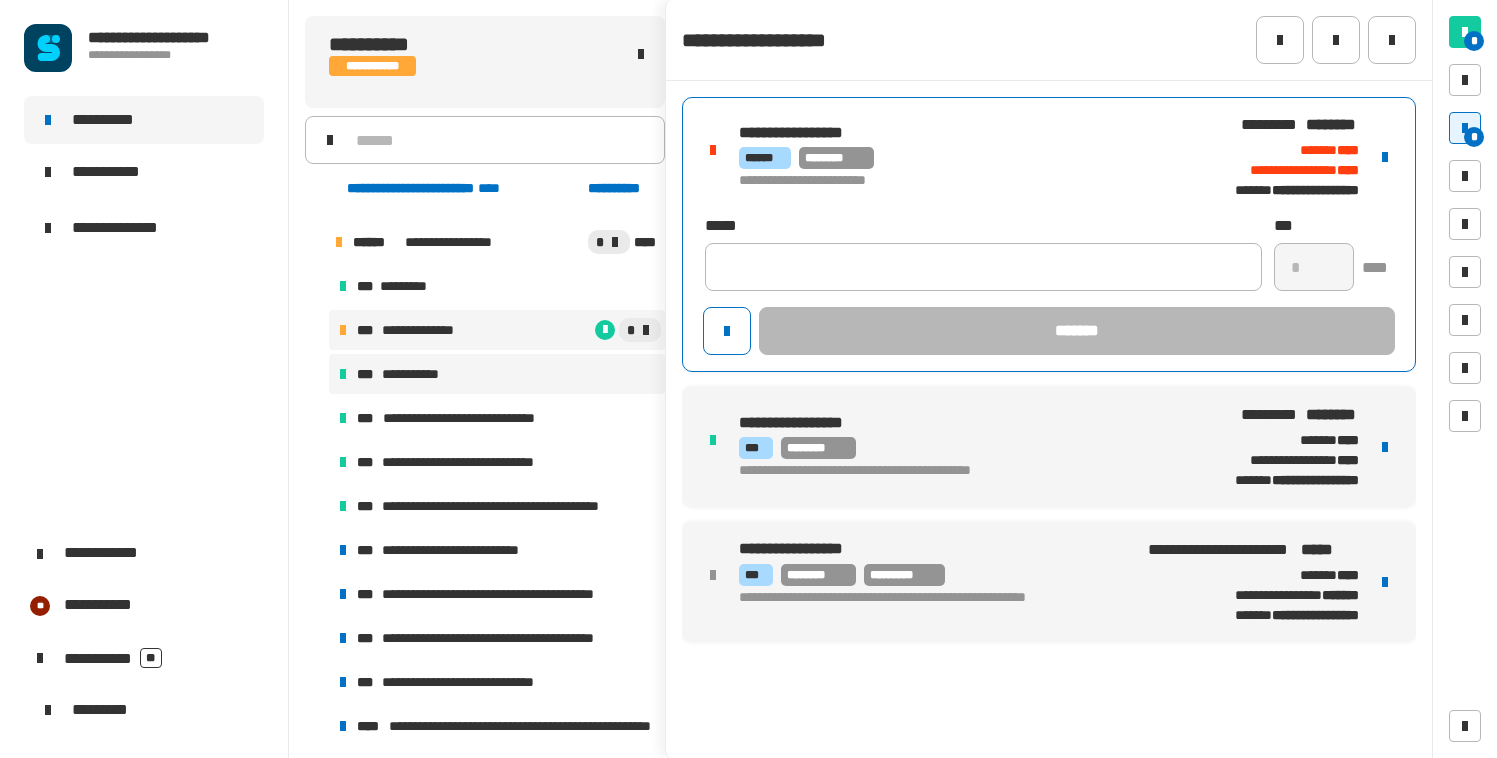 scroll, scrollTop: 964, scrollLeft: 0, axis: vertical 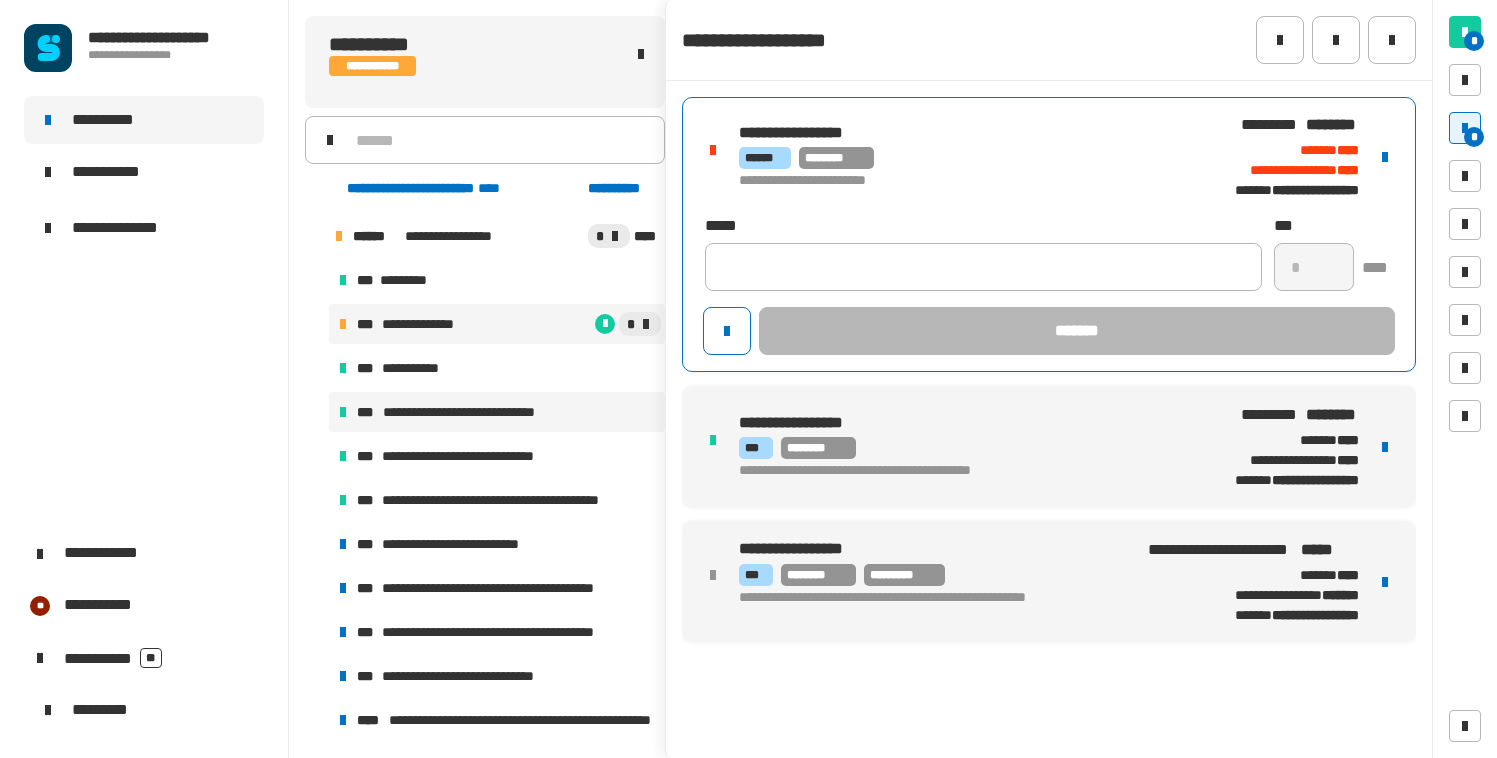 click on "**********" at bounding box center (475, 412) 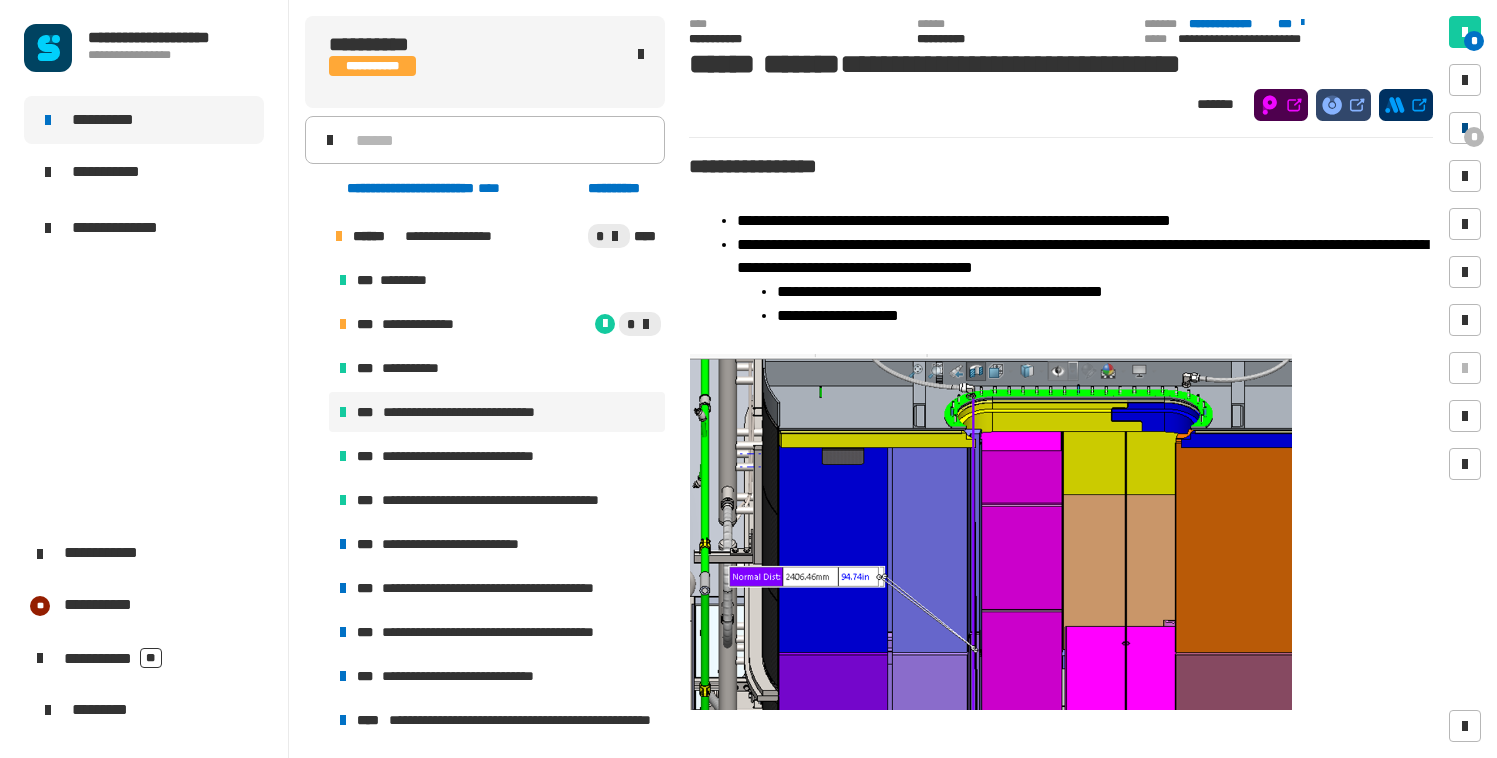 click on "*" at bounding box center [1465, 128] 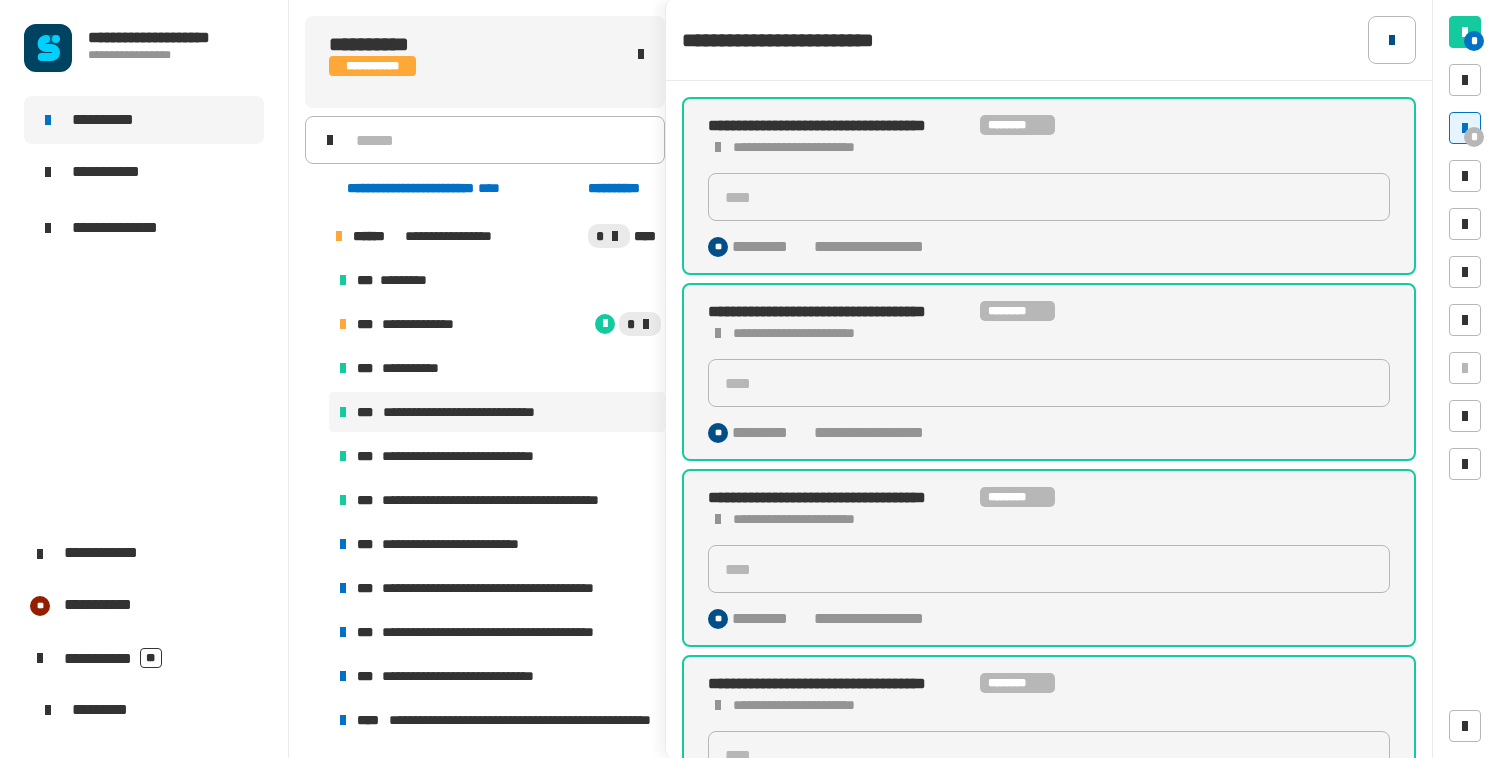 click 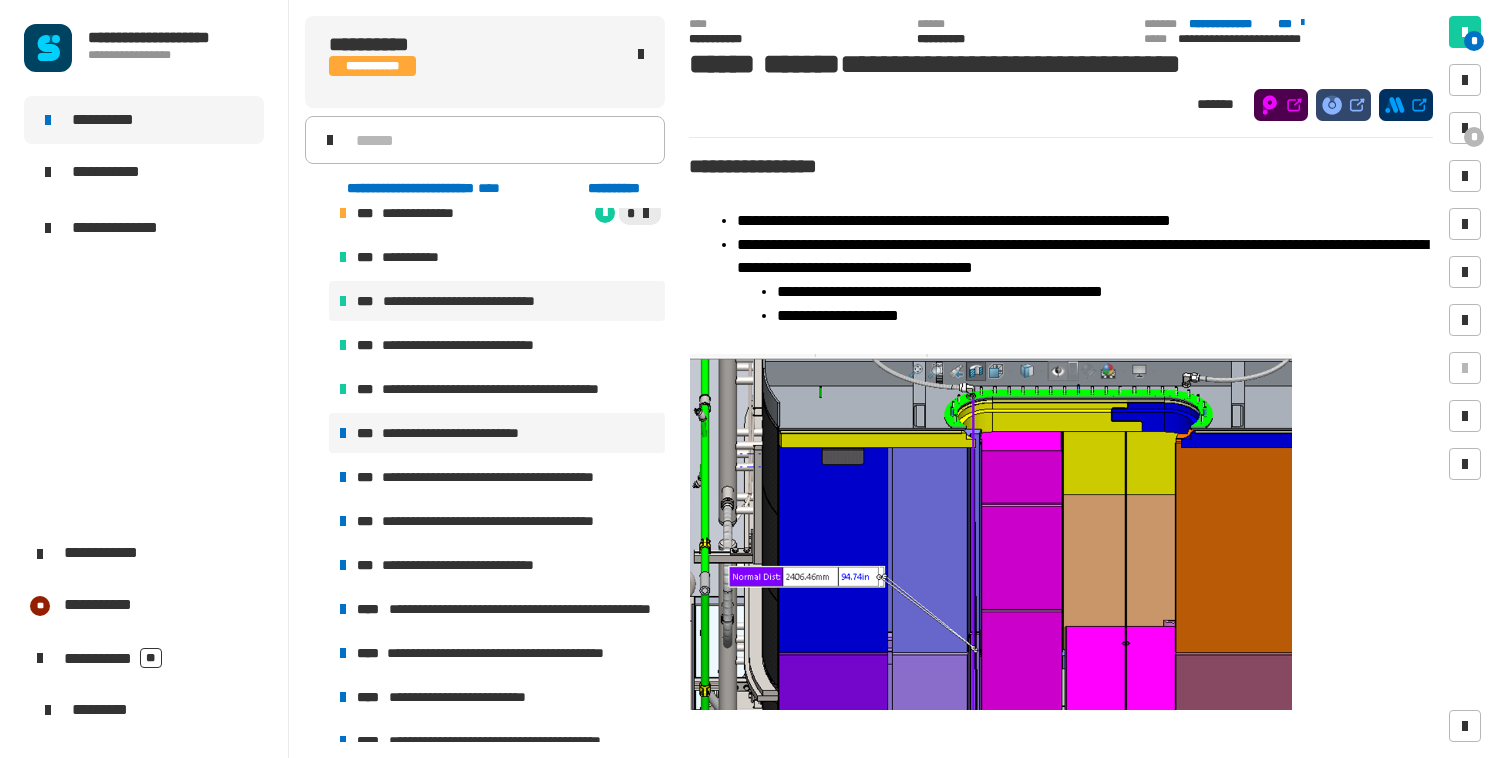 scroll, scrollTop: 1076, scrollLeft: 0, axis: vertical 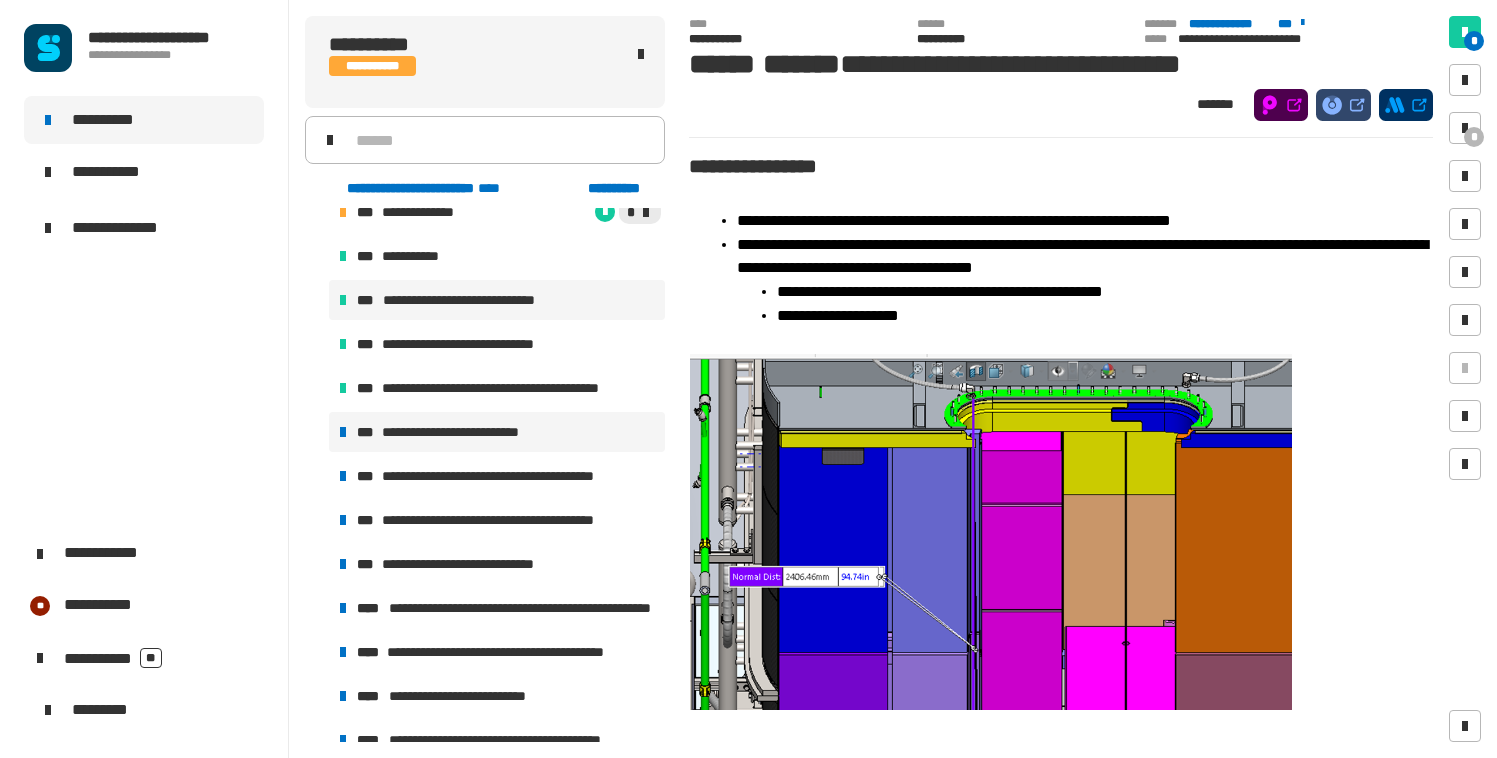 click on "**********" at bounding box center [497, 432] 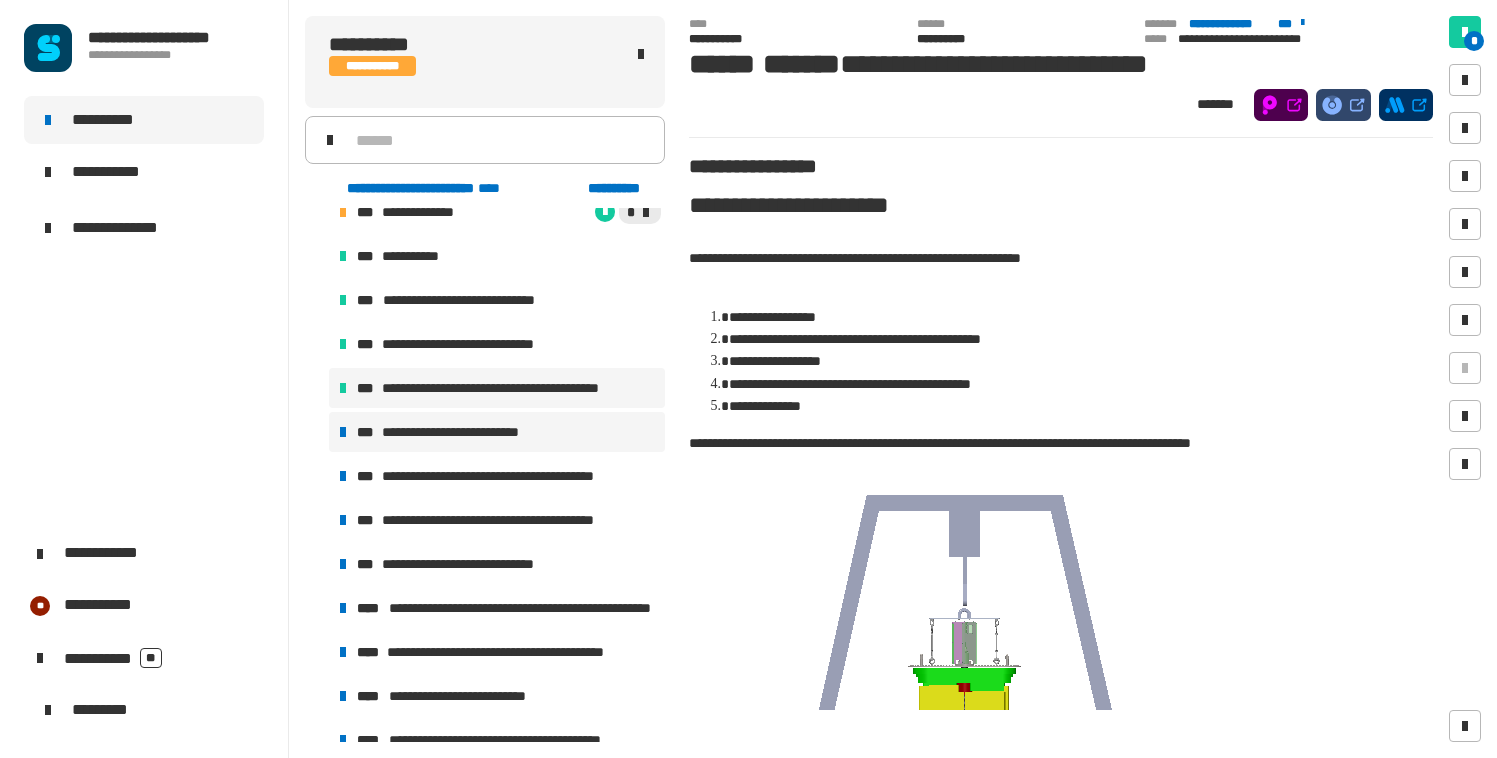 click on "**********" at bounding box center (515, 388) 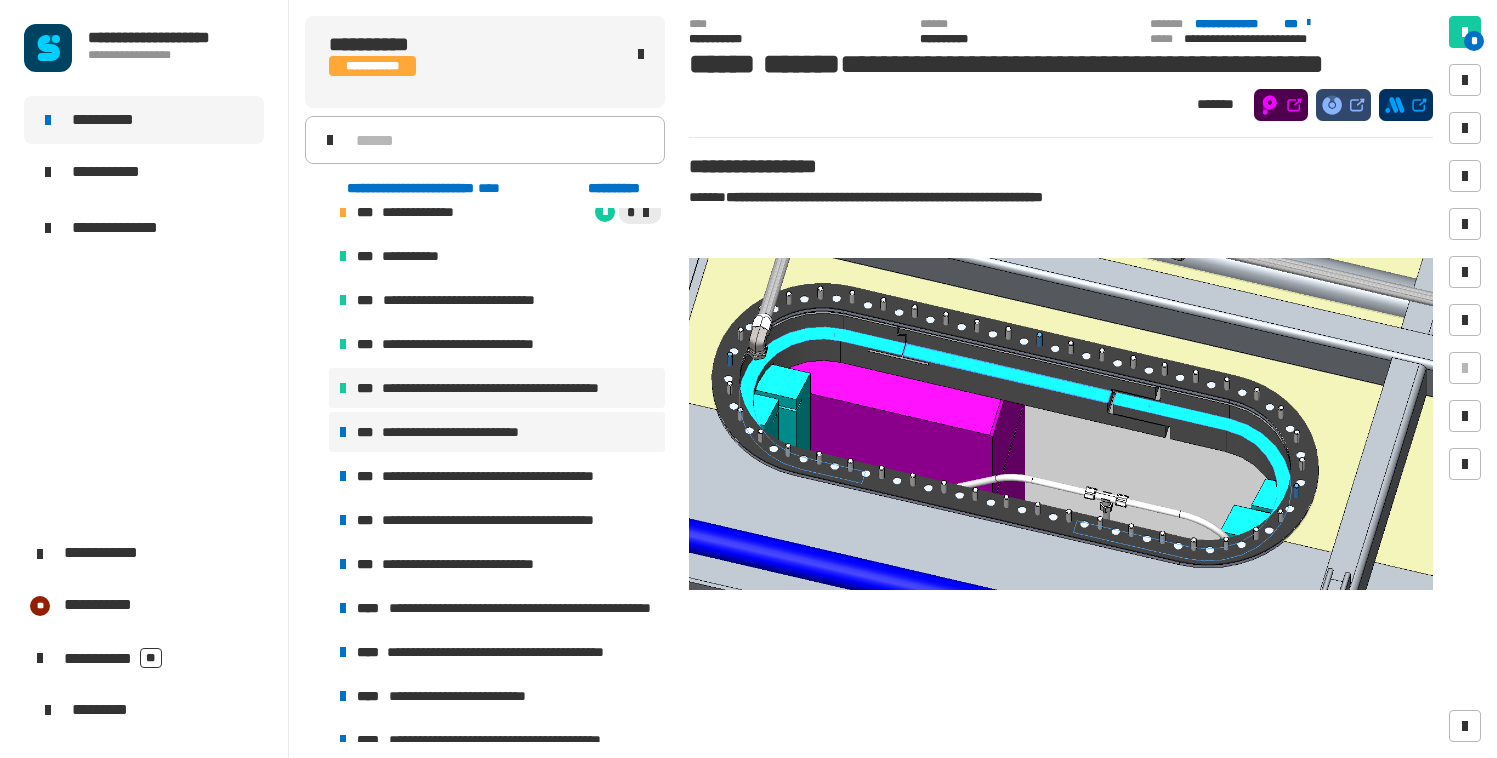 click on "**********" at bounding box center (497, 432) 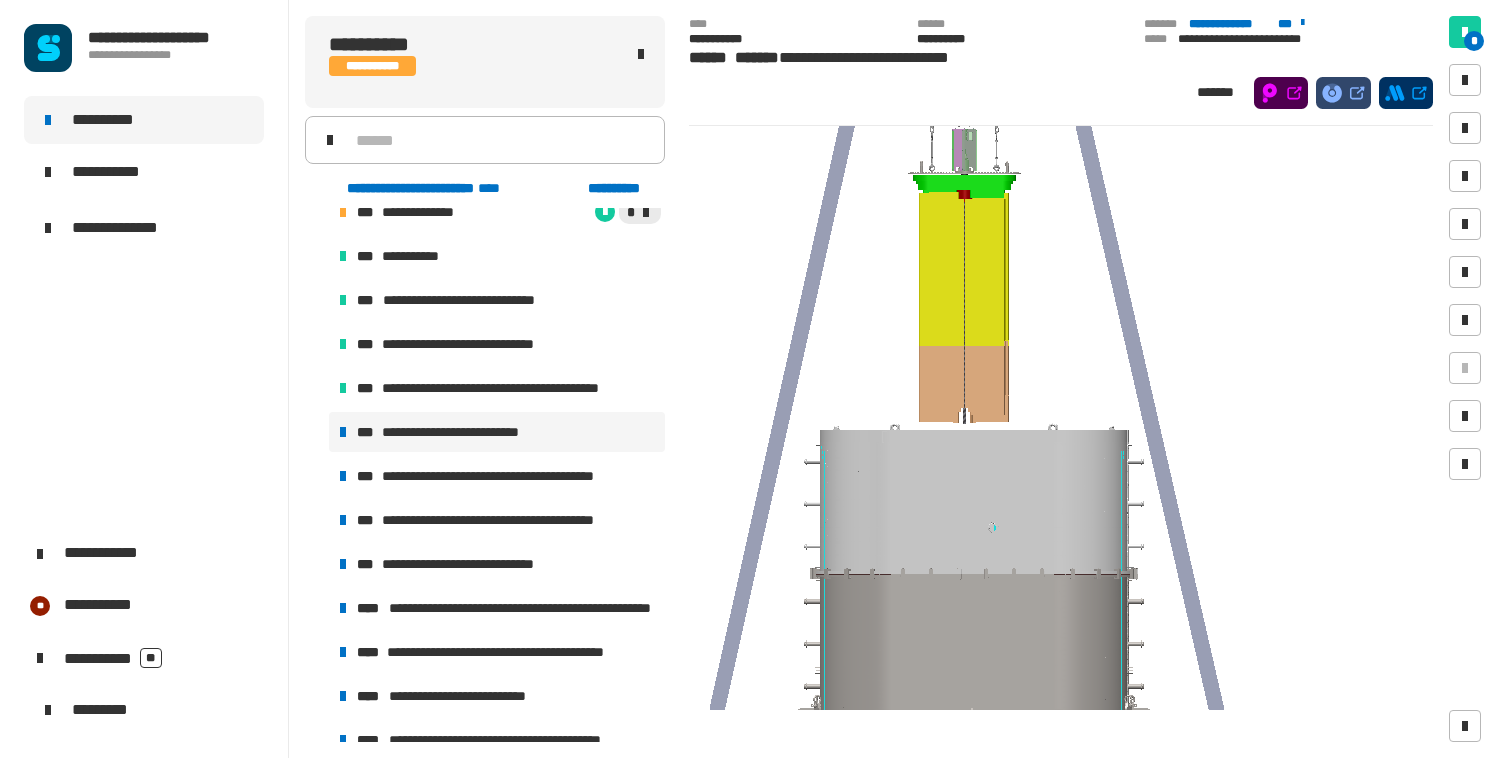 scroll, scrollTop: 617, scrollLeft: 0, axis: vertical 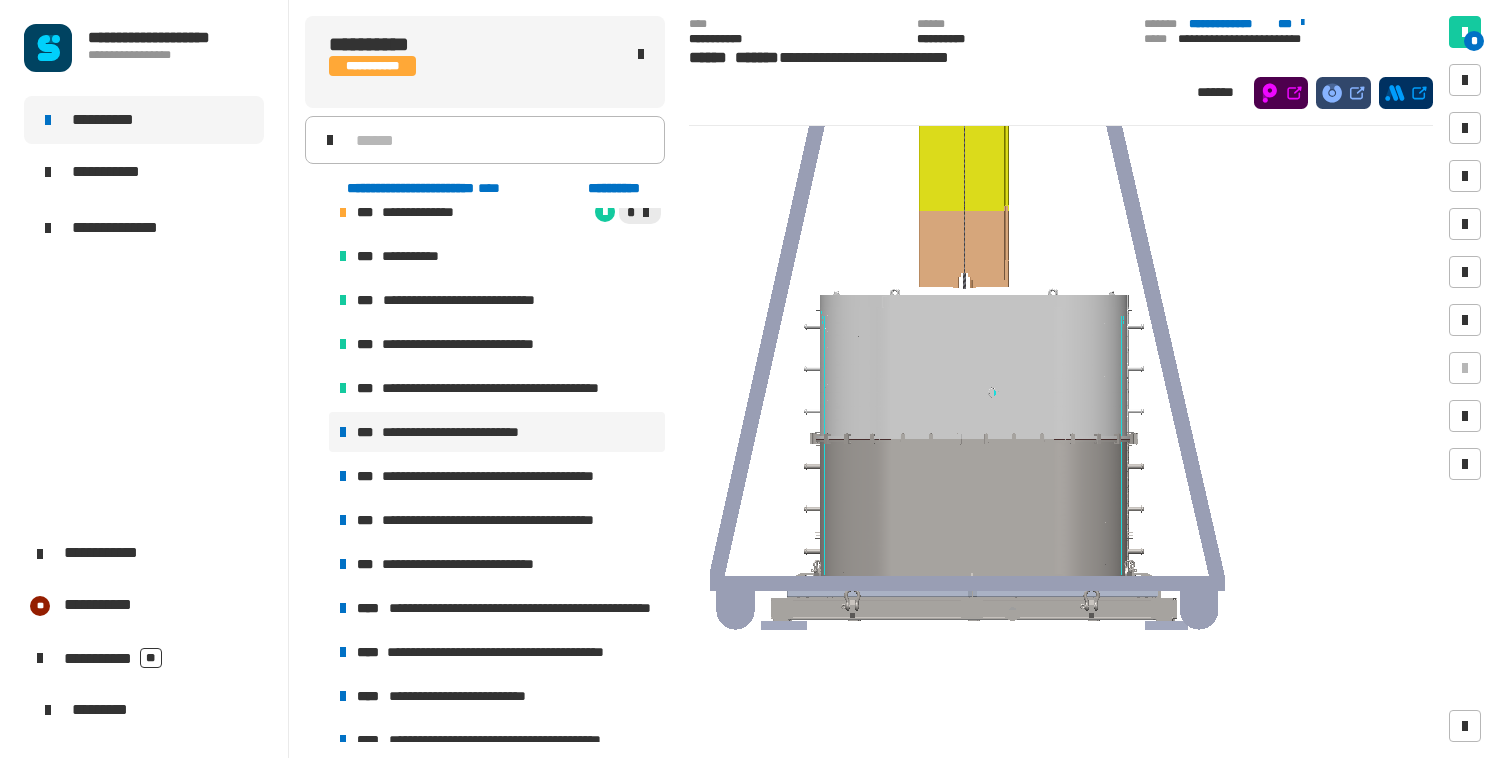 click at bounding box center (343, 432) 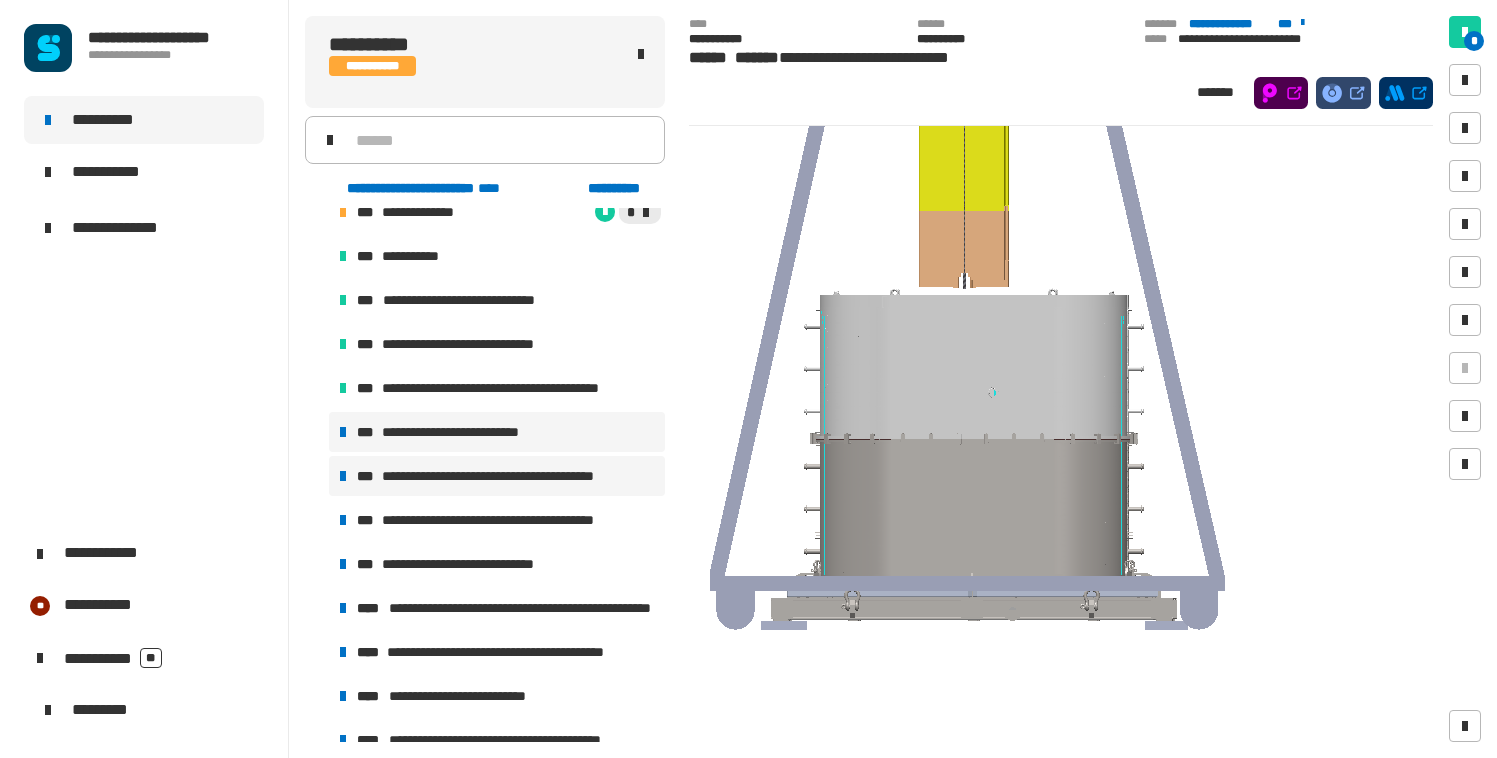 click on "**********" at bounding box center (504, 476) 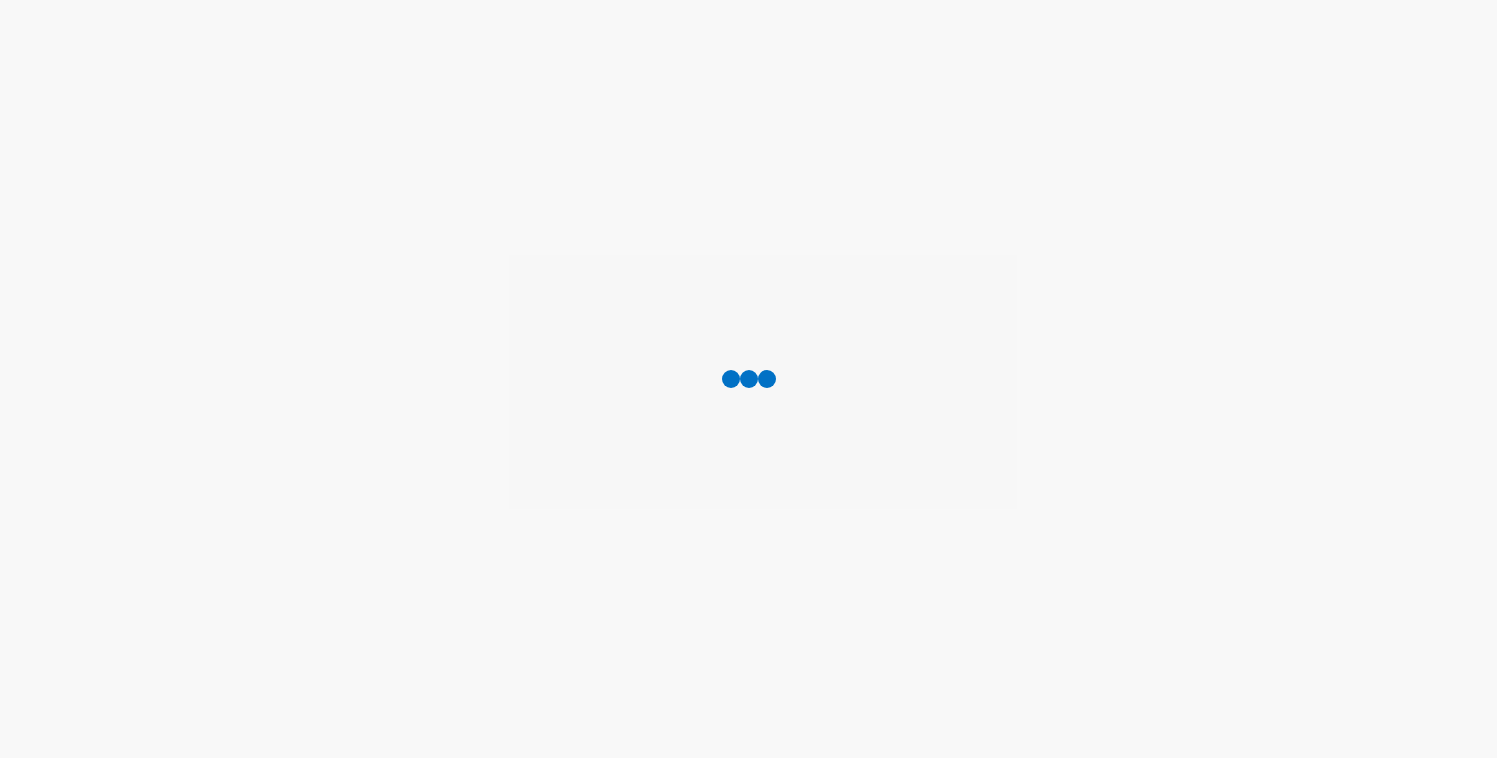scroll, scrollTop: 0, scrollLeft: 0, axis: both 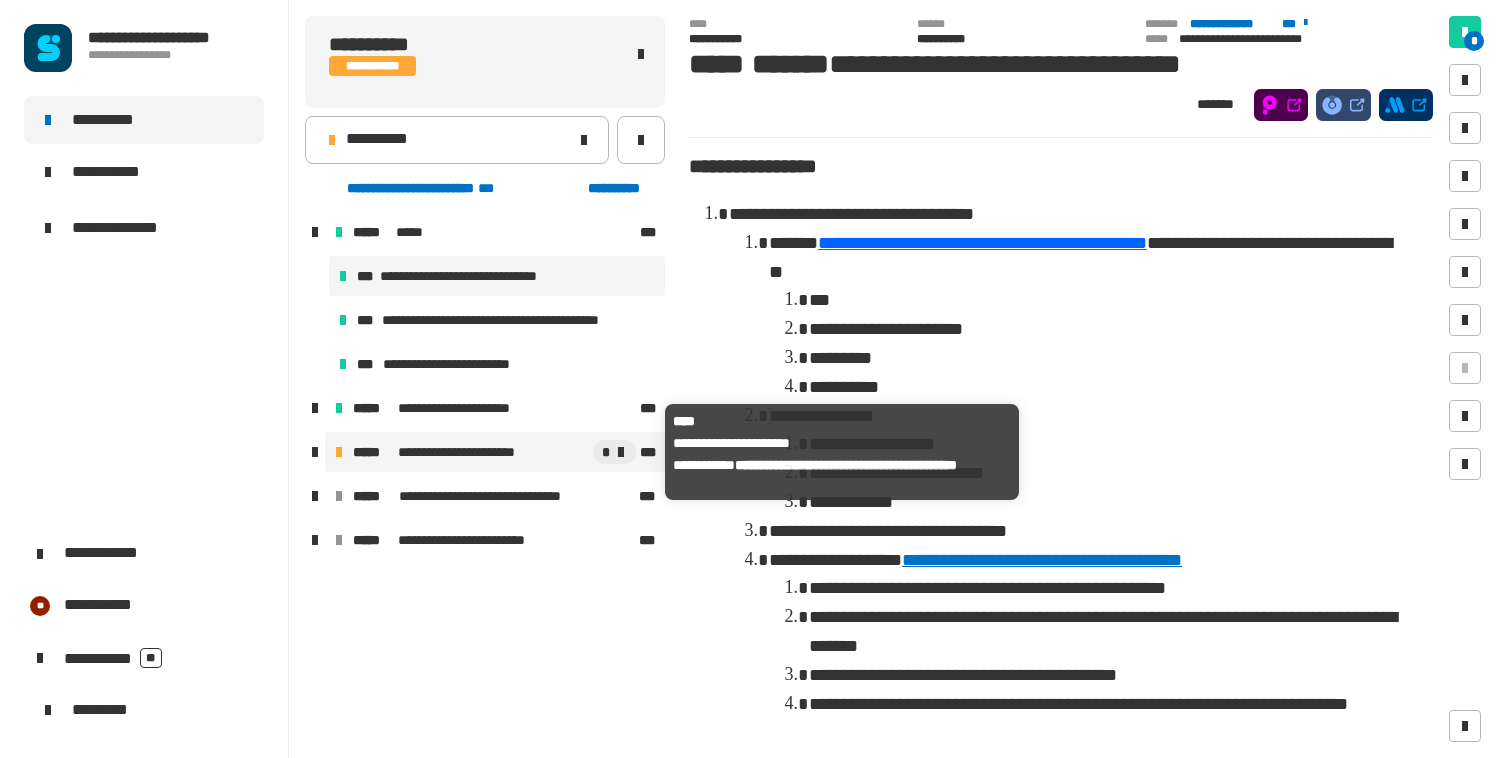 click on "**********" at bounding box center (473, 452) 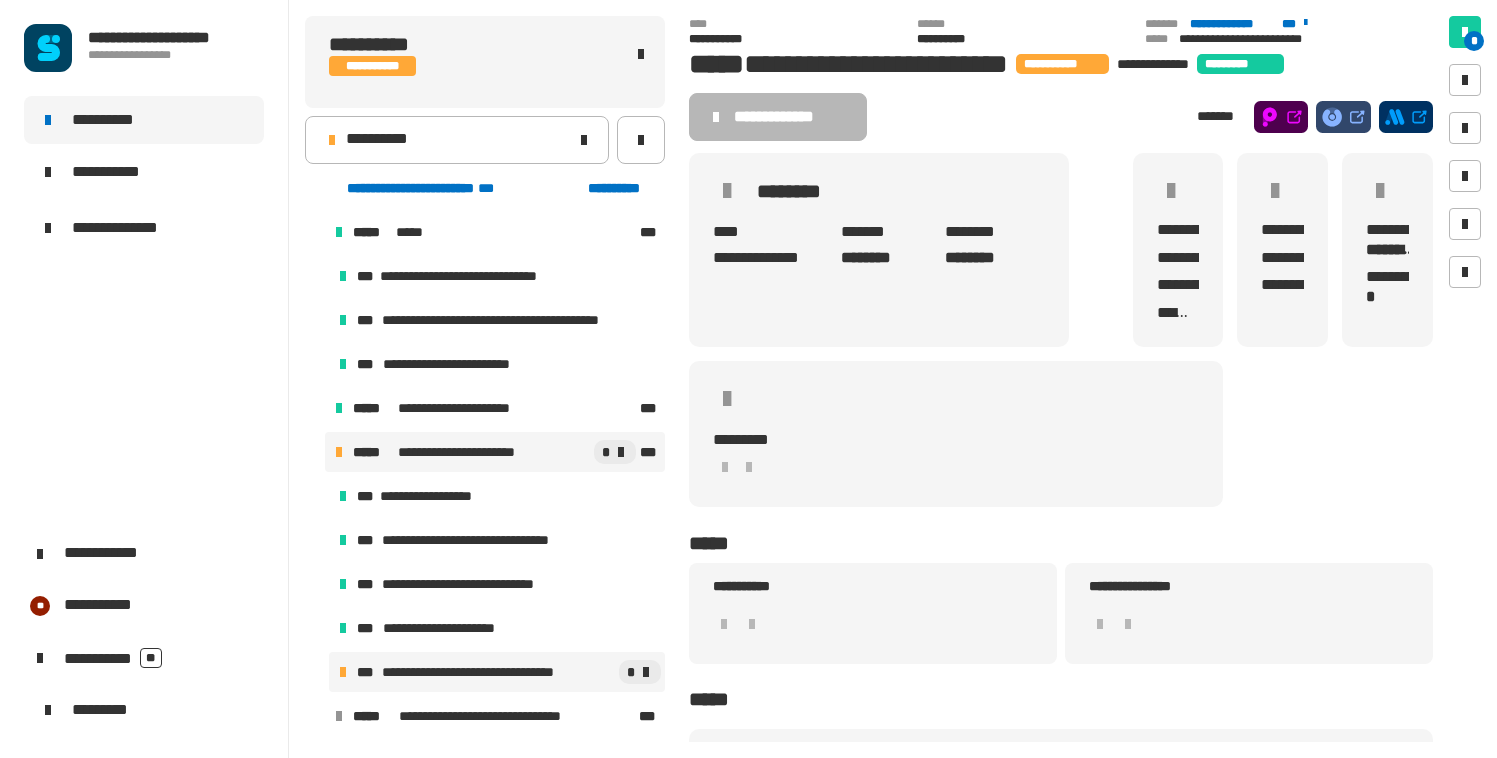 click on "**********" at bounding box center (483, 672) 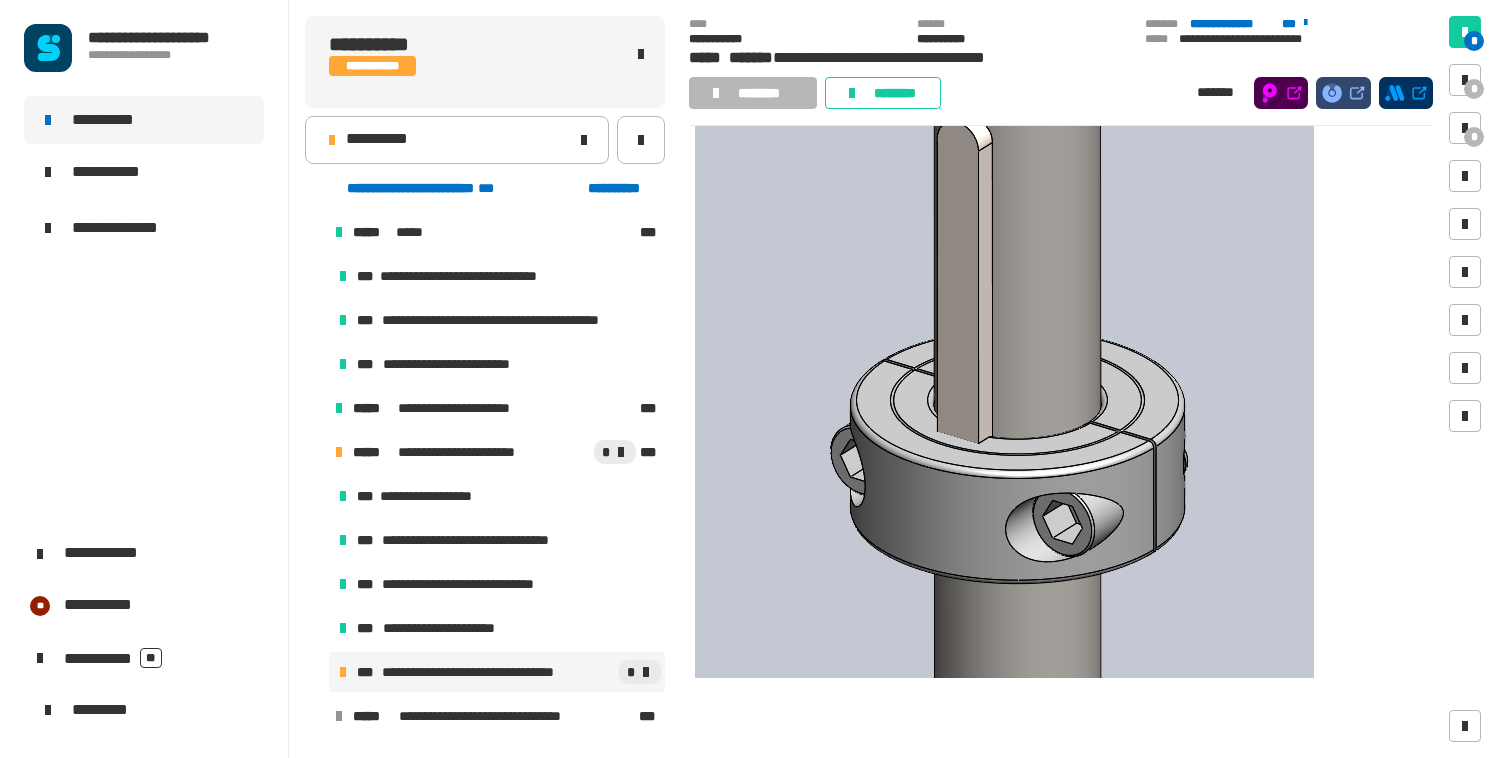 scroll, scrollTop: 2403, scrollLeft: 0, axis: vertical 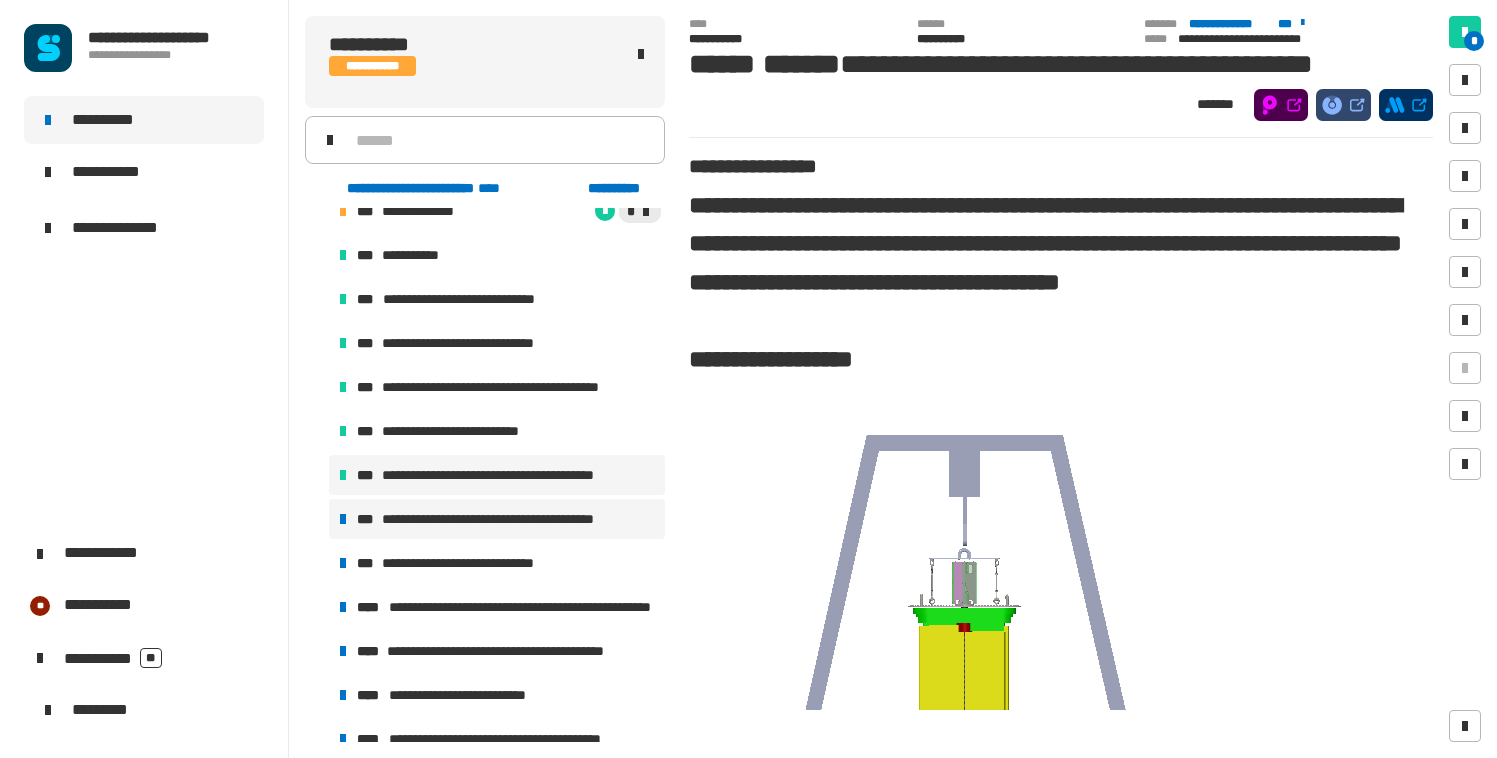 click on "**********" at bounding box center [507, 519] 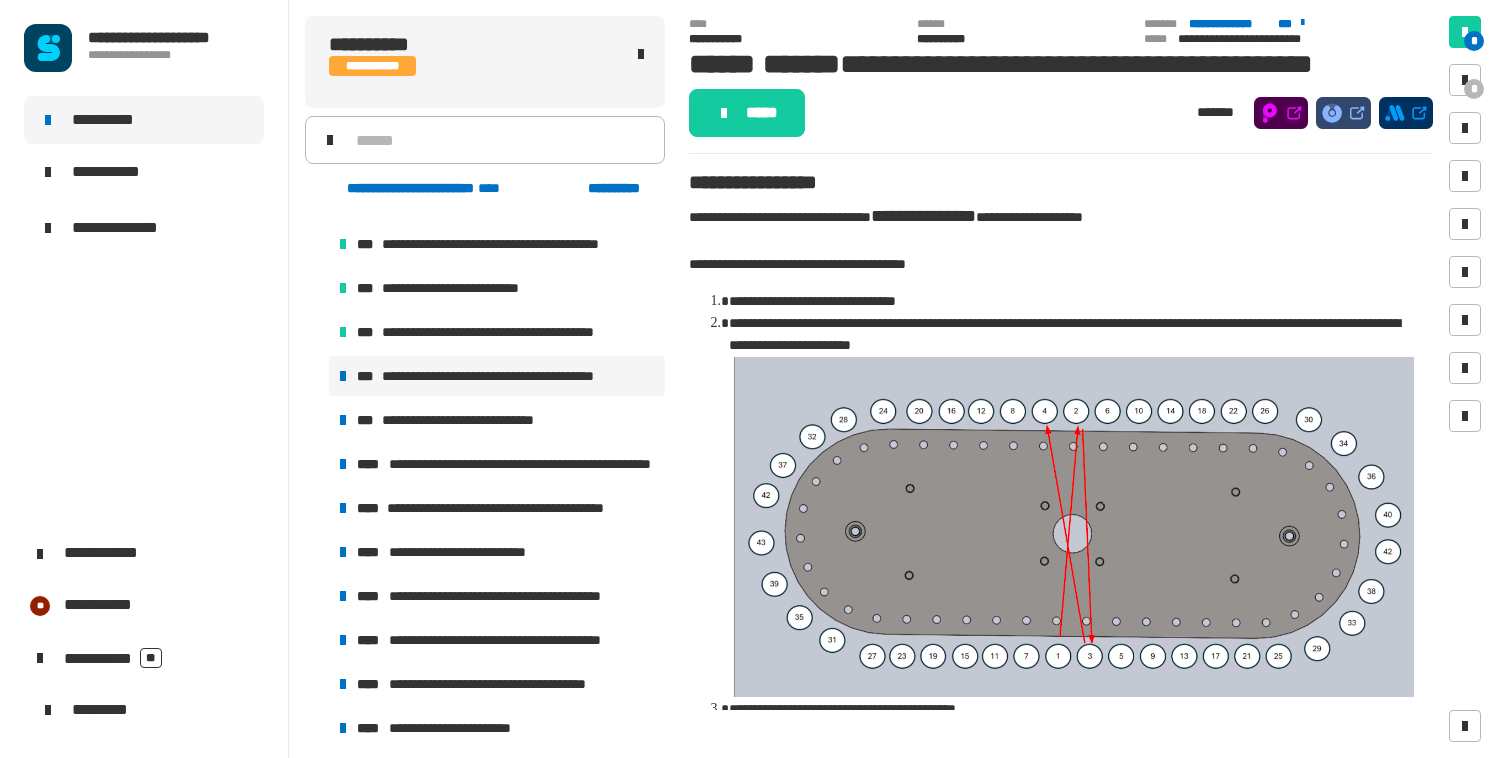 scroll, scrollTop: 1224, scrollLeft: 0, axis: vertical 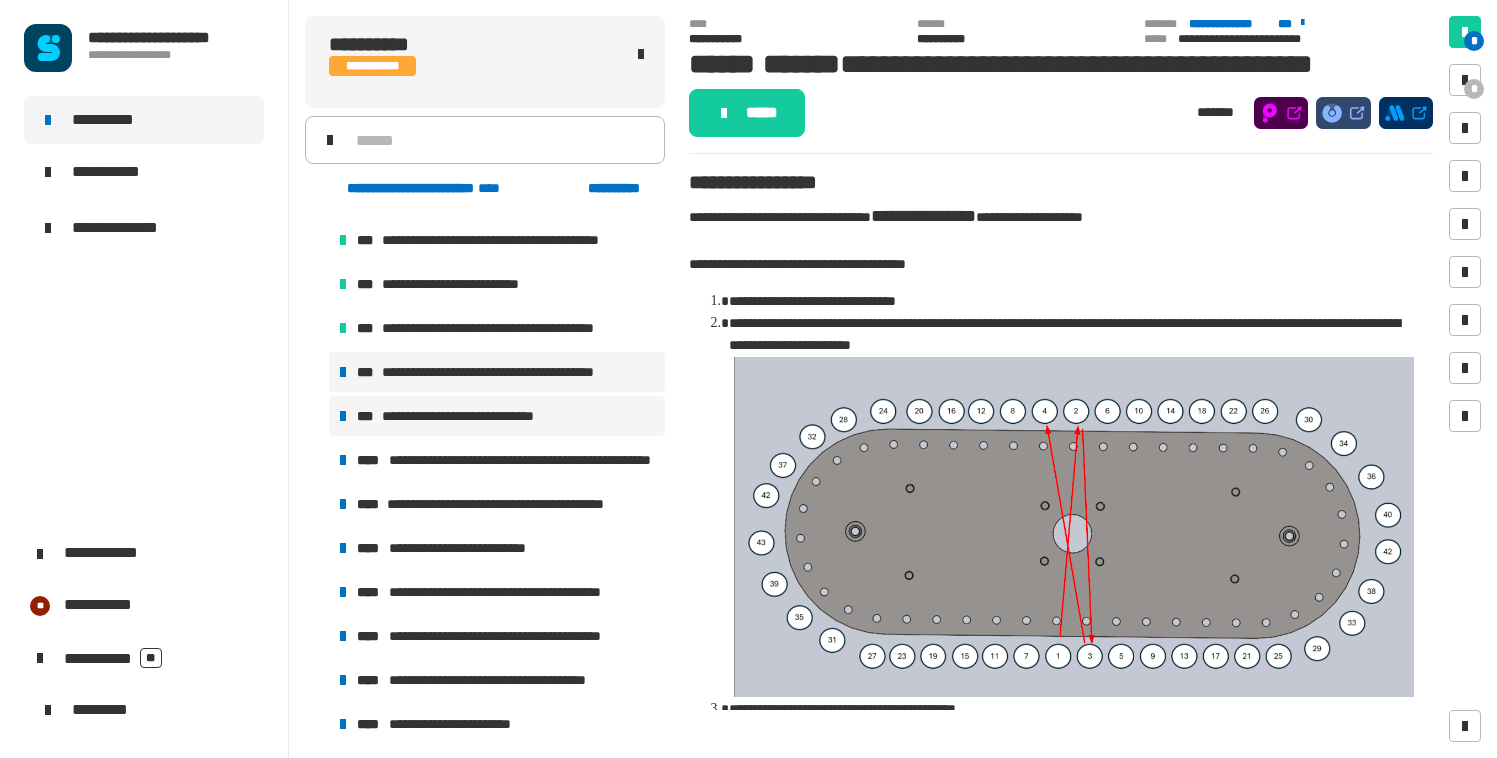 click on "**********" at bounding box center (479, 416) 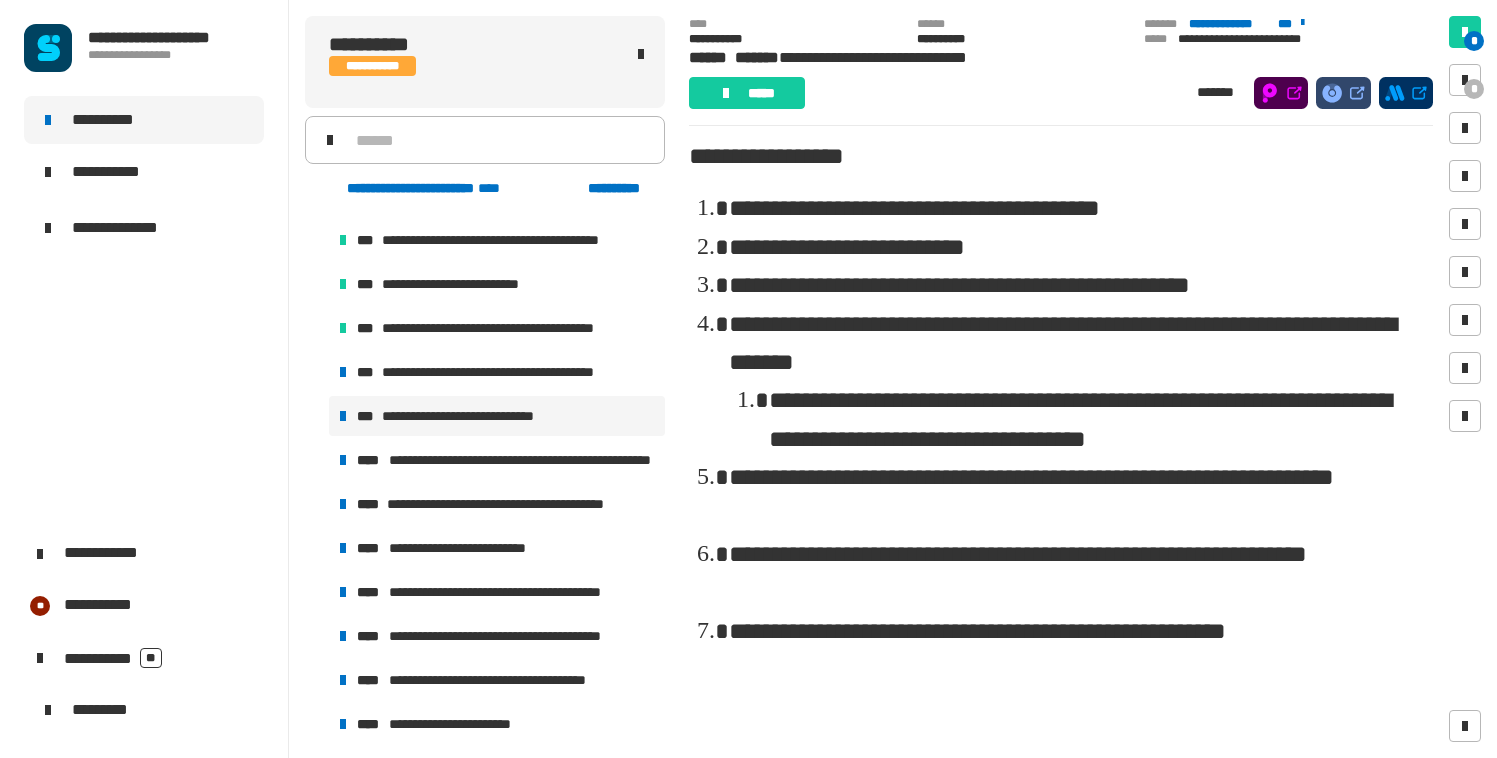 scroll, scrollTop: 0, scrollLeft: 0, axis: both 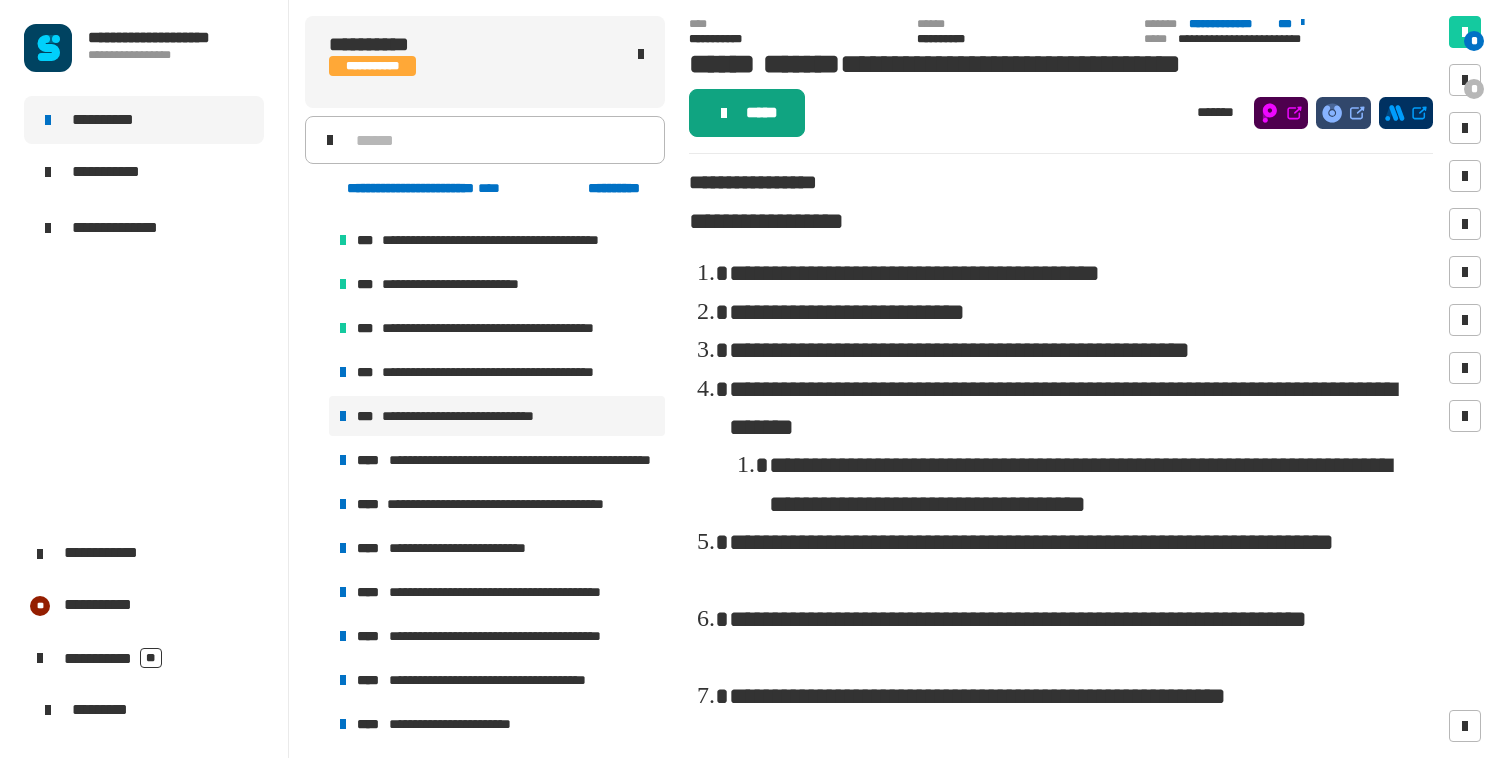 click on "*****" 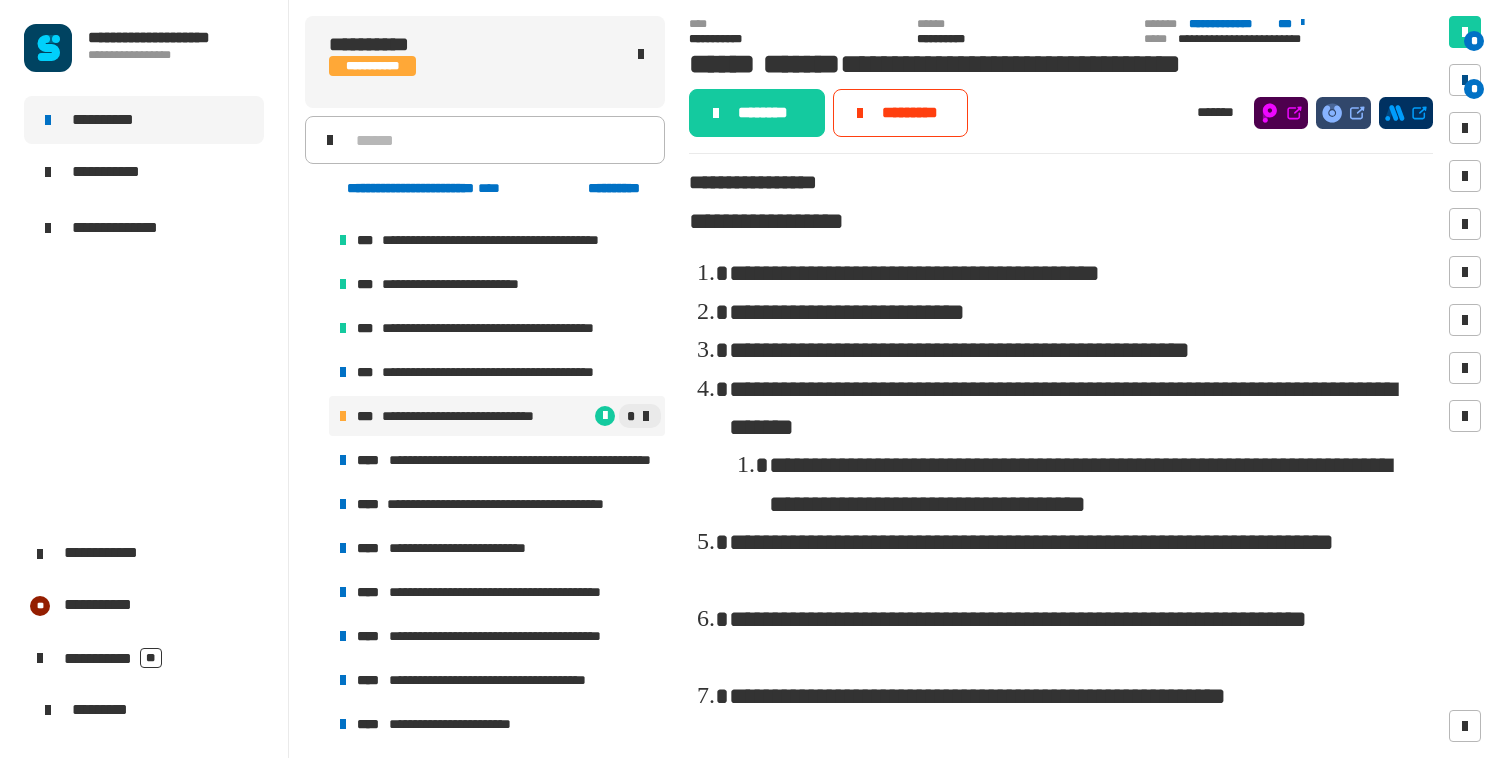 click at bounding box center [1465, 80] 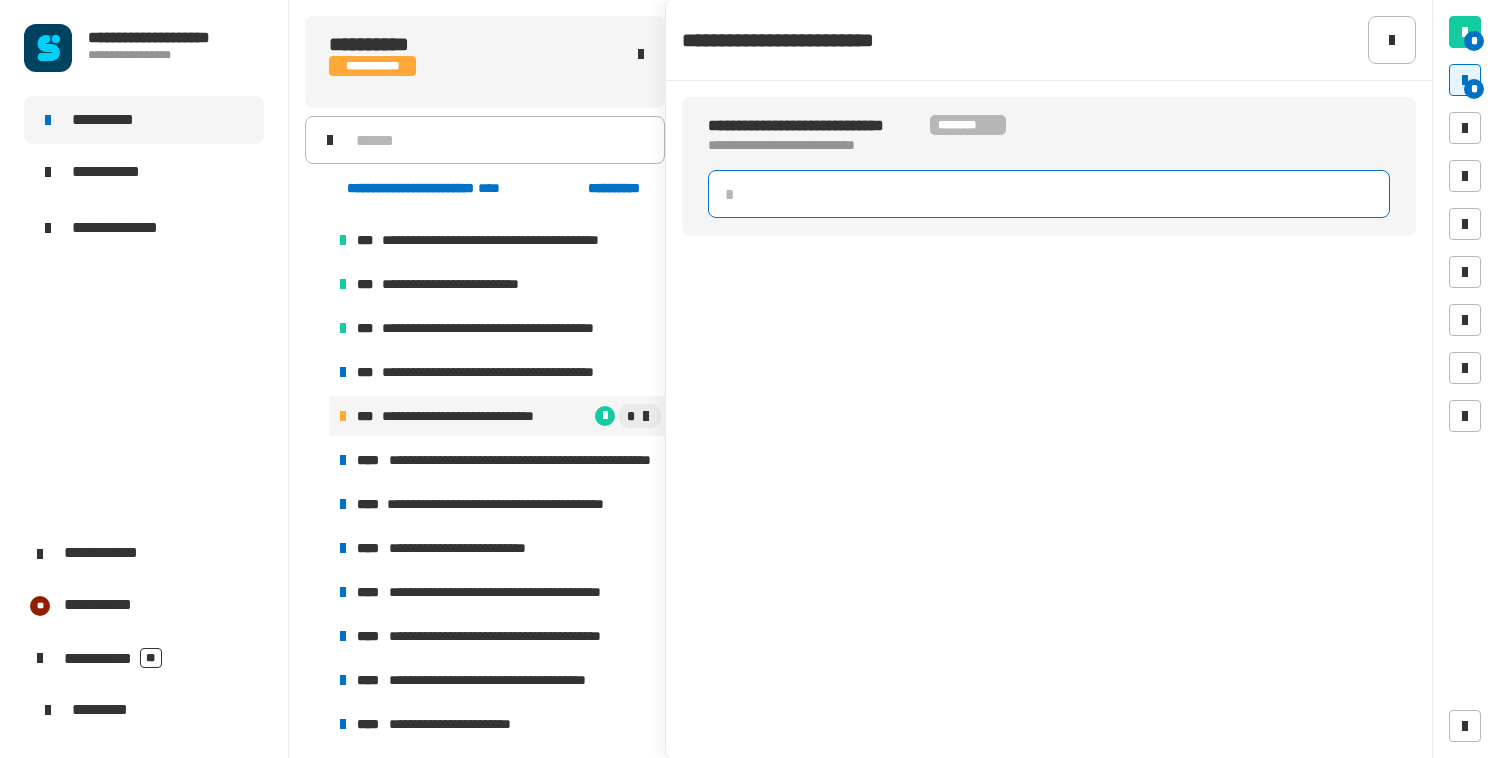 click 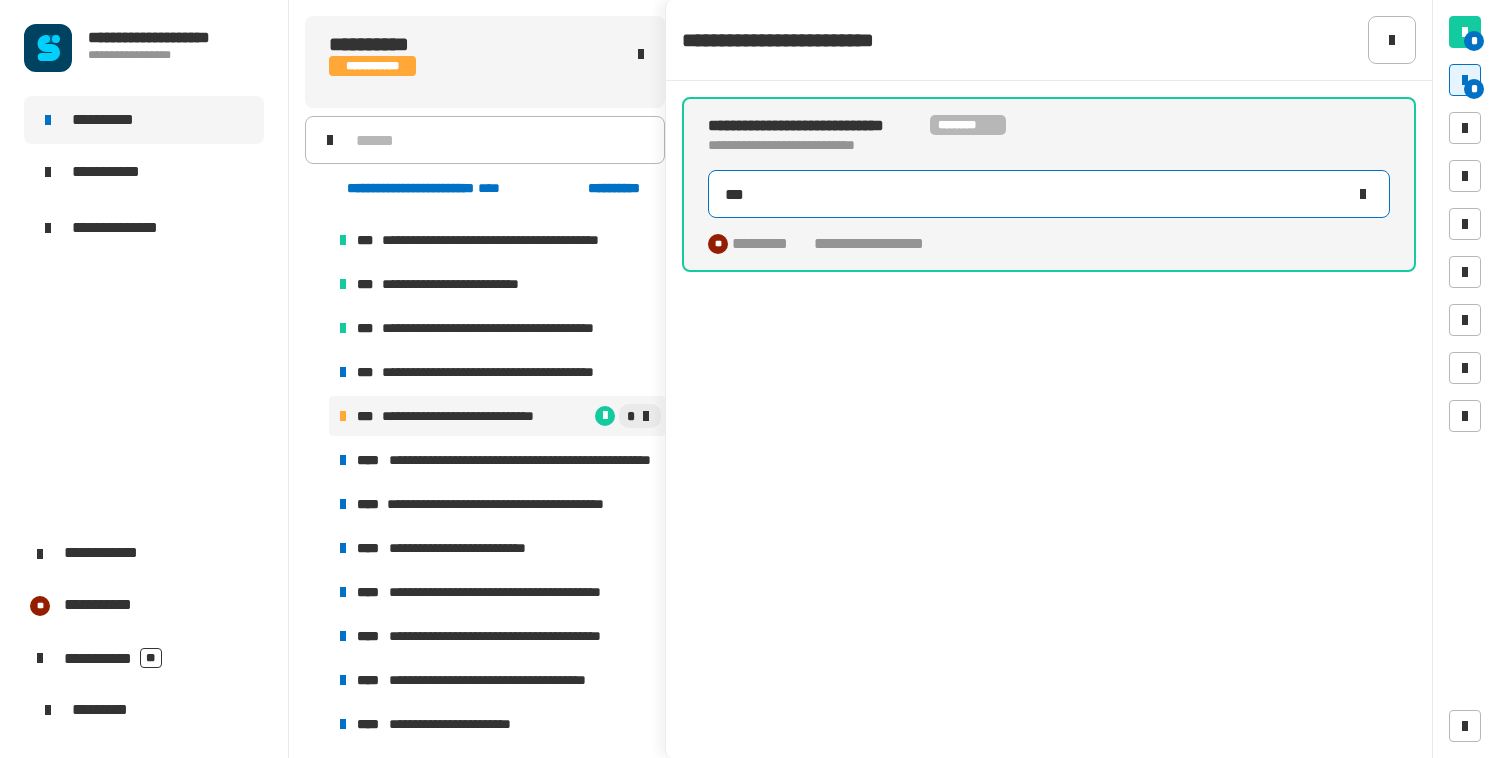 type on "***" 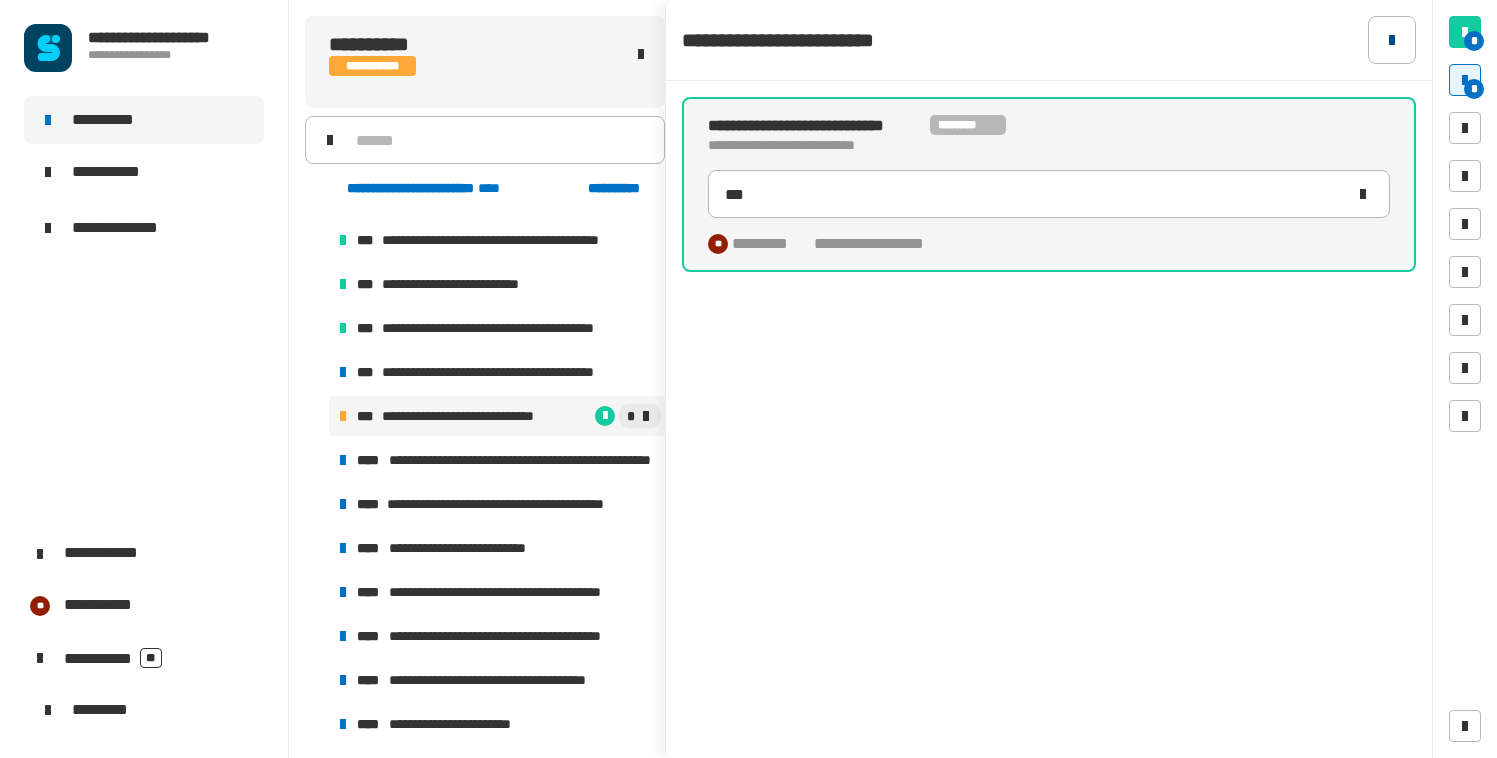 click 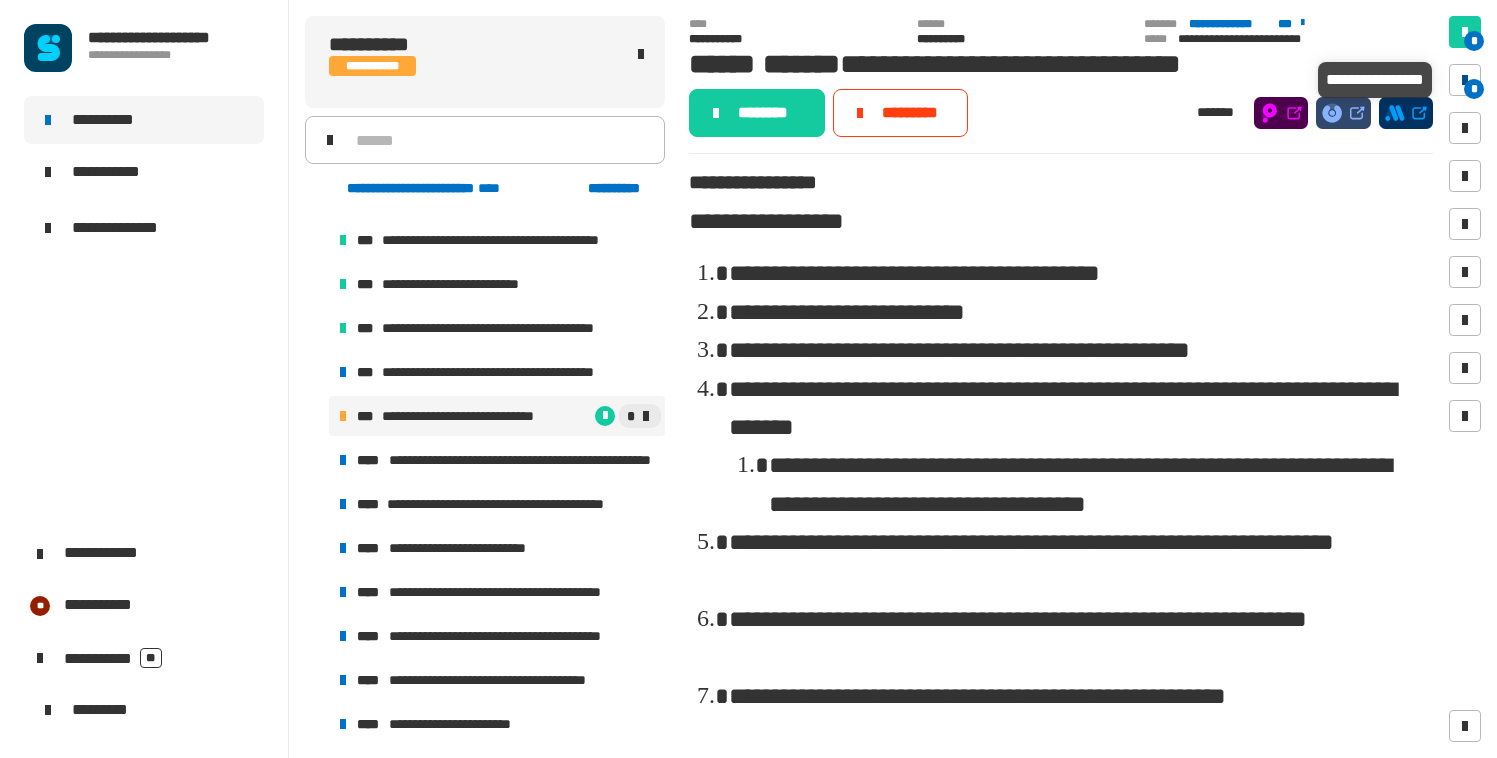 click on "*" at bounding box center (1465, 80) 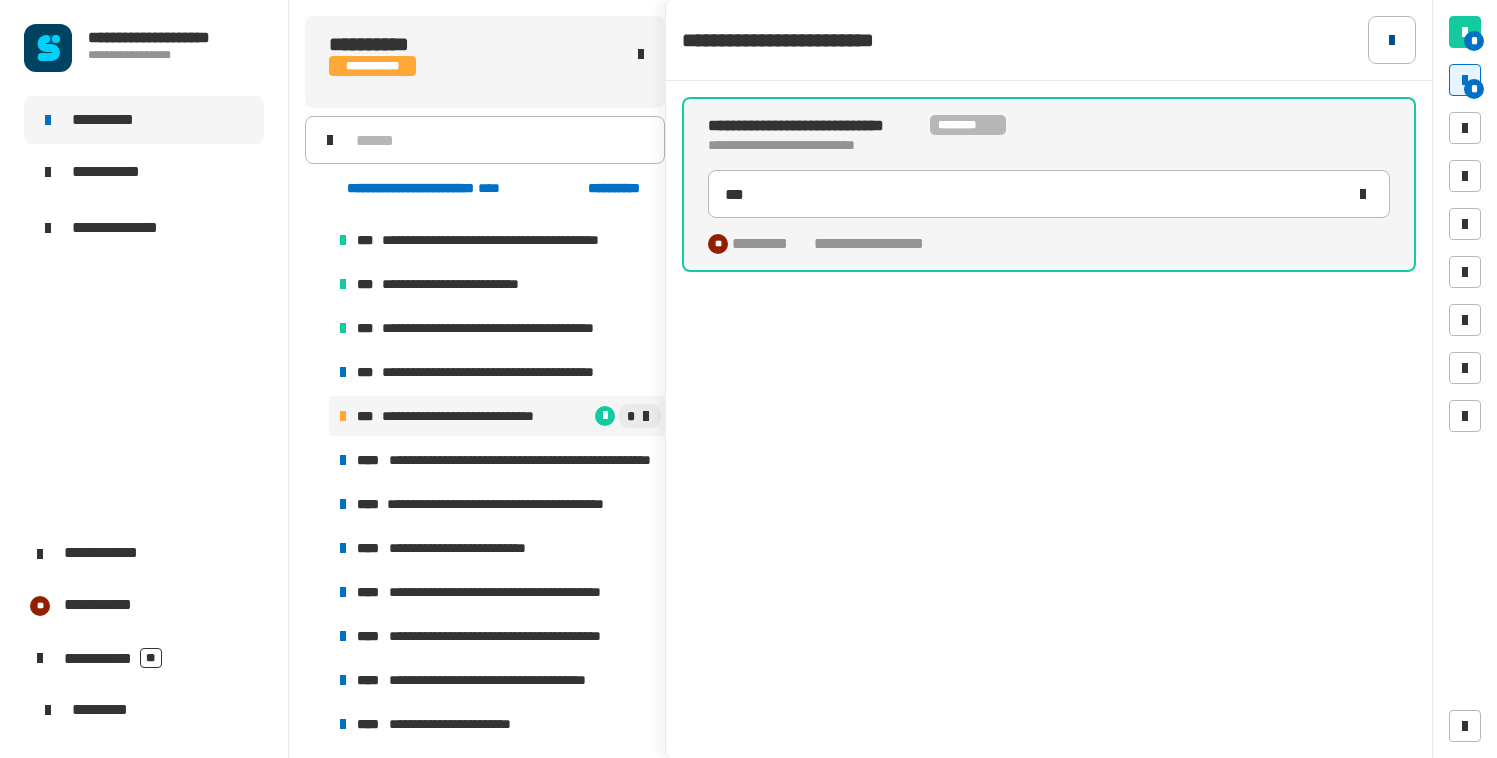 click 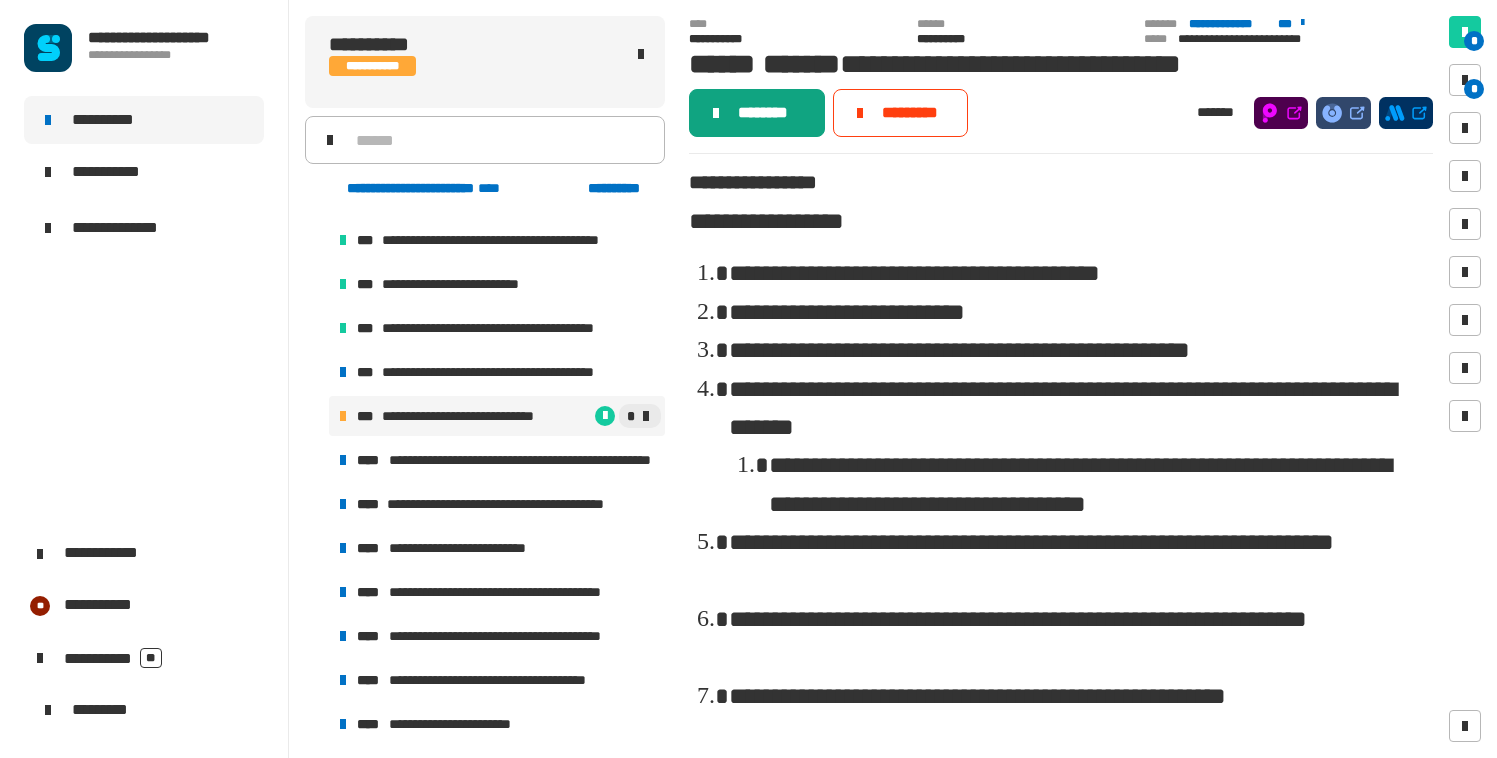 click on "********" 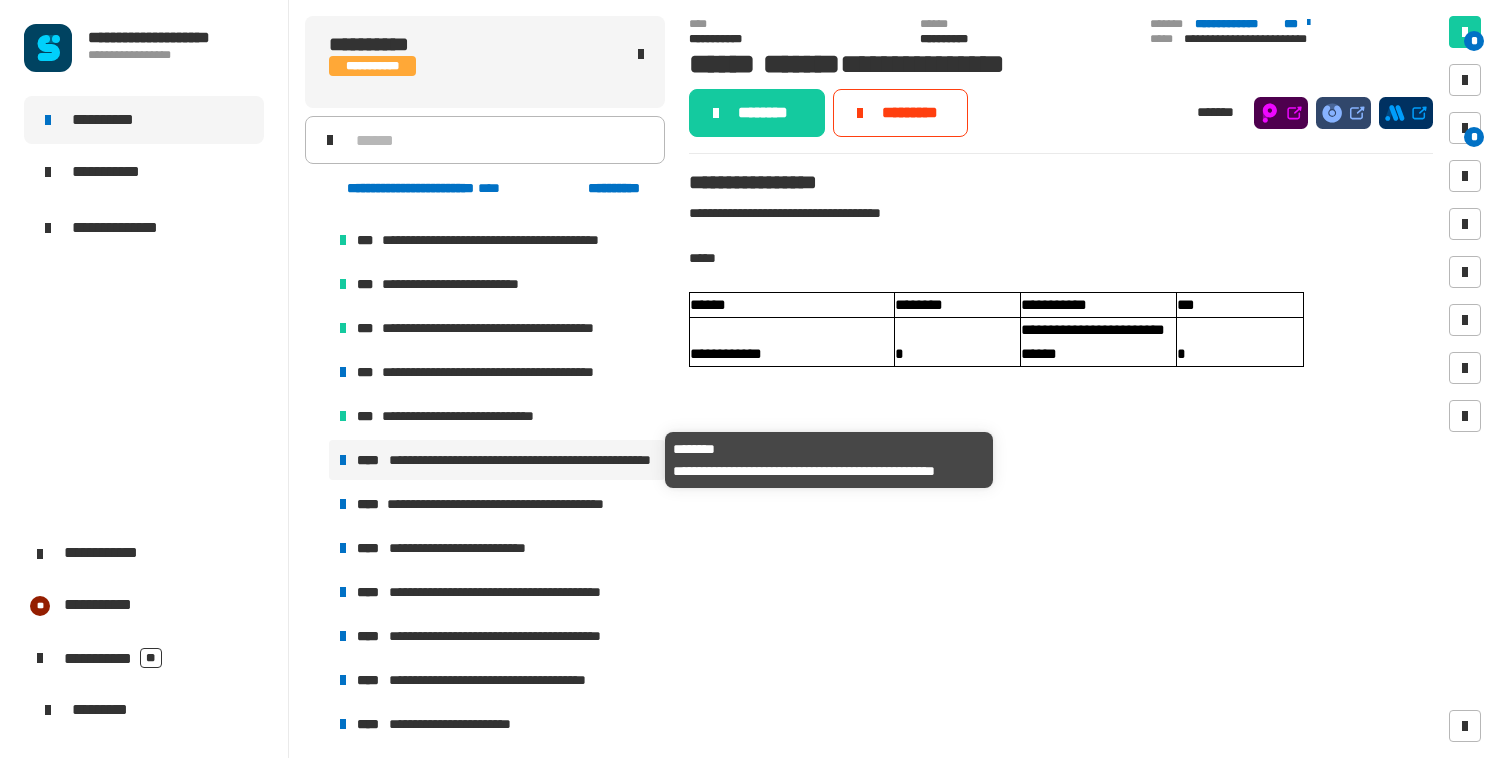 click on "**********" at bounding box center [523, 460] 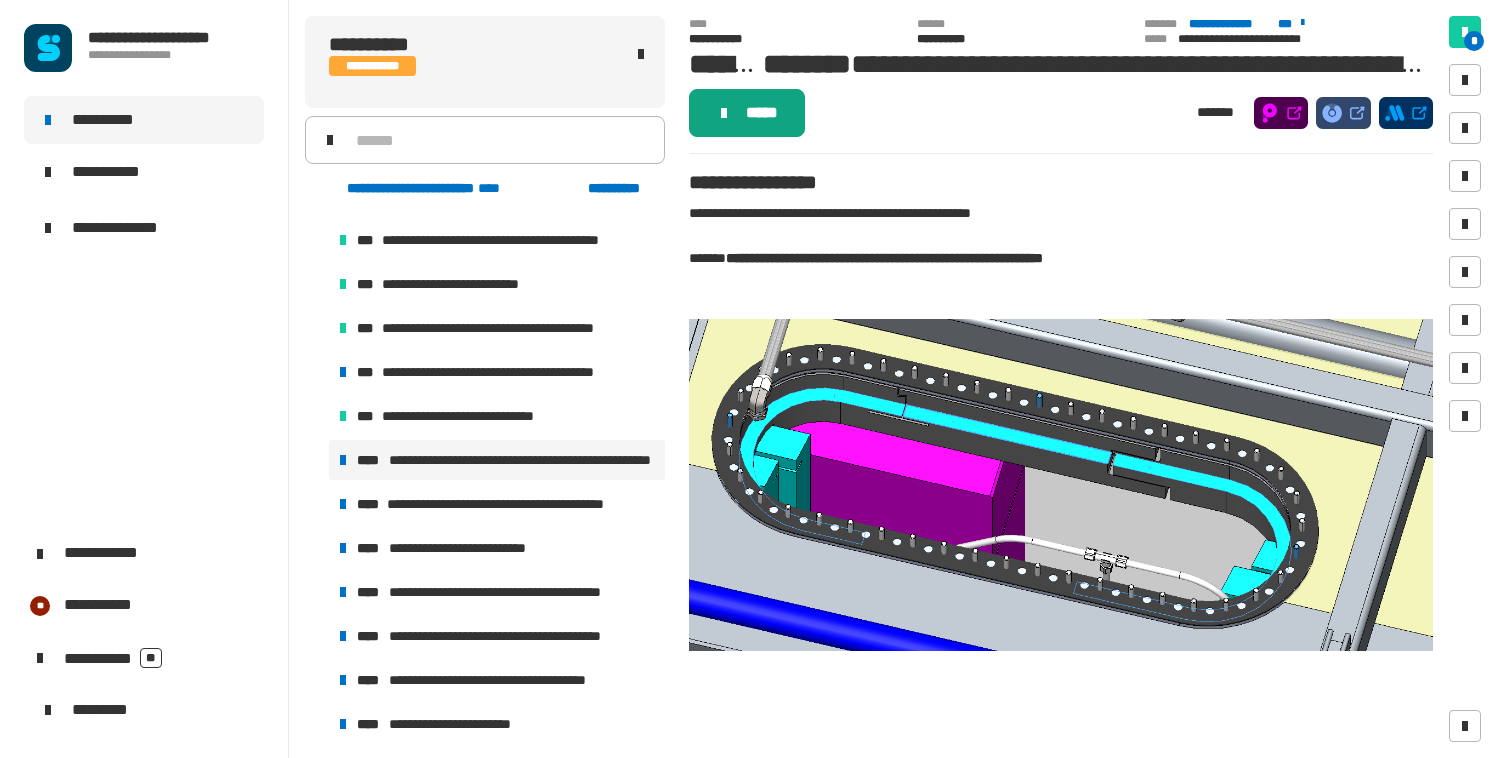 click on "*****" 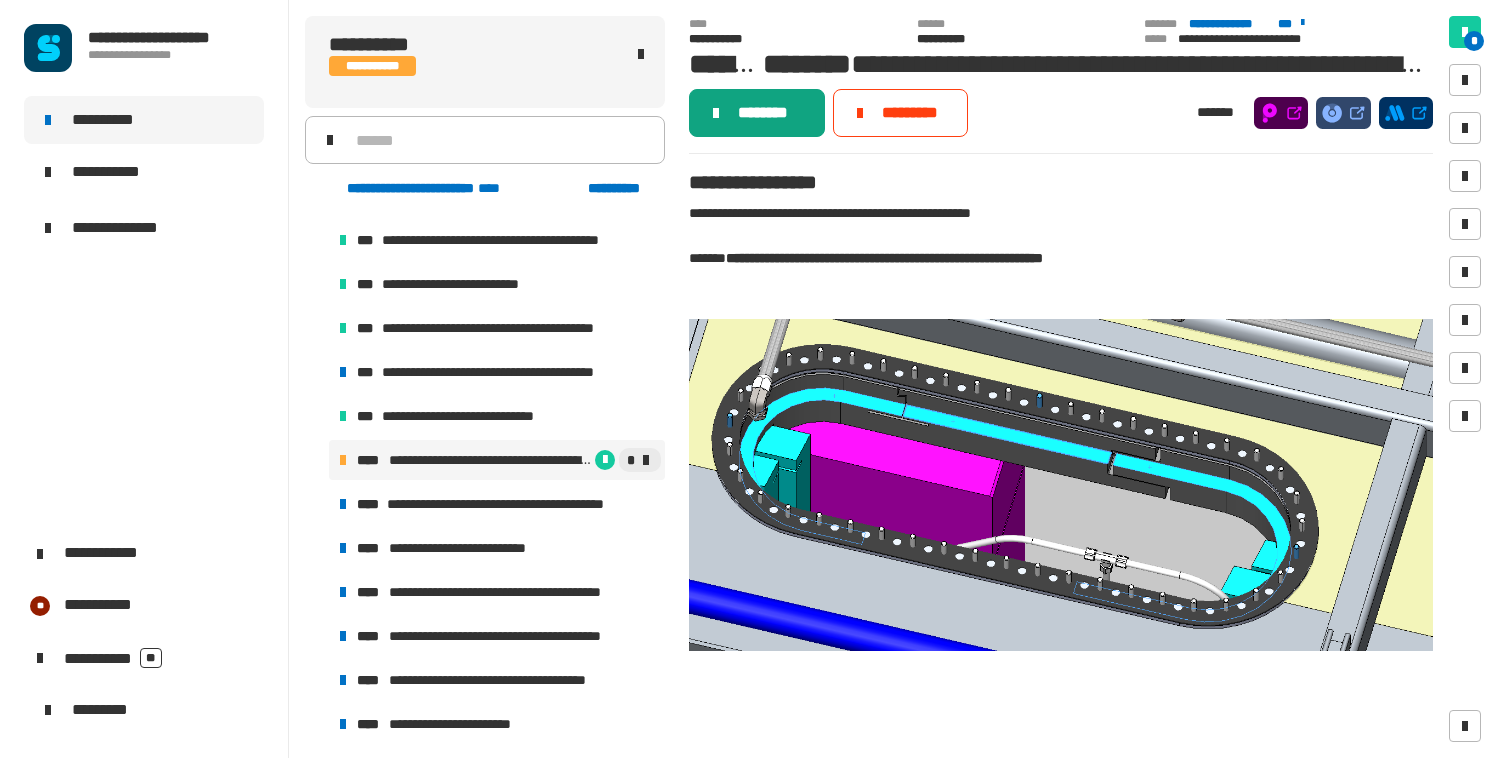 click on "********" 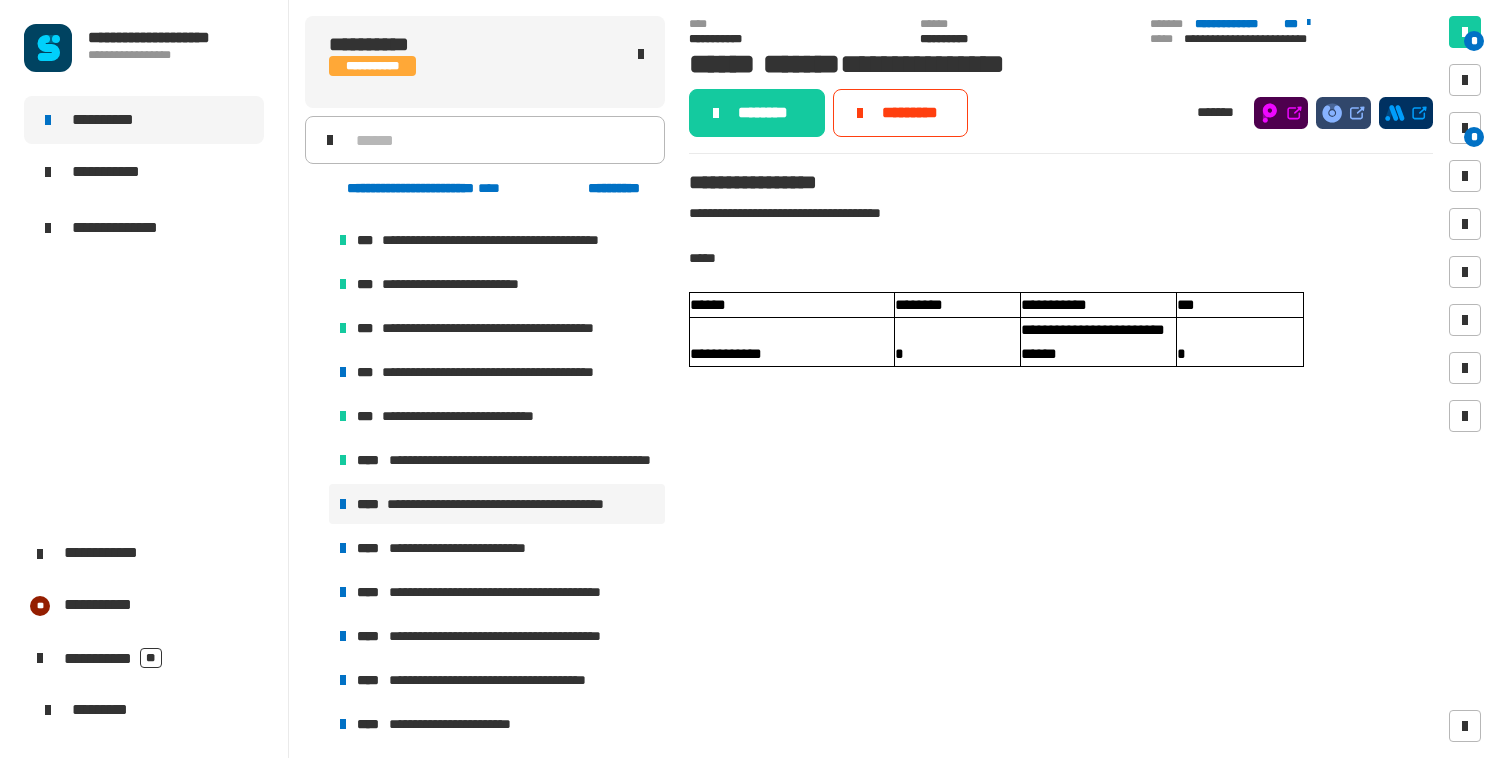 click on "**********" at bounding box center [497, 504] 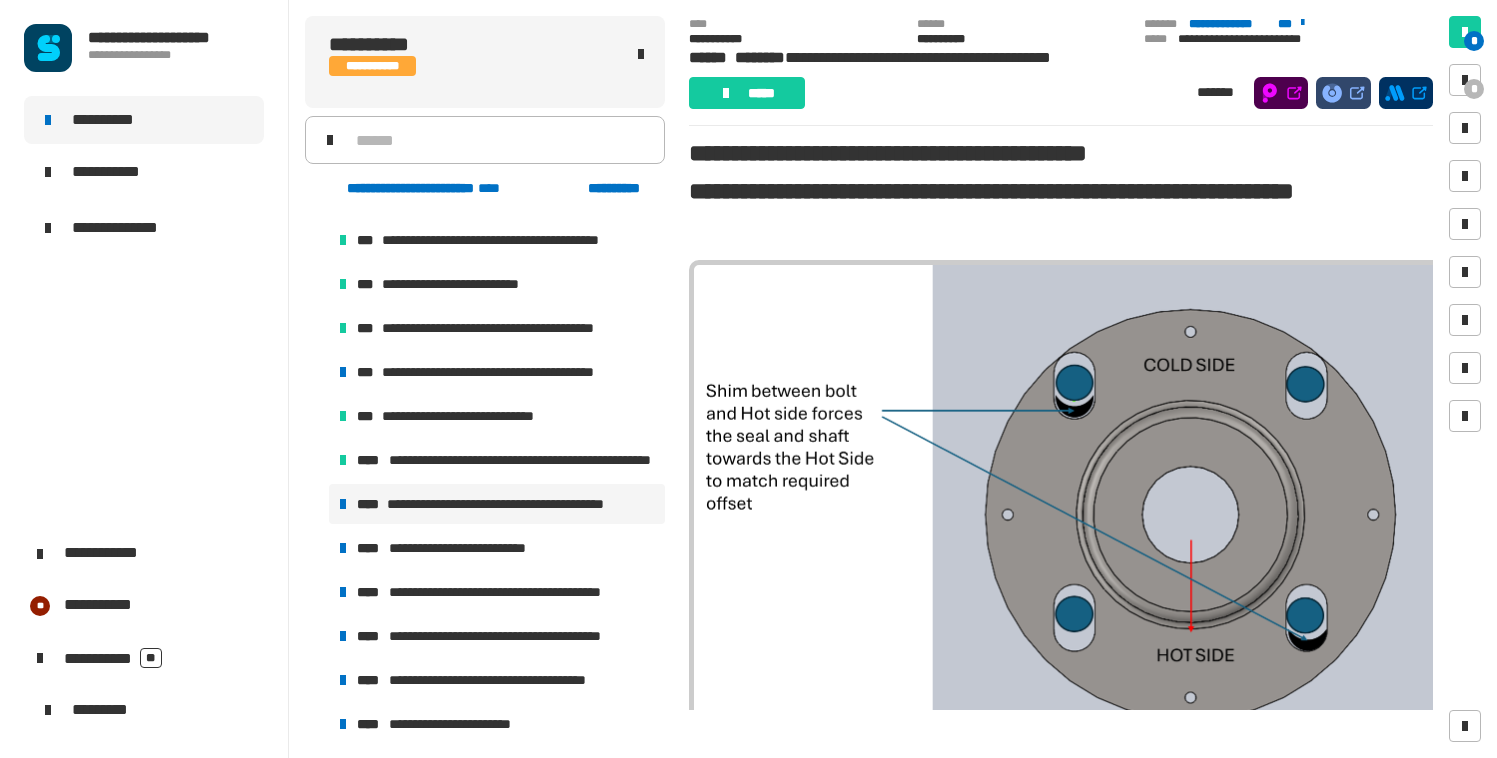 scroll, scrollTop: 0, scrollLeft: 0, axis: both 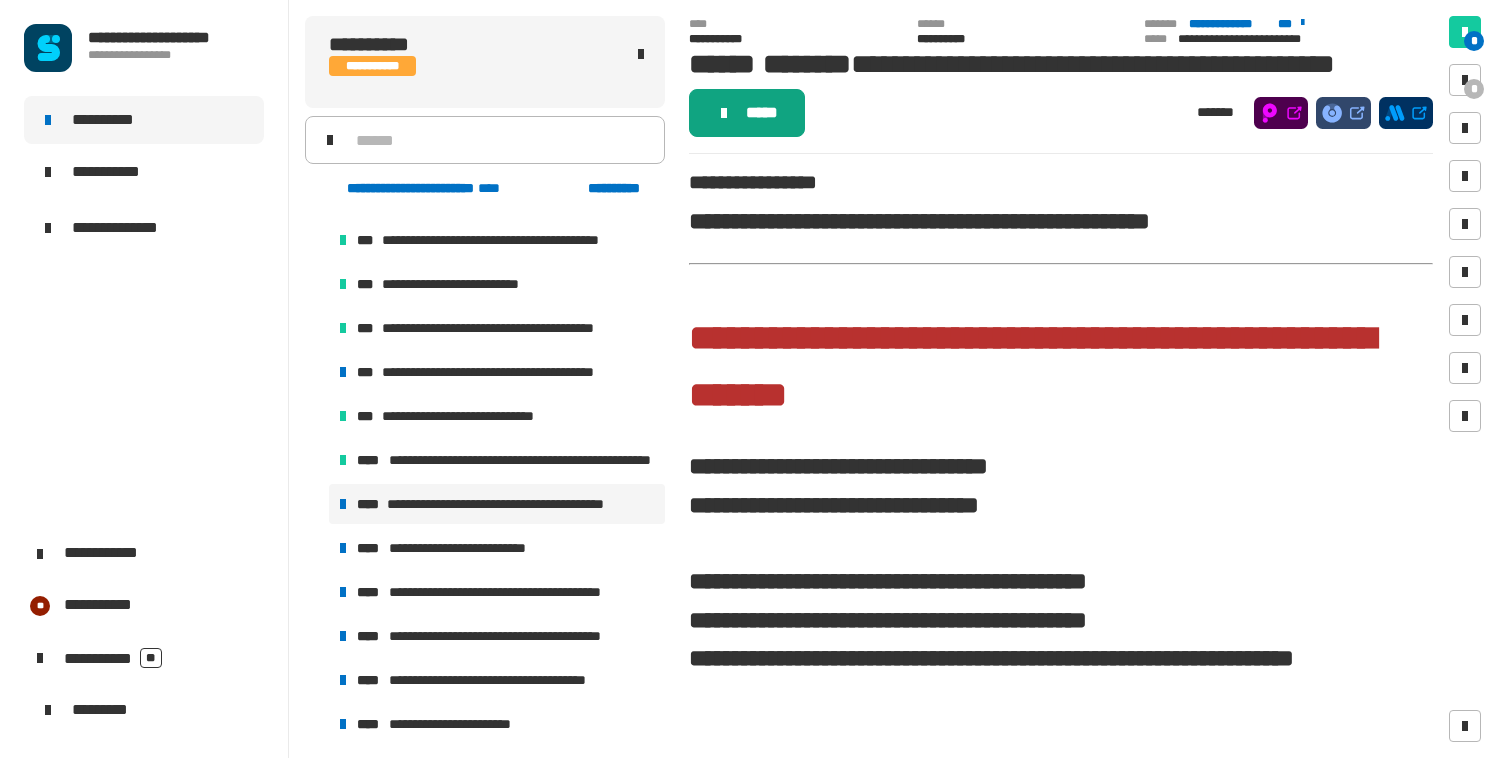 click on "*****" 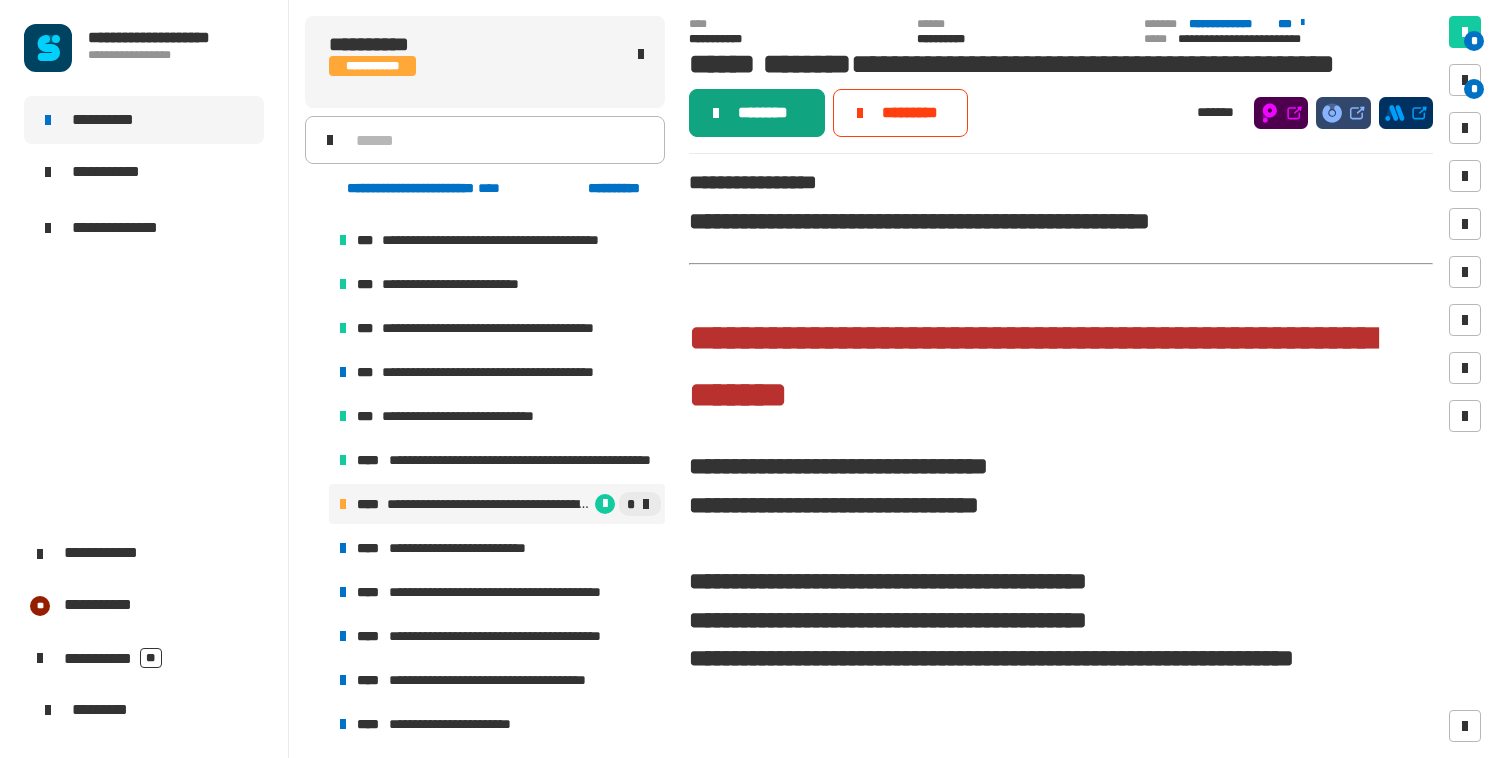 click on "********" 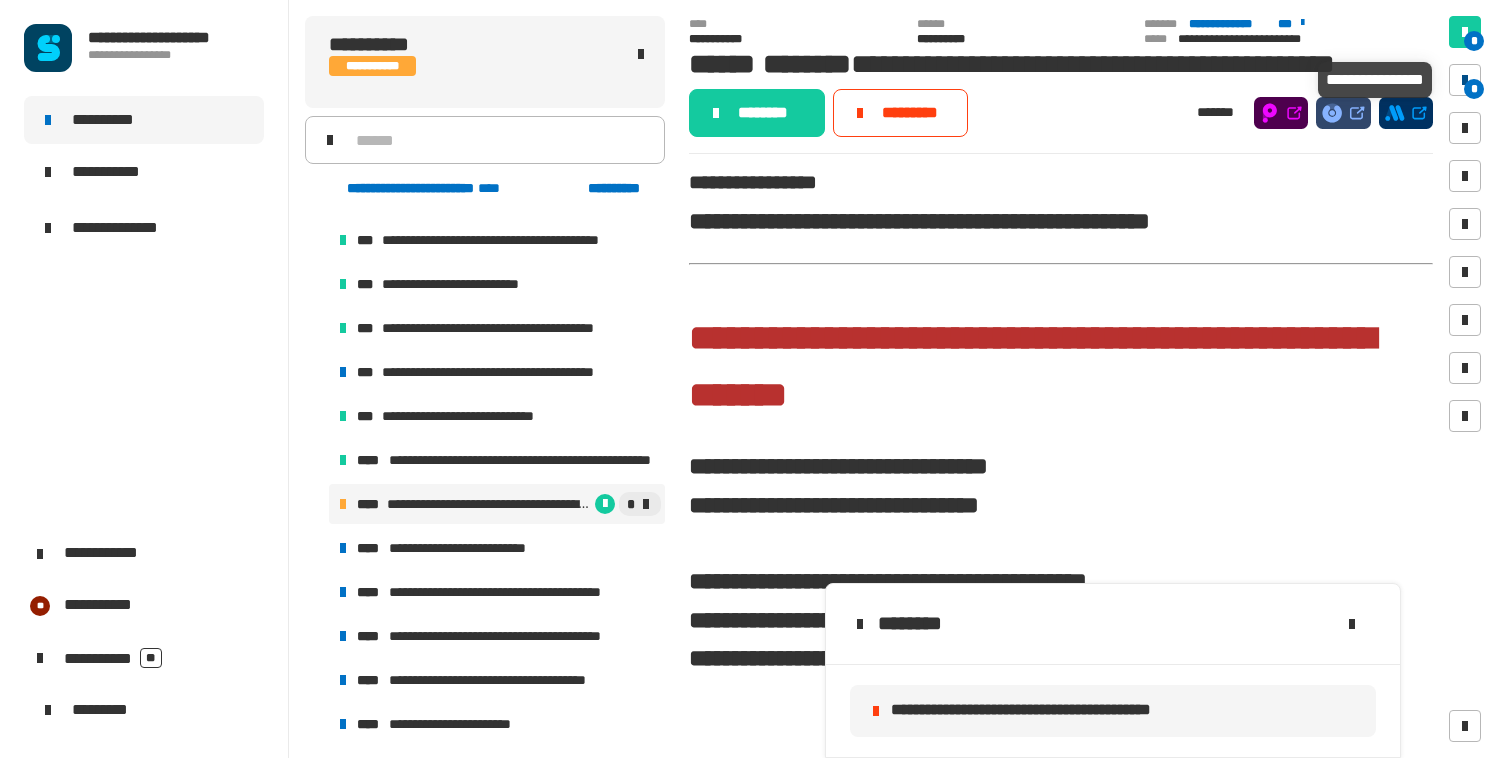 click at bounding box center (1465, 80) 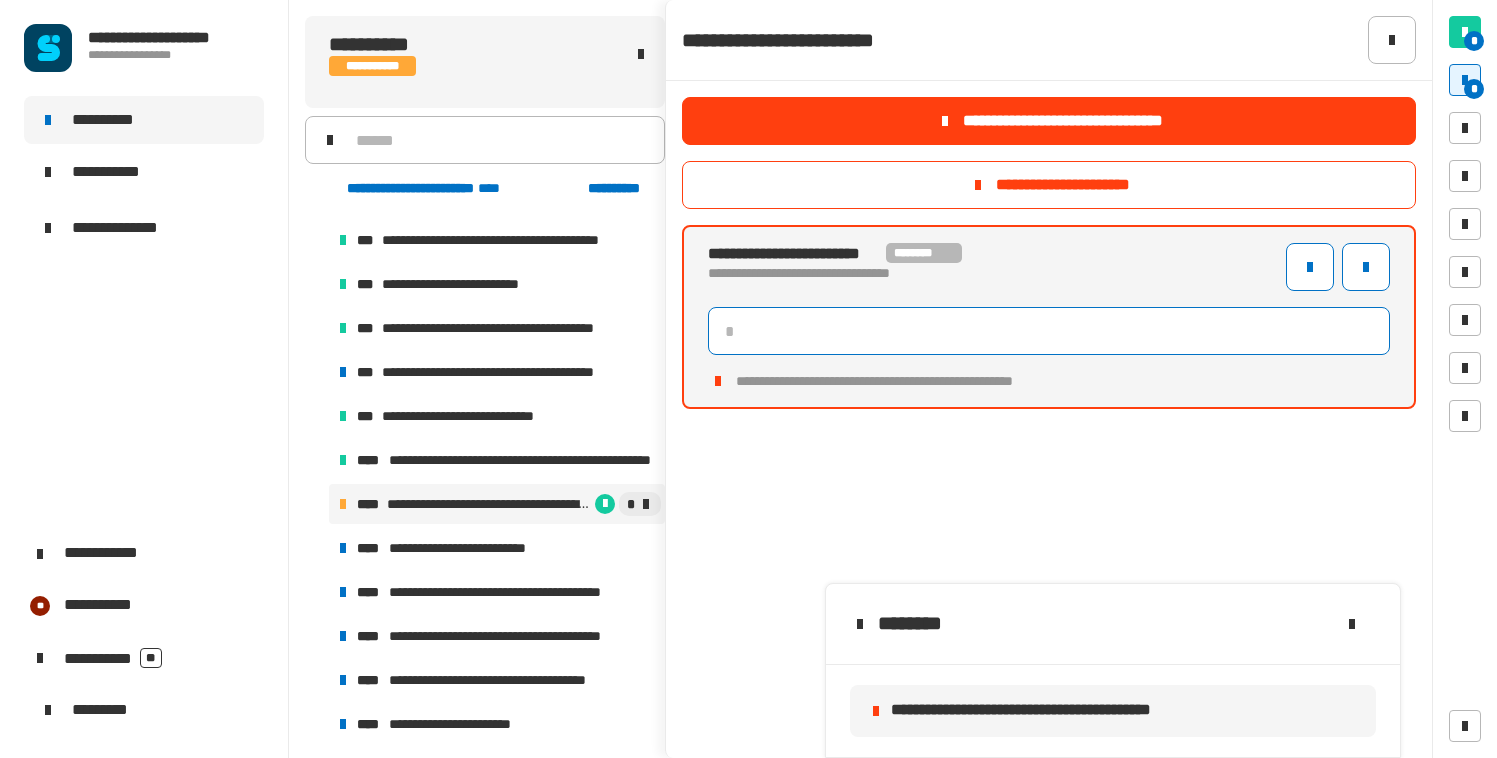 click 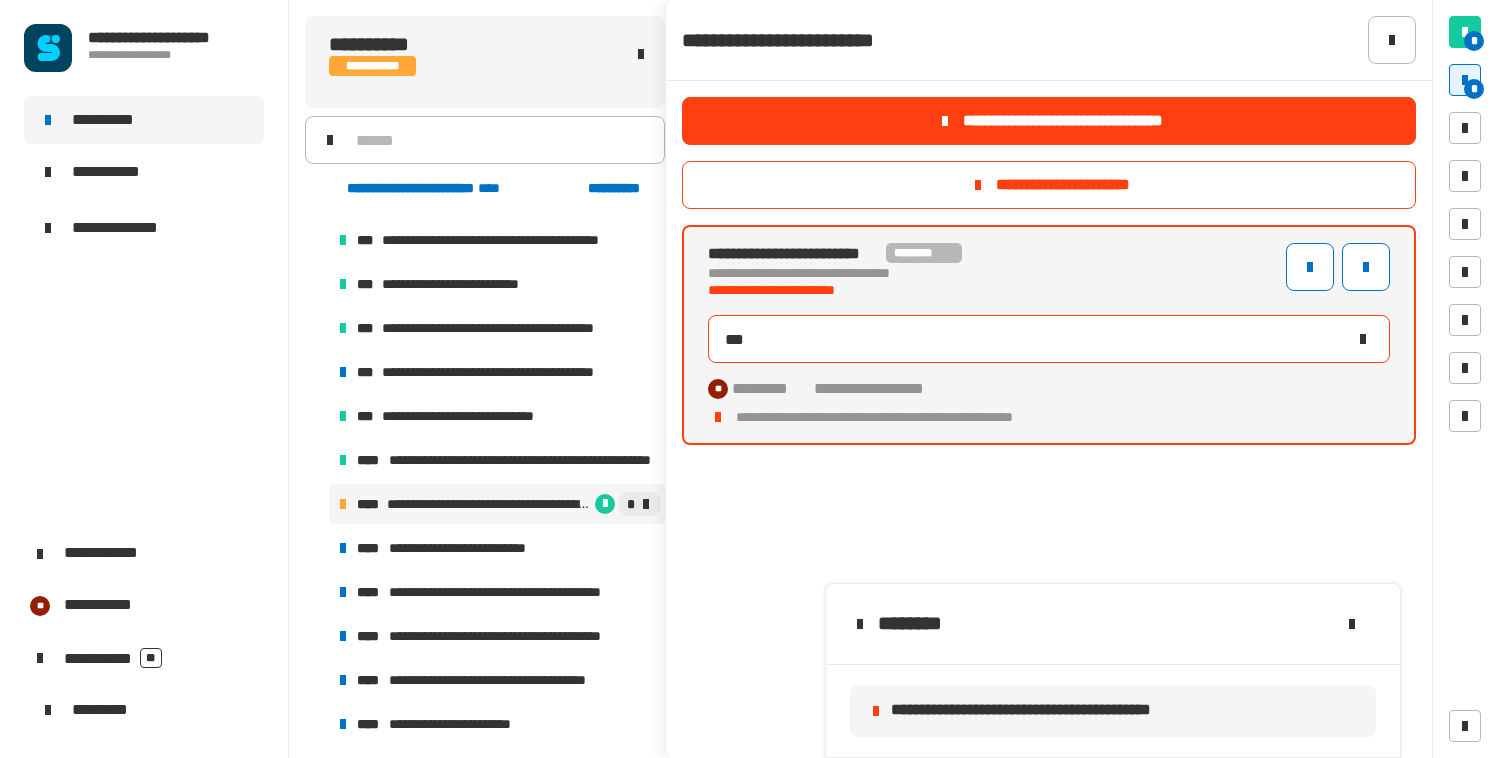 type on "****" 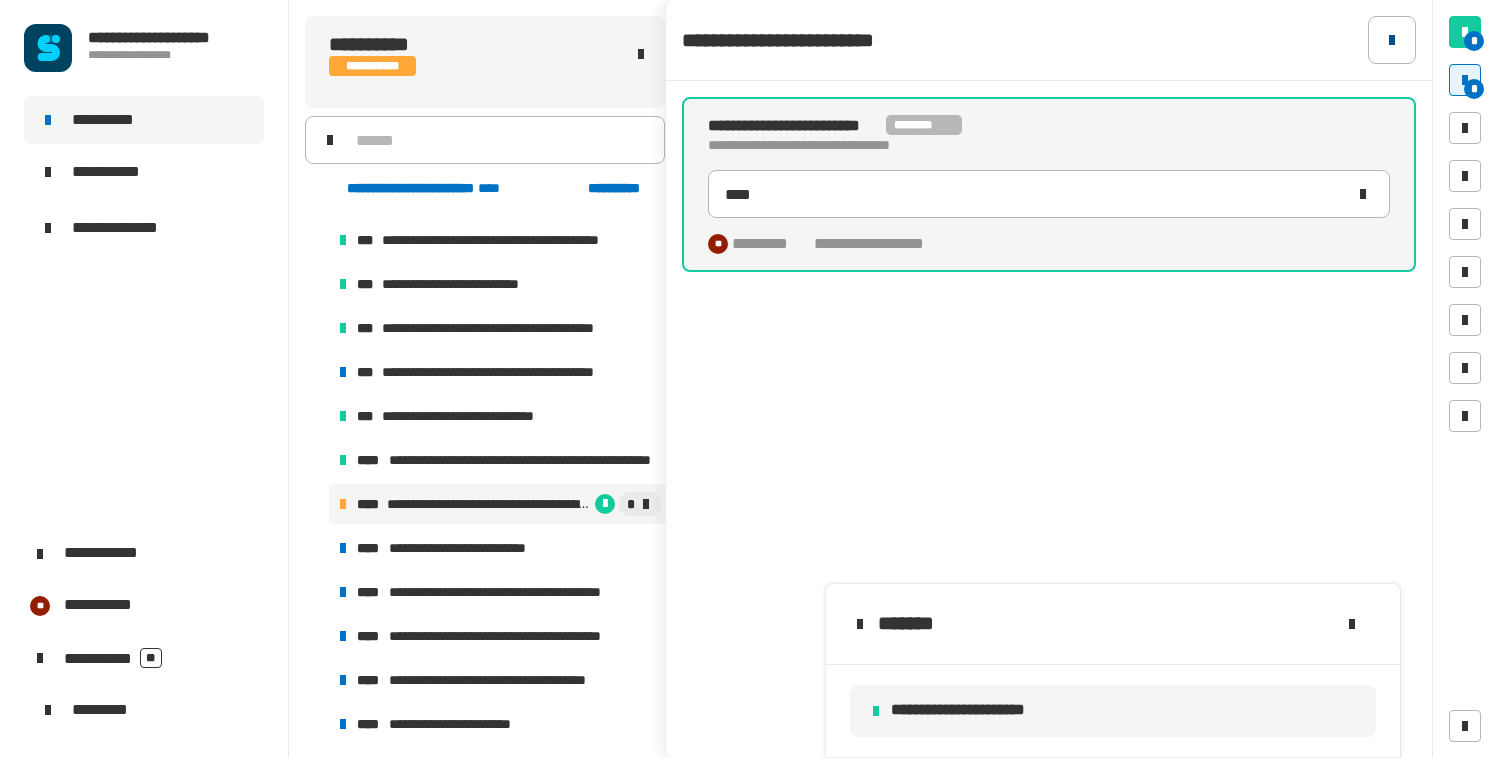 click 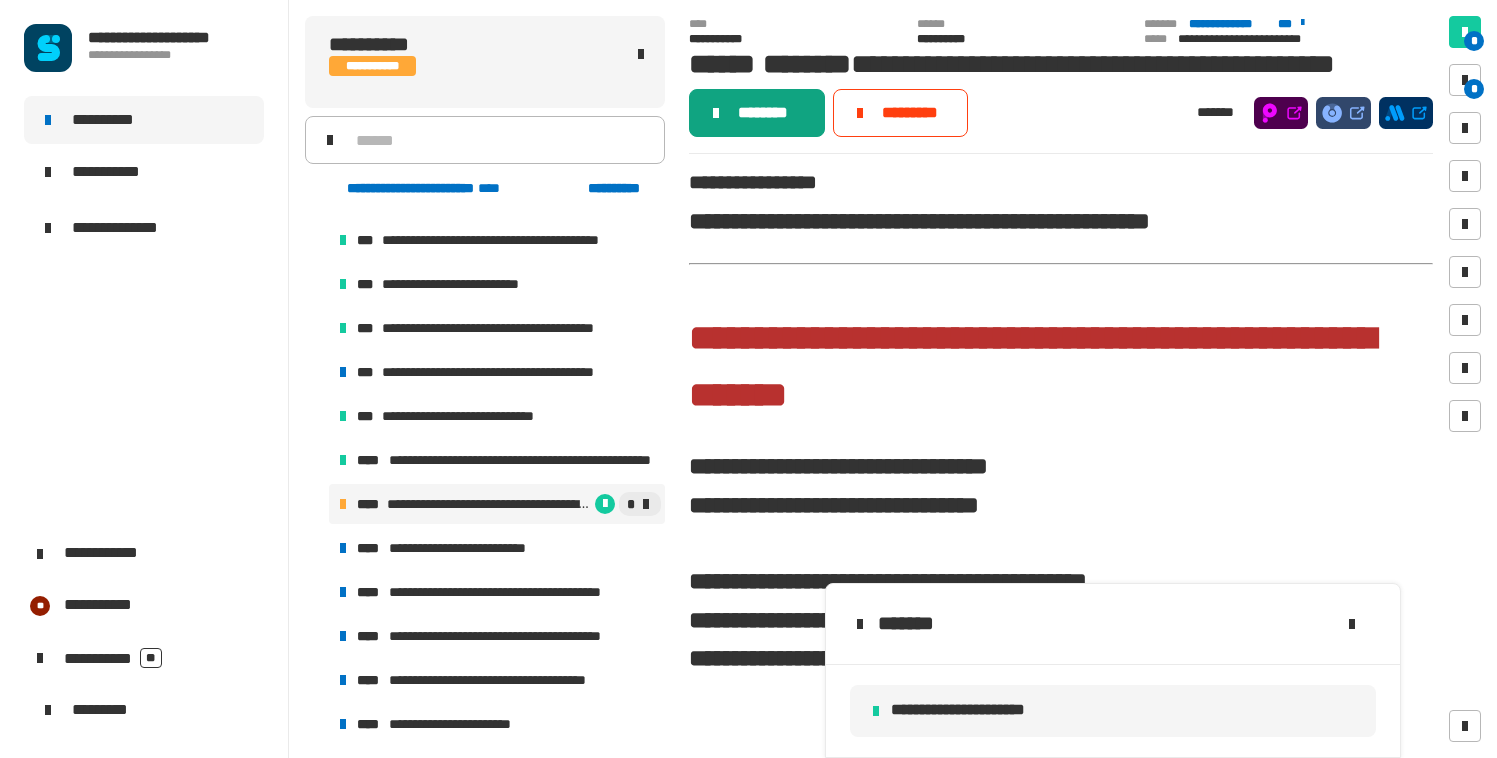 click on "********" 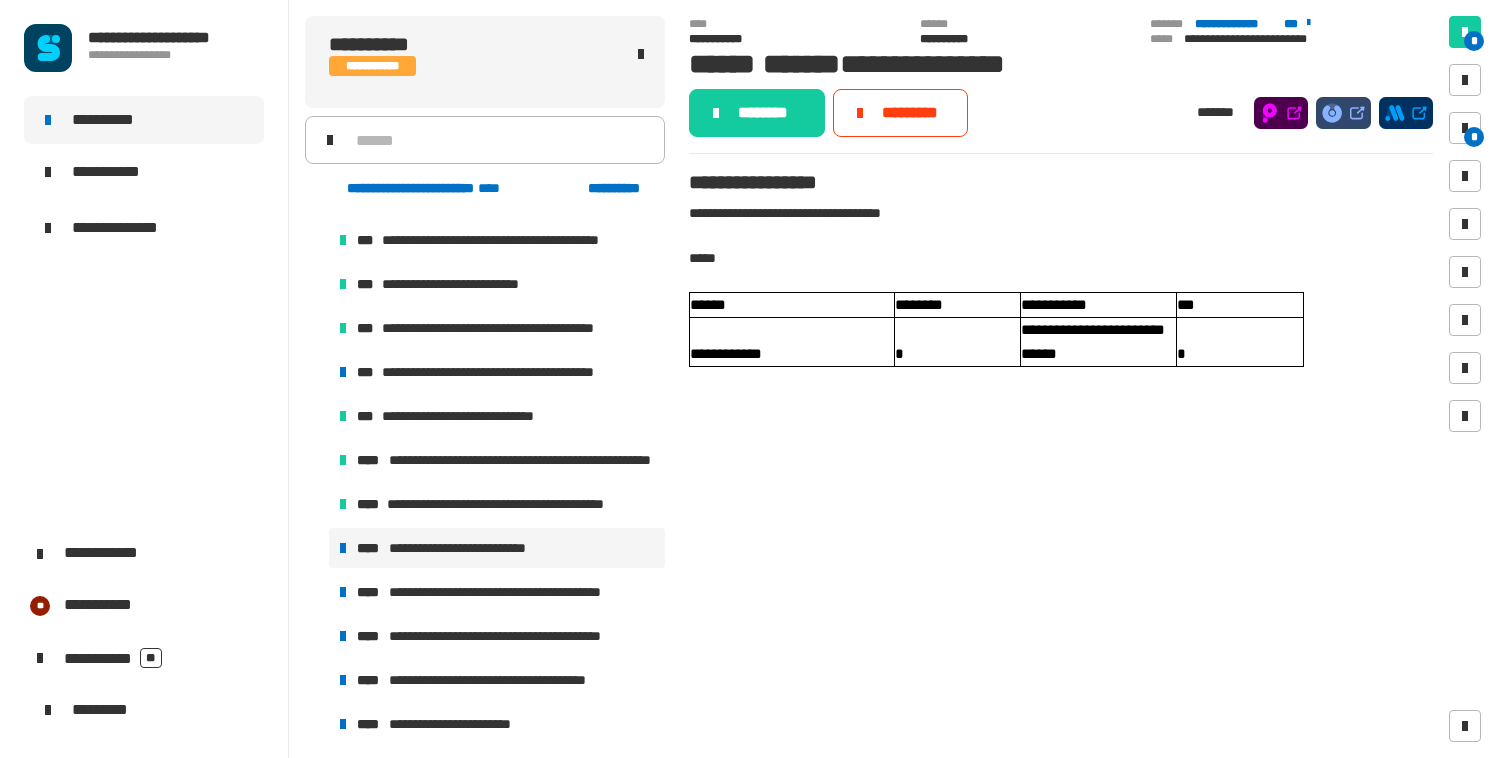 click on "**********" at bounding box center (468, 548) 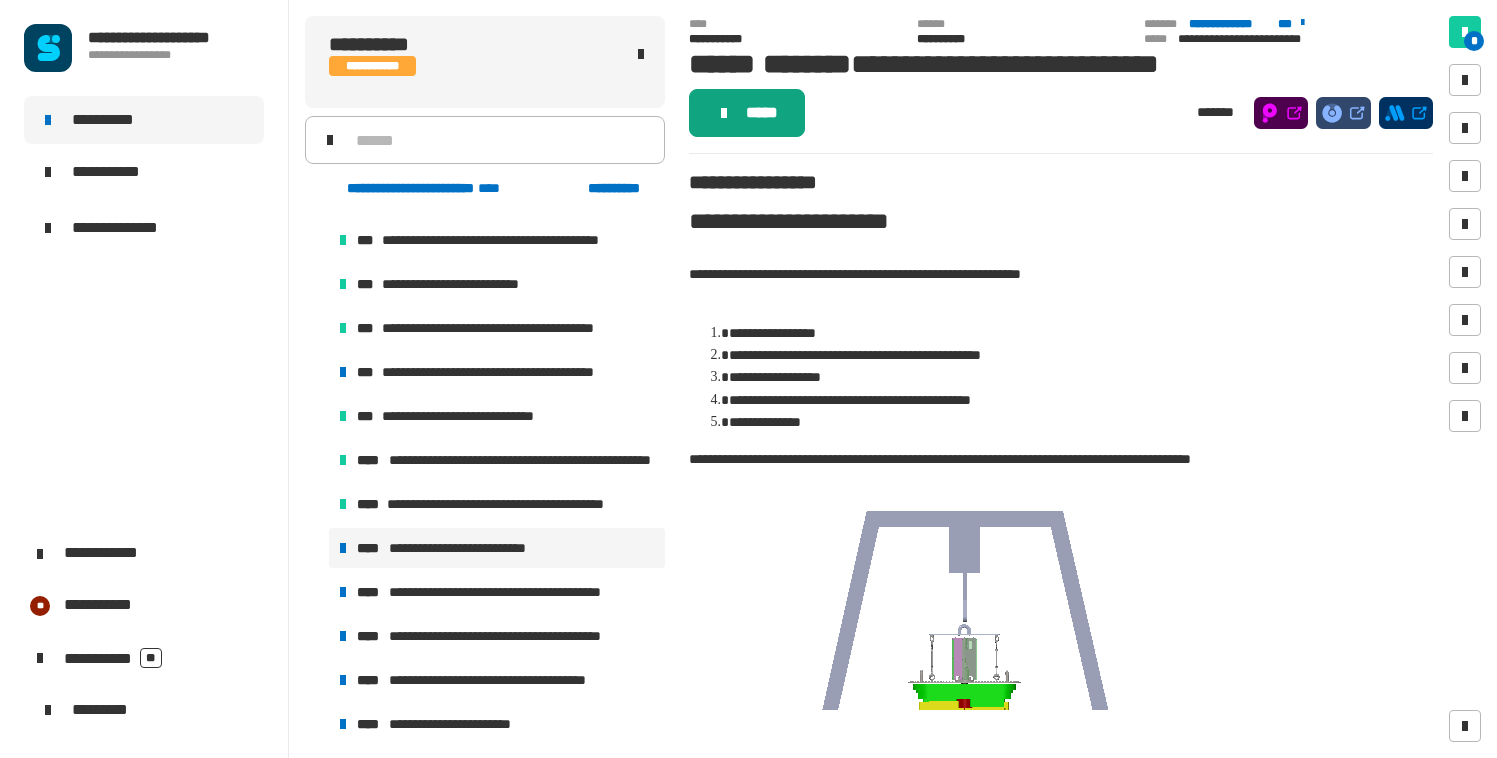 click on "*****" 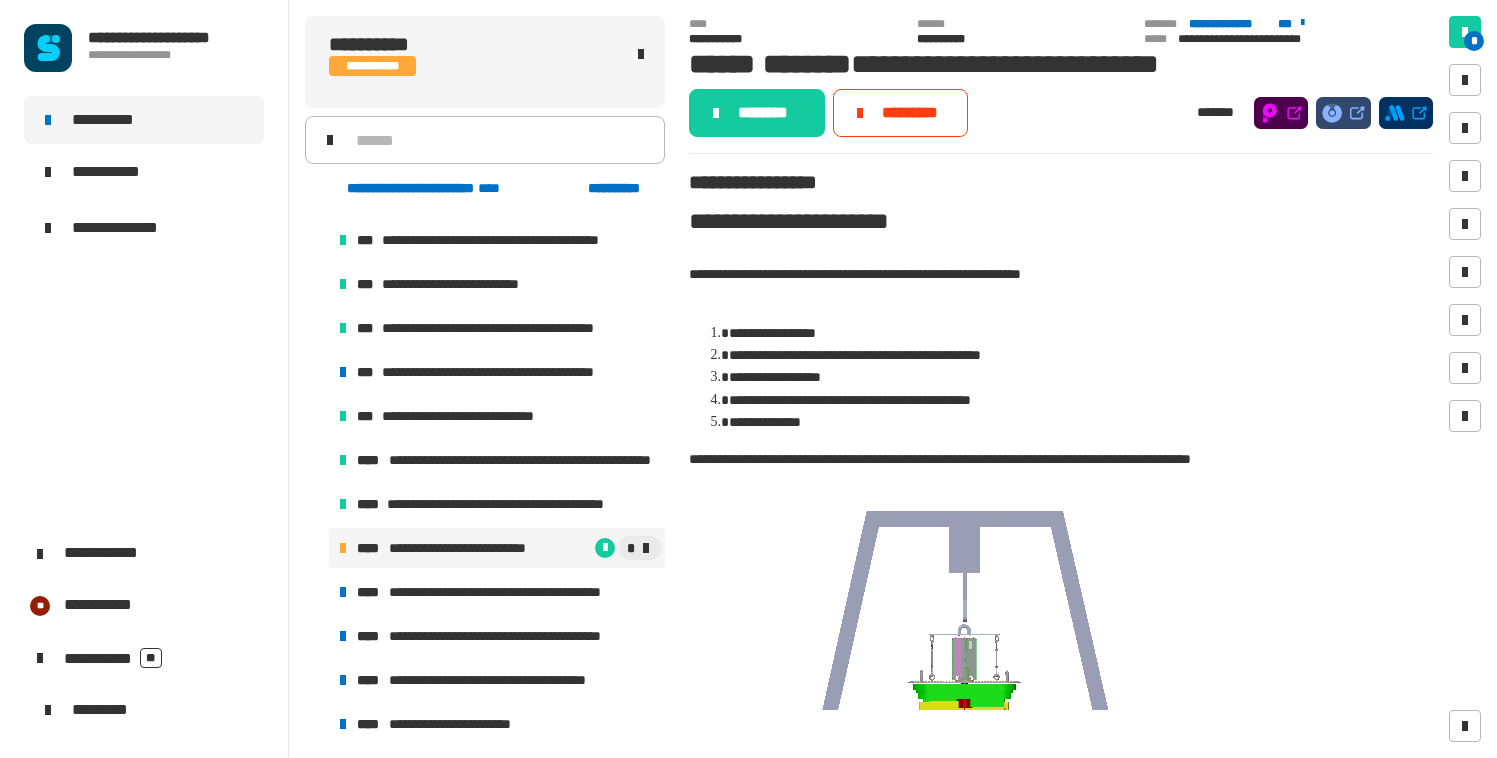 click on "********" 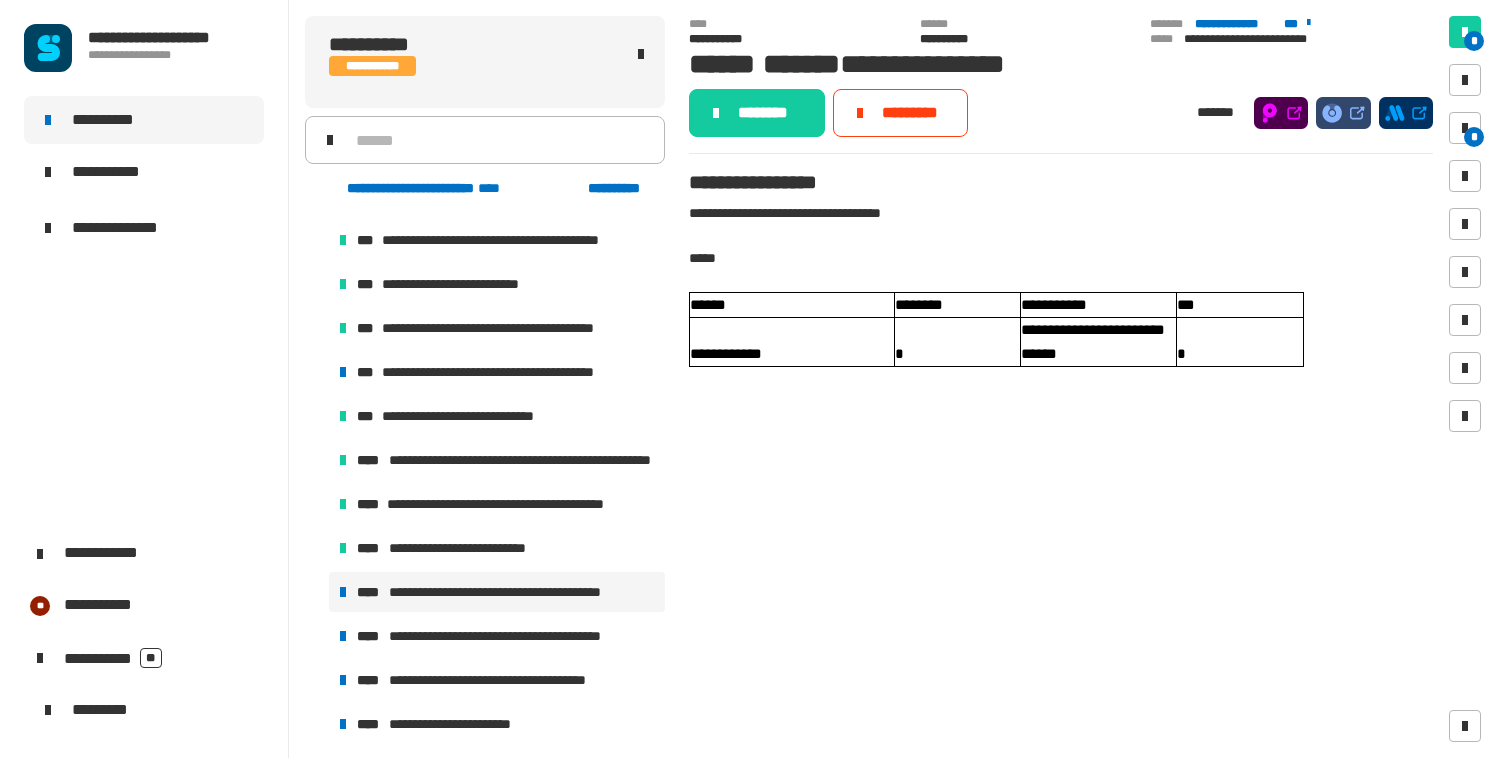 click on "**********" at bounding box center (509, 592) 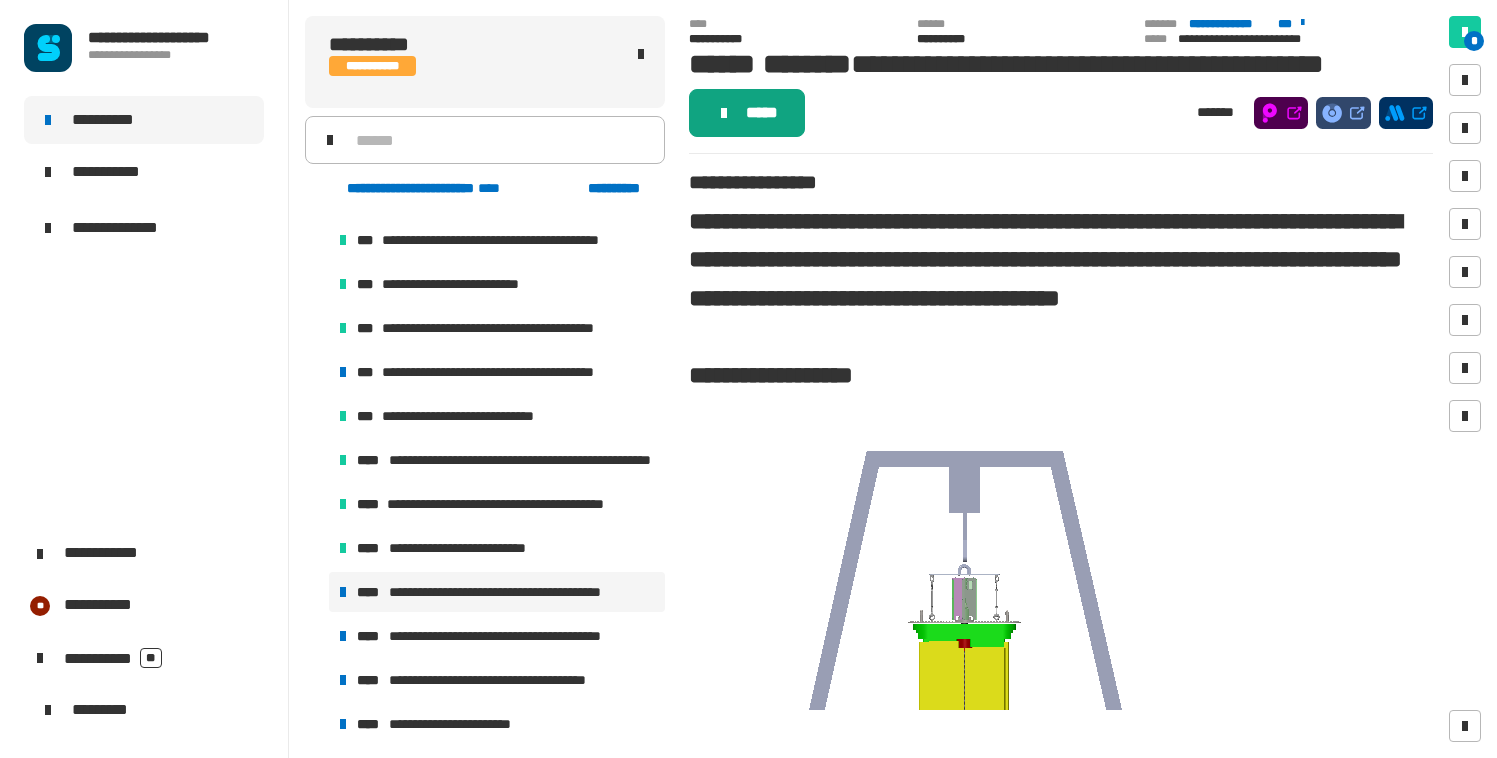 click on "*****" 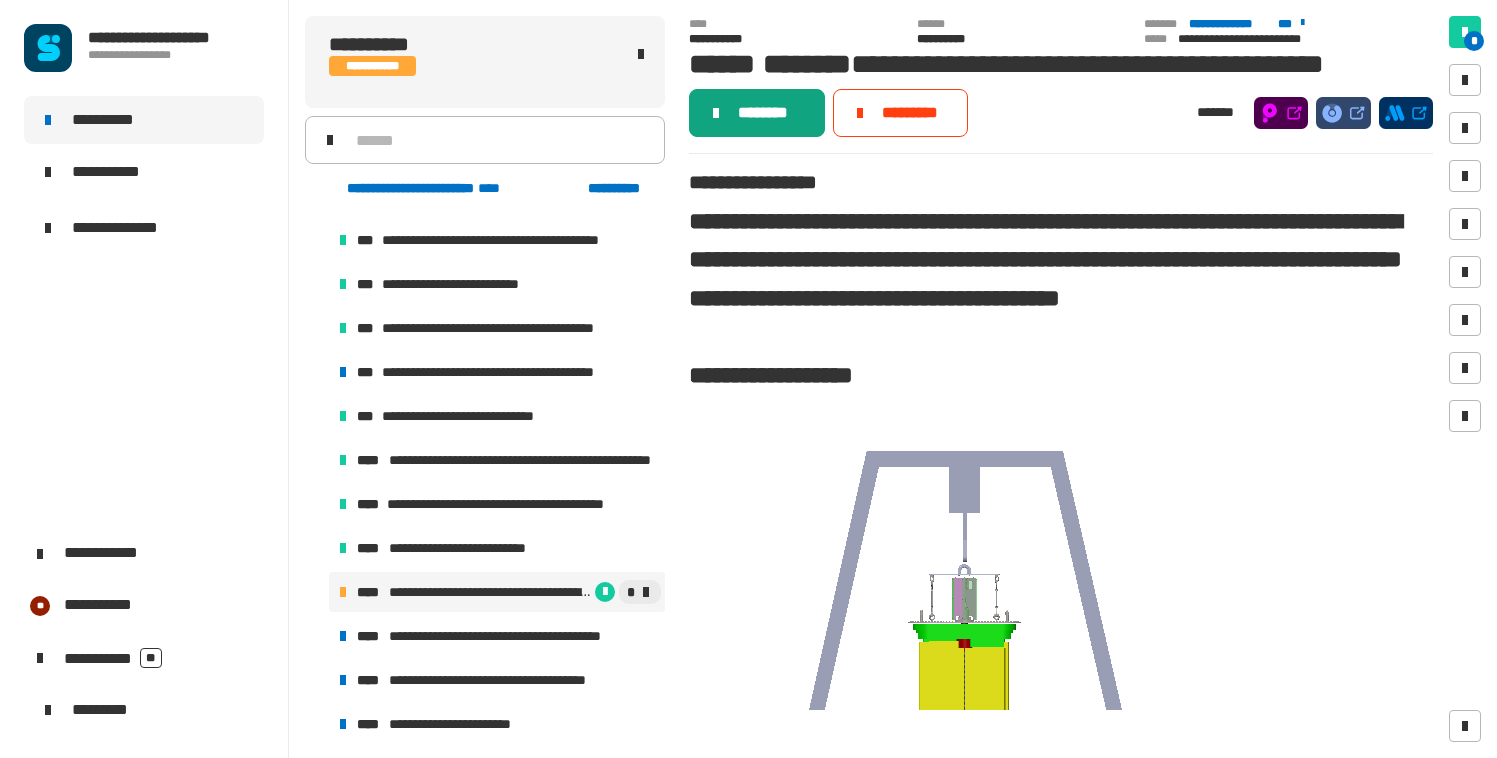 click on "********" 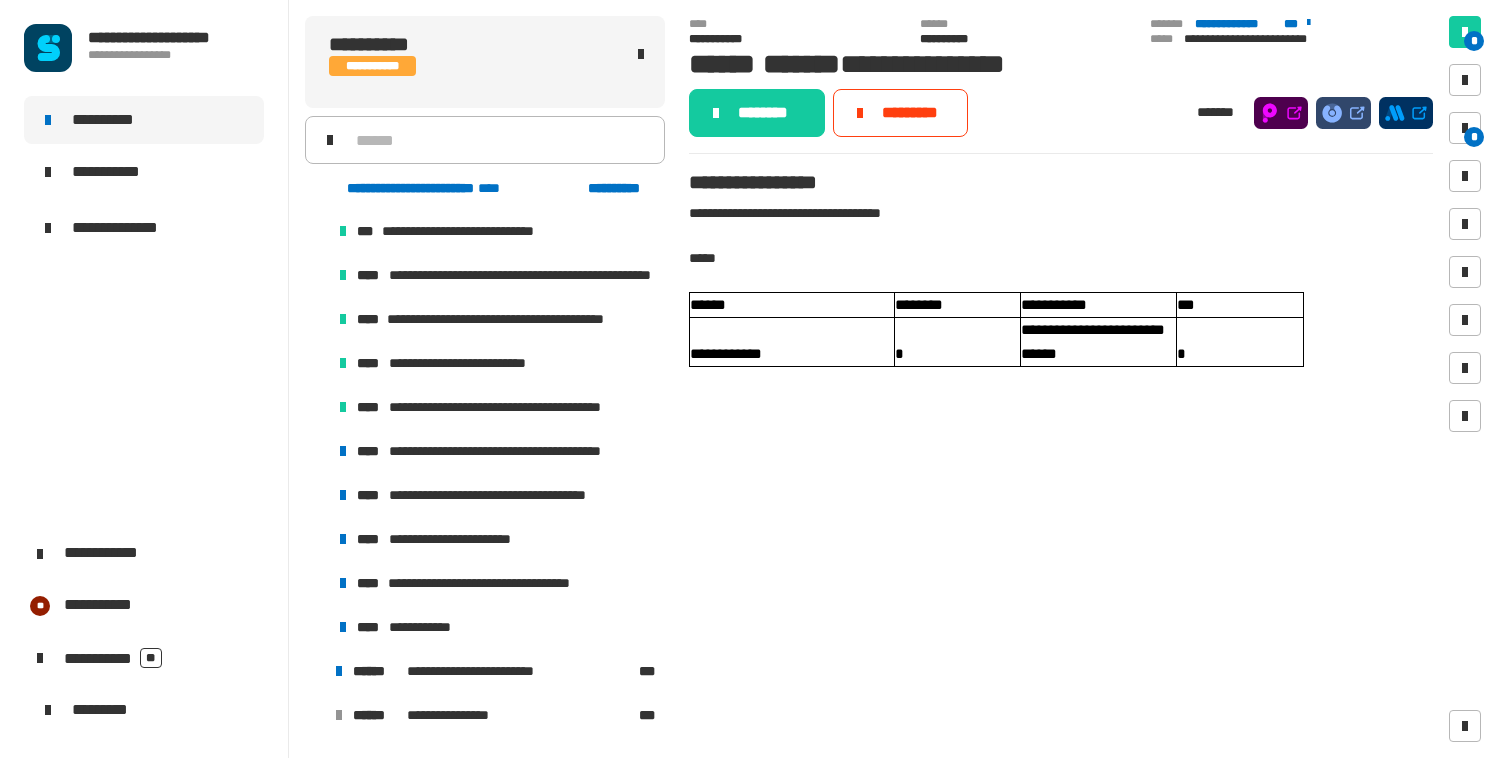scroll, scrollTop: 1410, scrollLeft: 0, axis: vertical 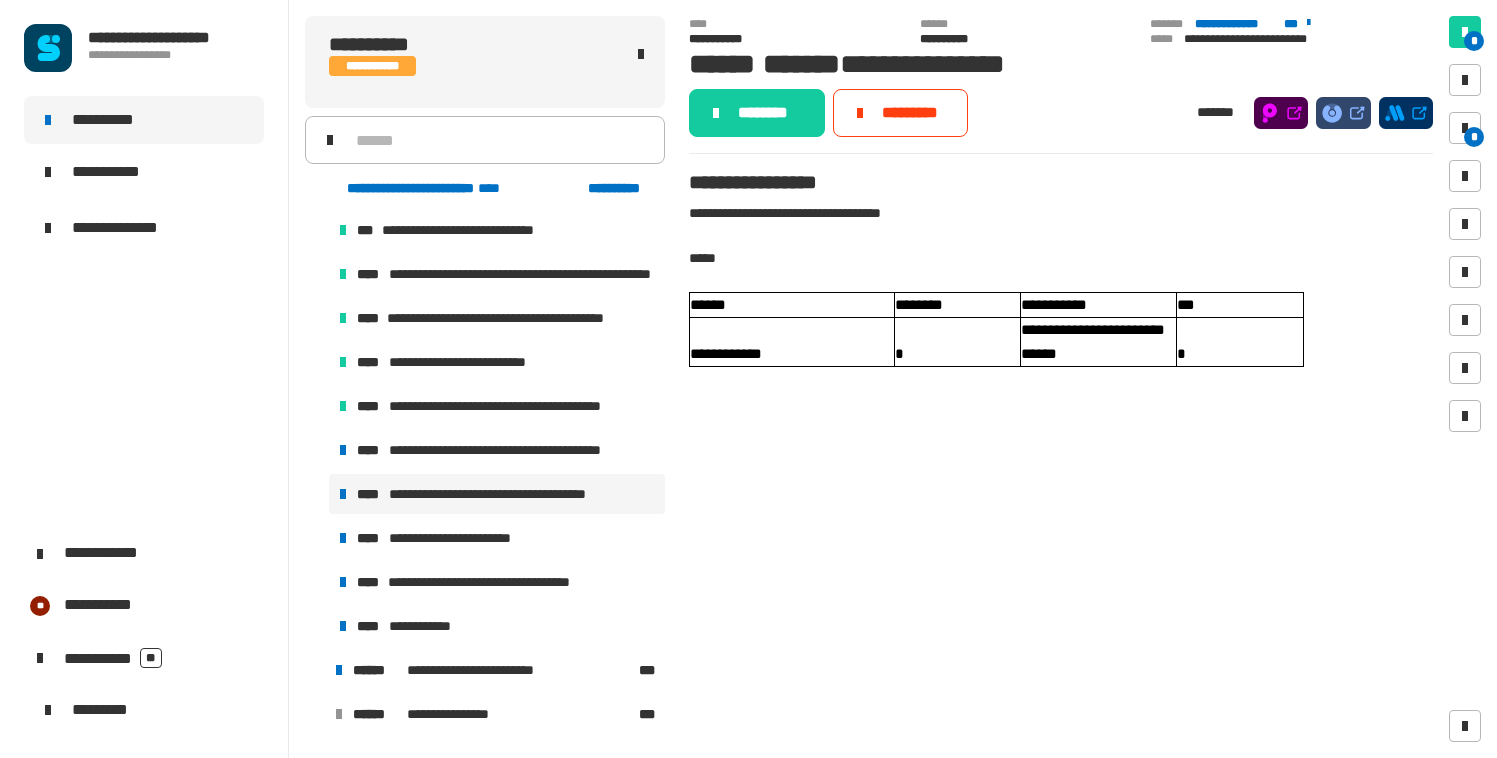 click on "**********" at bounding box center (509, 494) 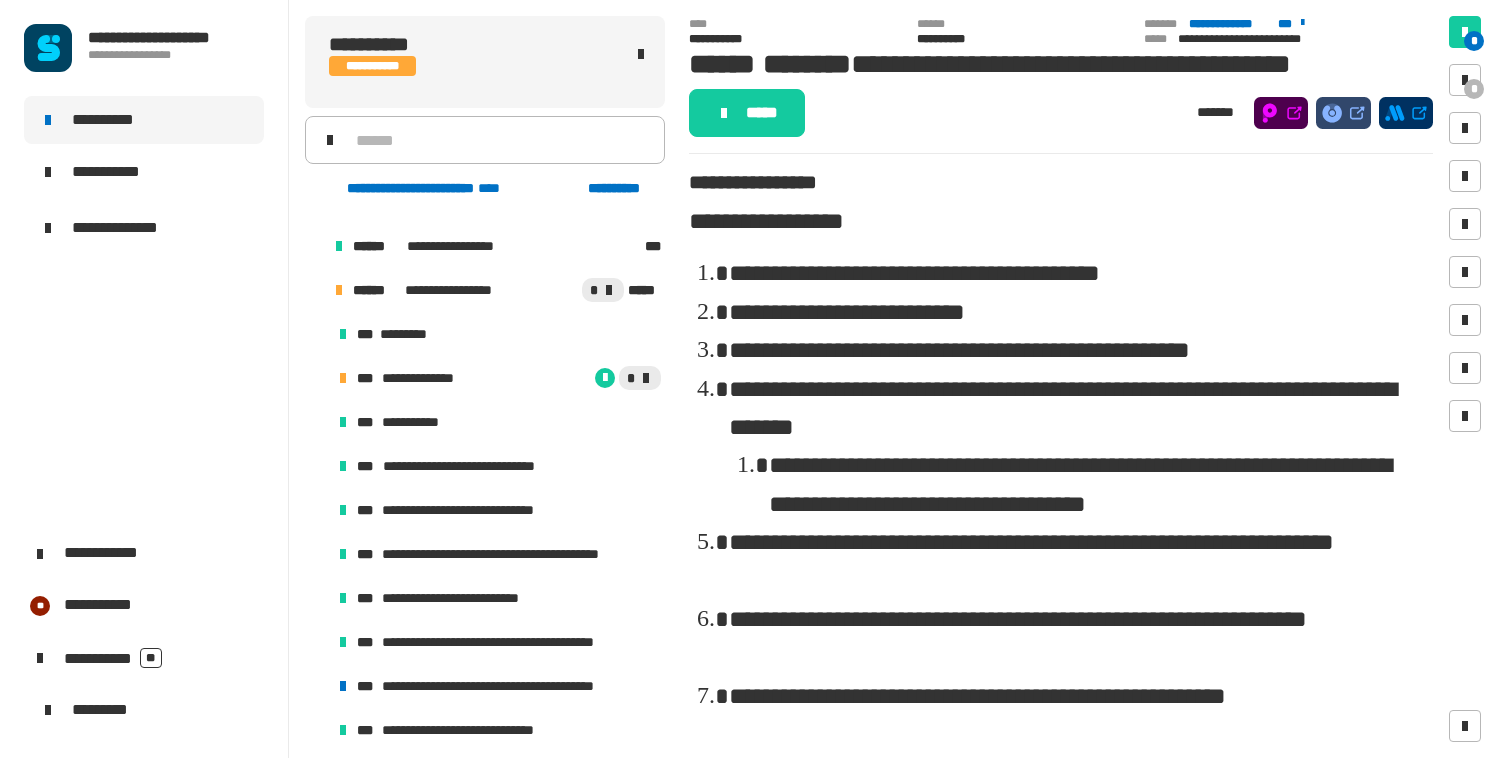 scroll, scrollTop: 889, scrollLeft: 0, axis: vertical 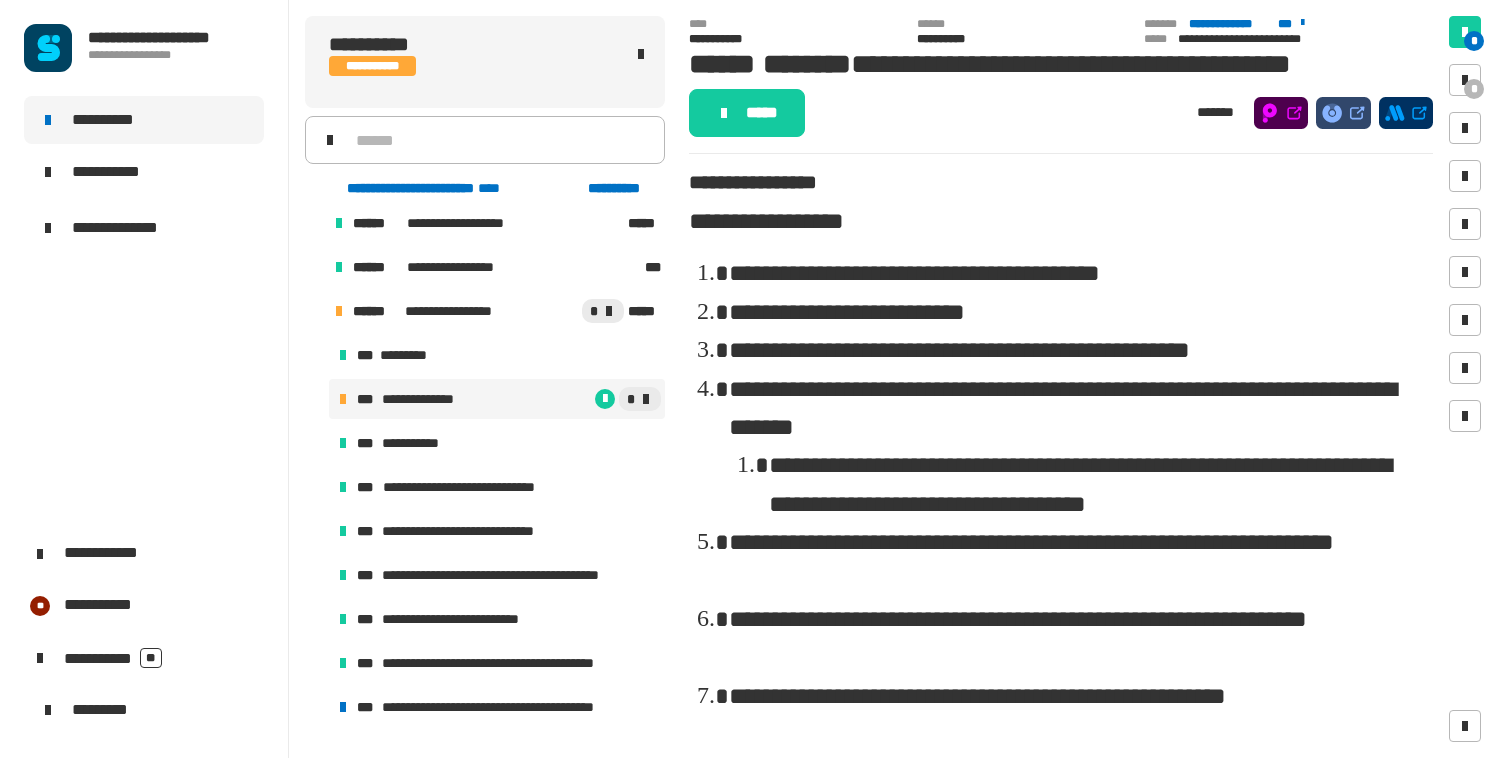 click on "**********" at bounding box center (427, 399) 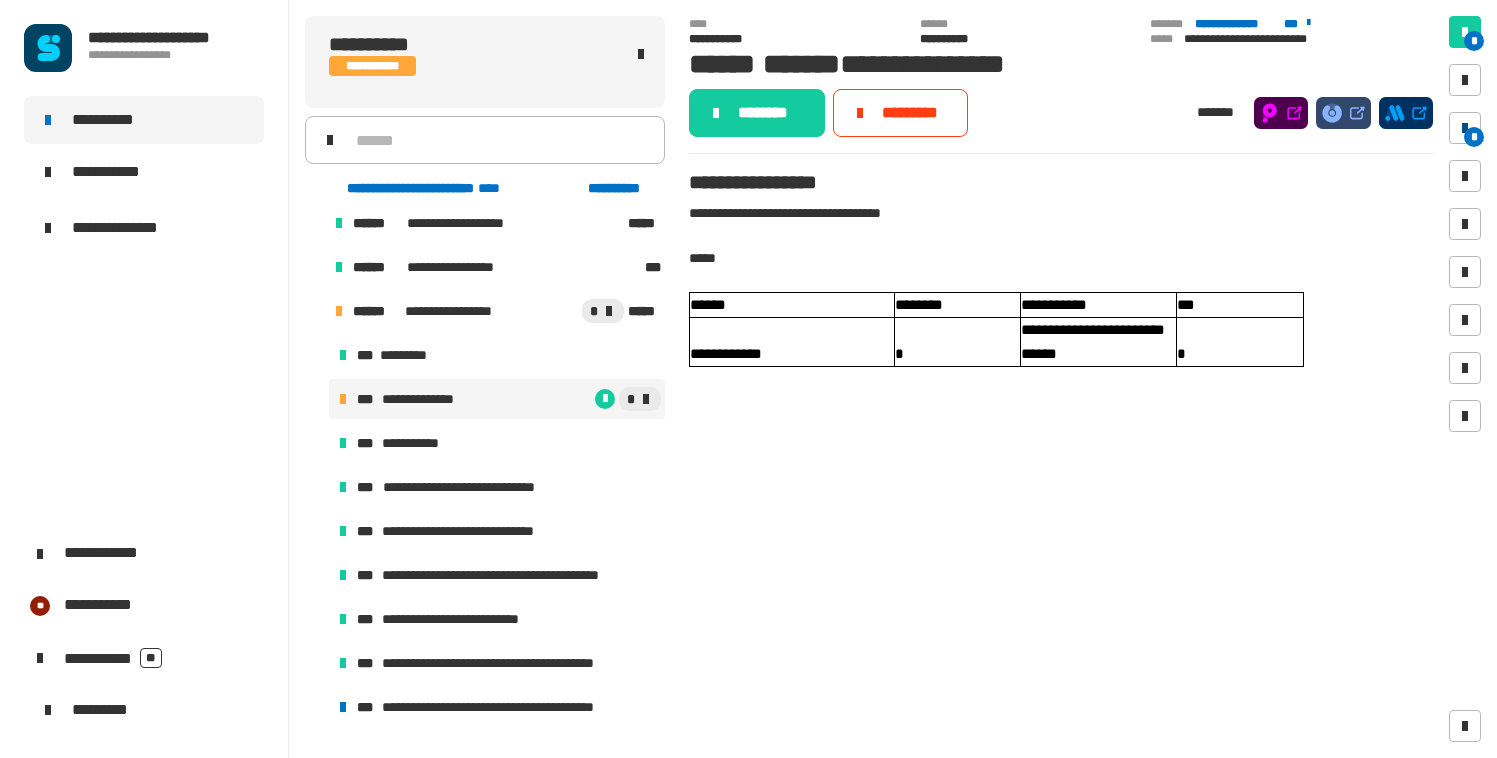 click at bounding box center (1465, 128) 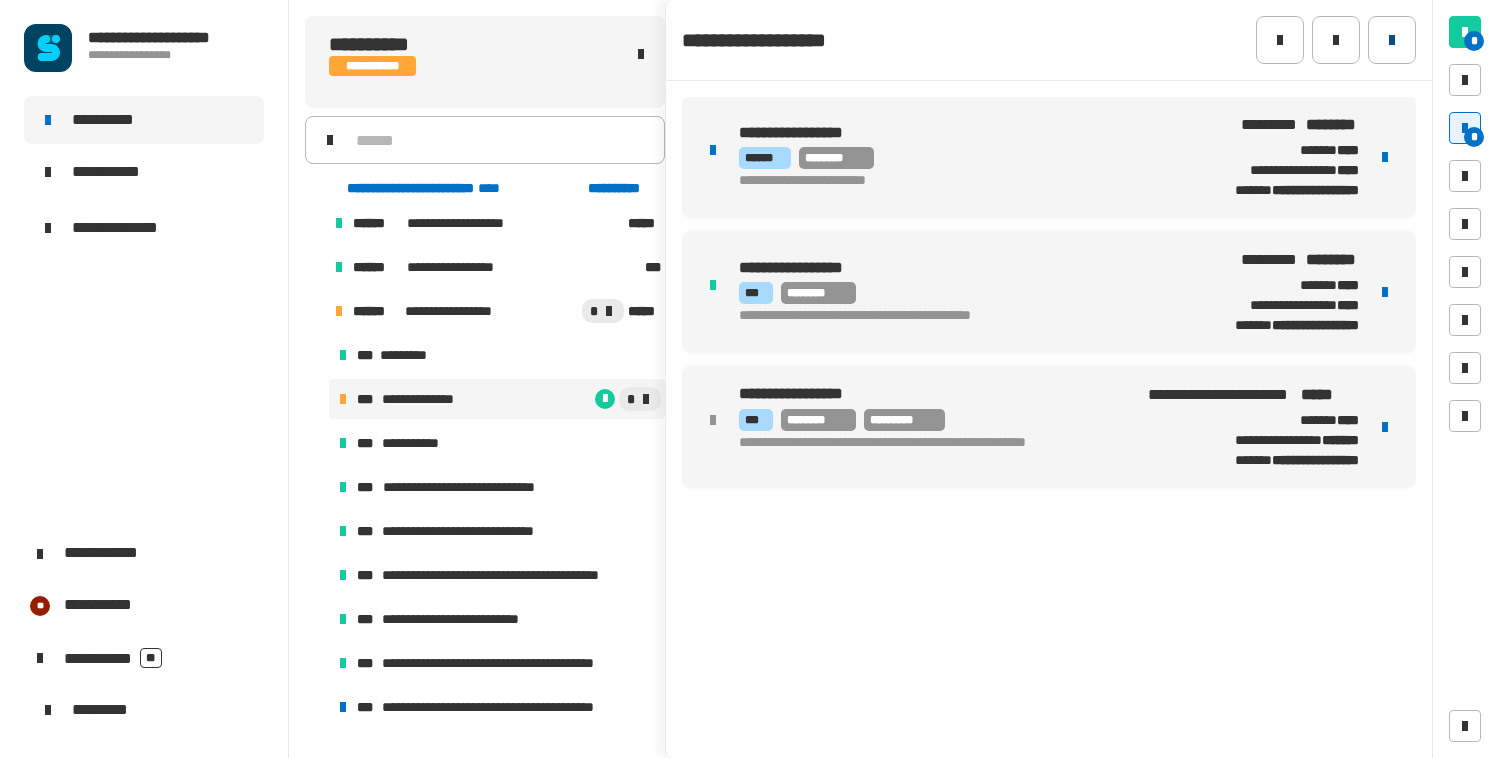 click 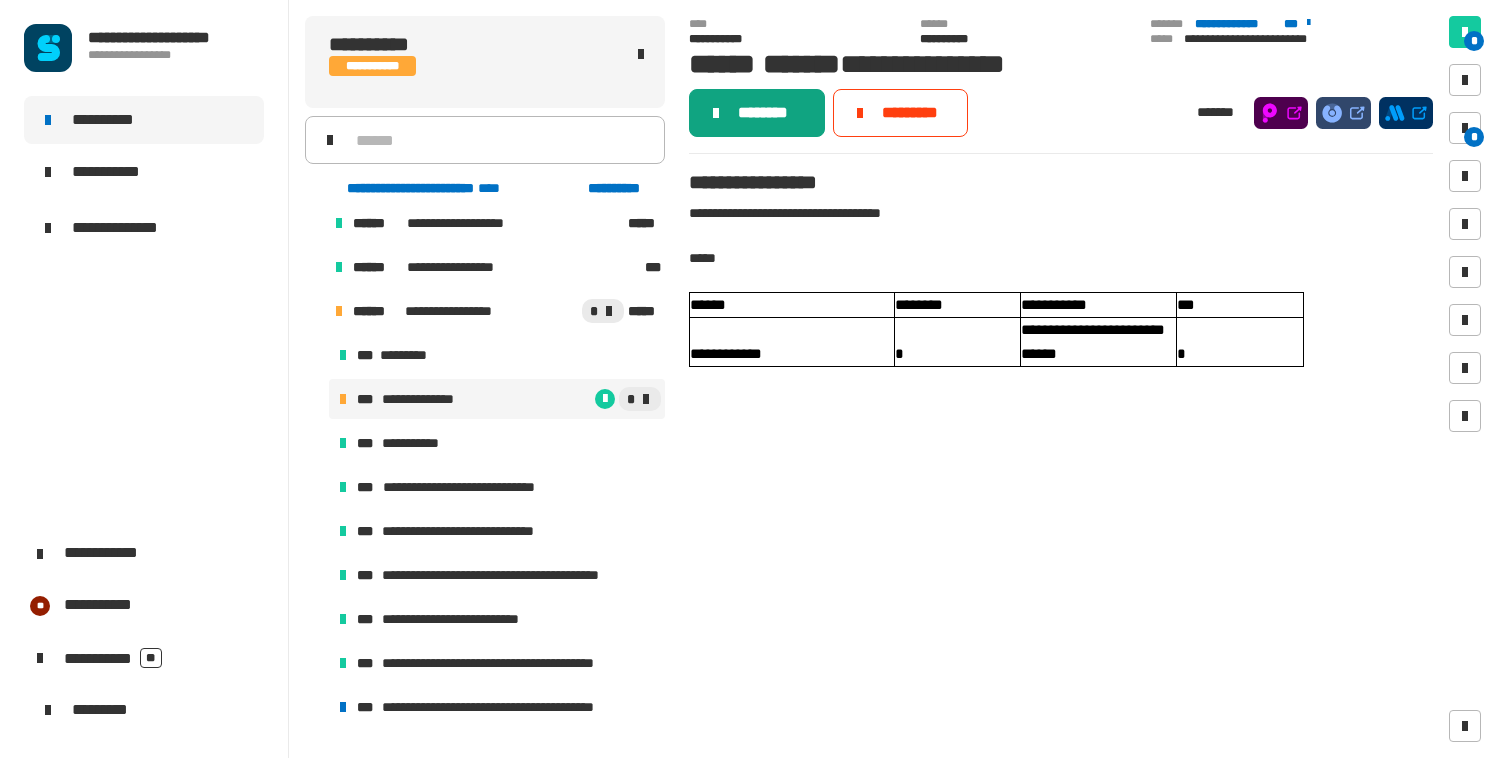 click on "********" 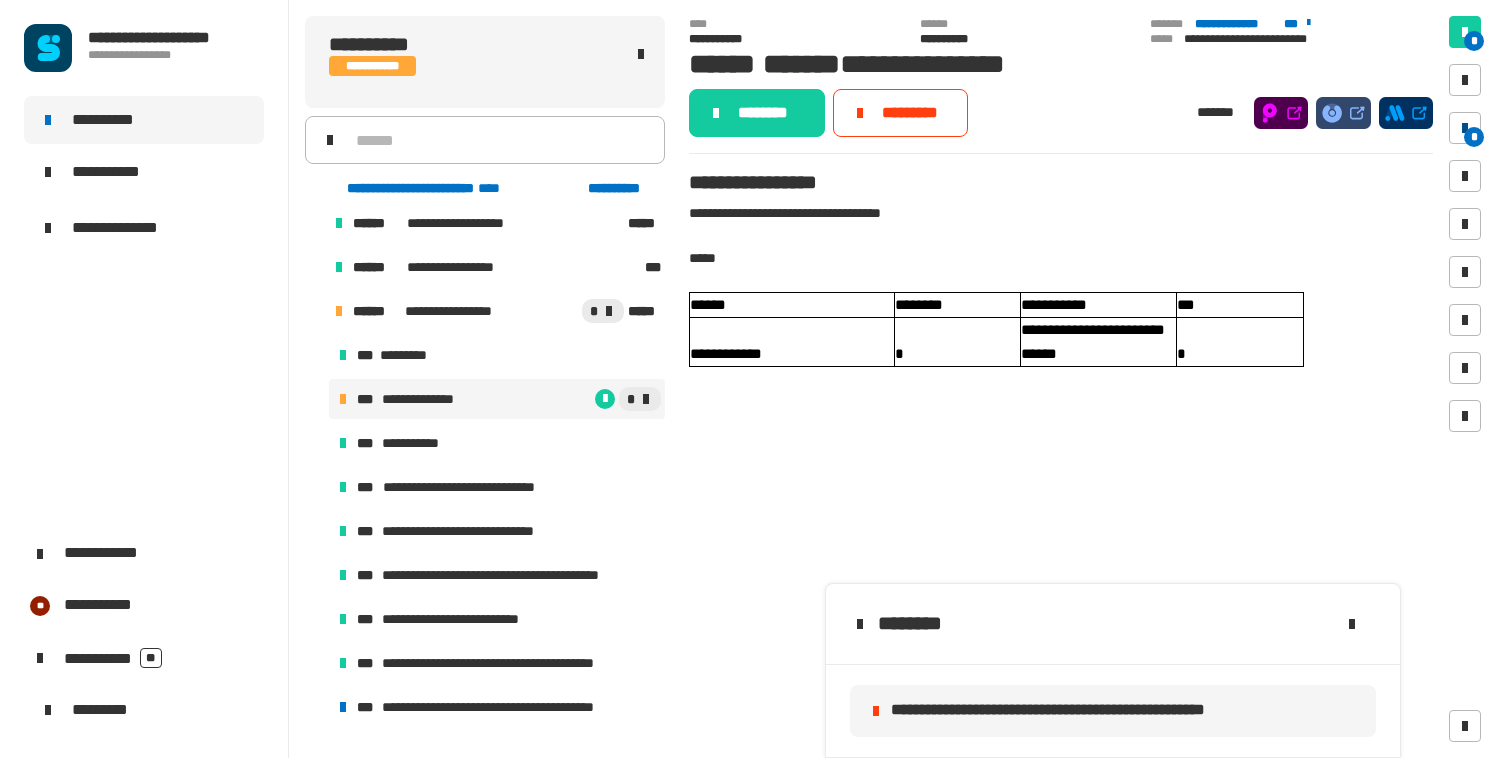 click at bounding box center [1465, 128] 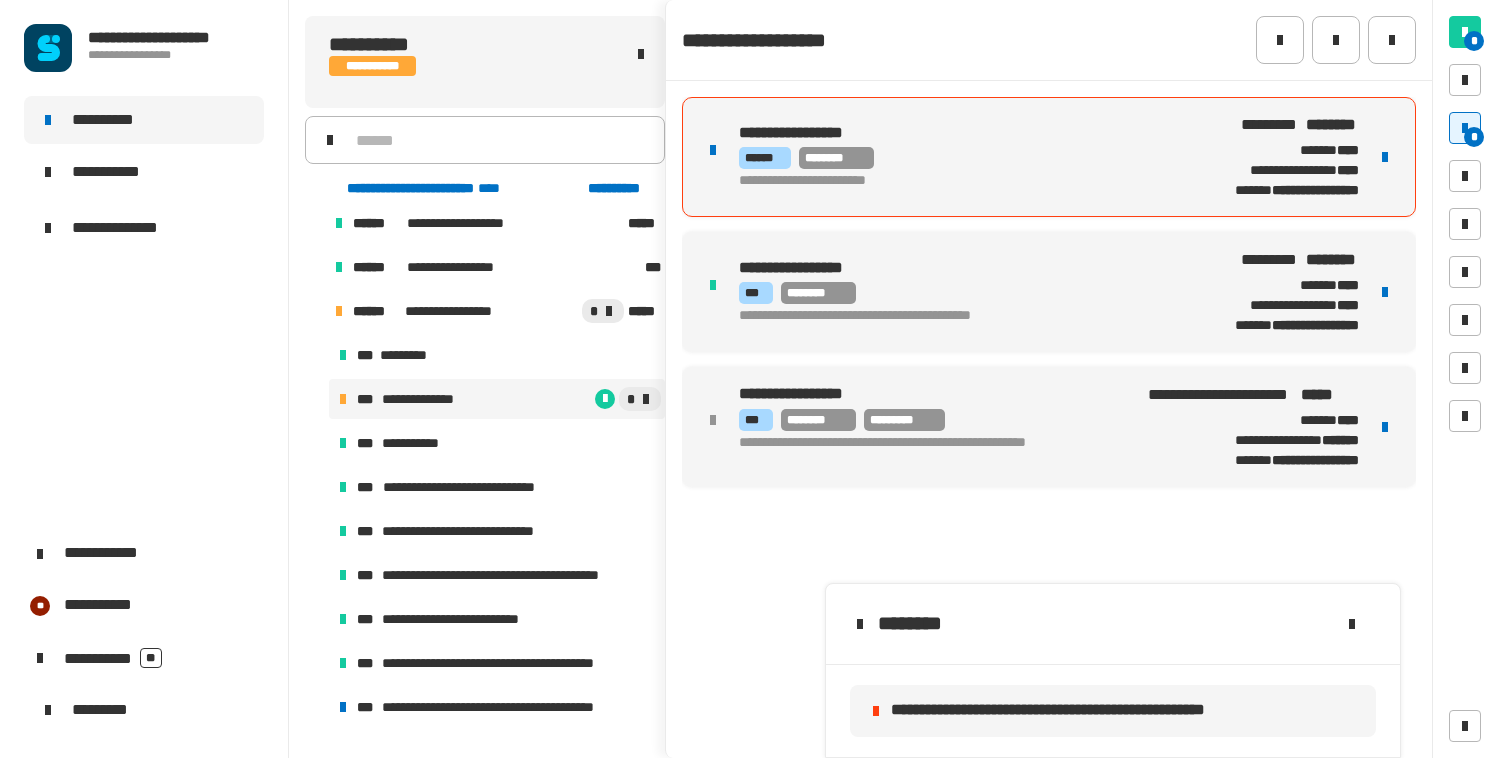click on "**********" at bounding box center (960, 157) 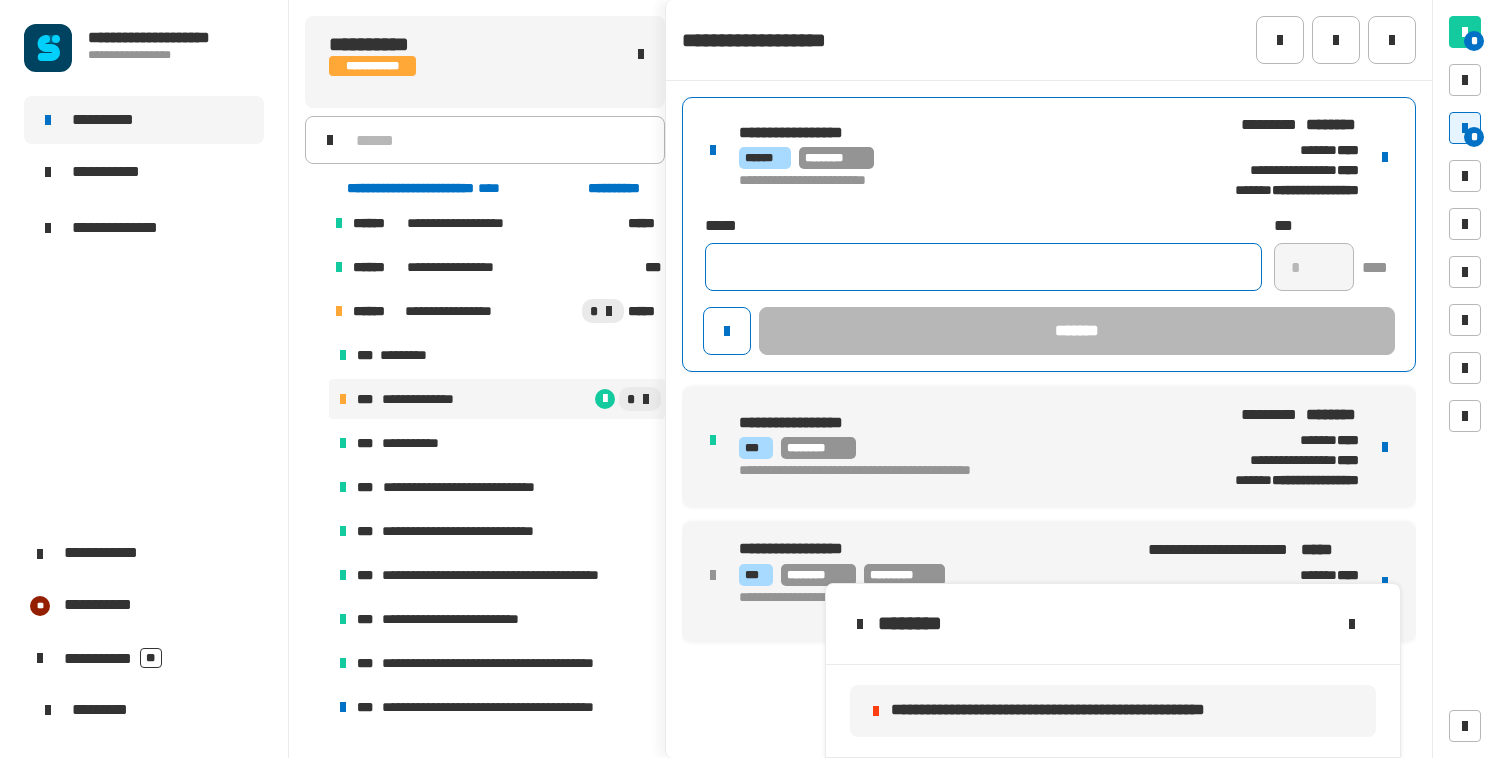 click 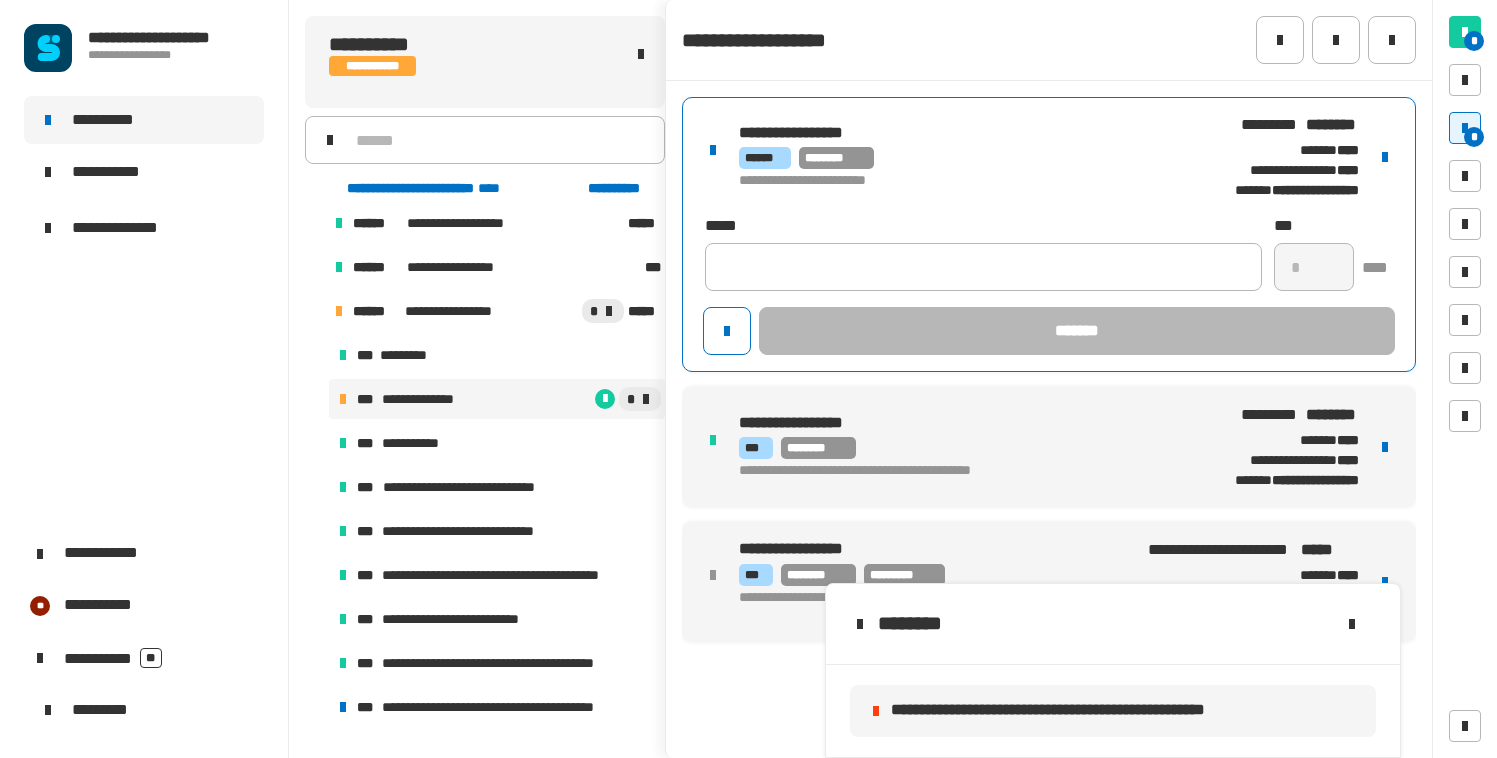 click at bounding box center [1385, 157] 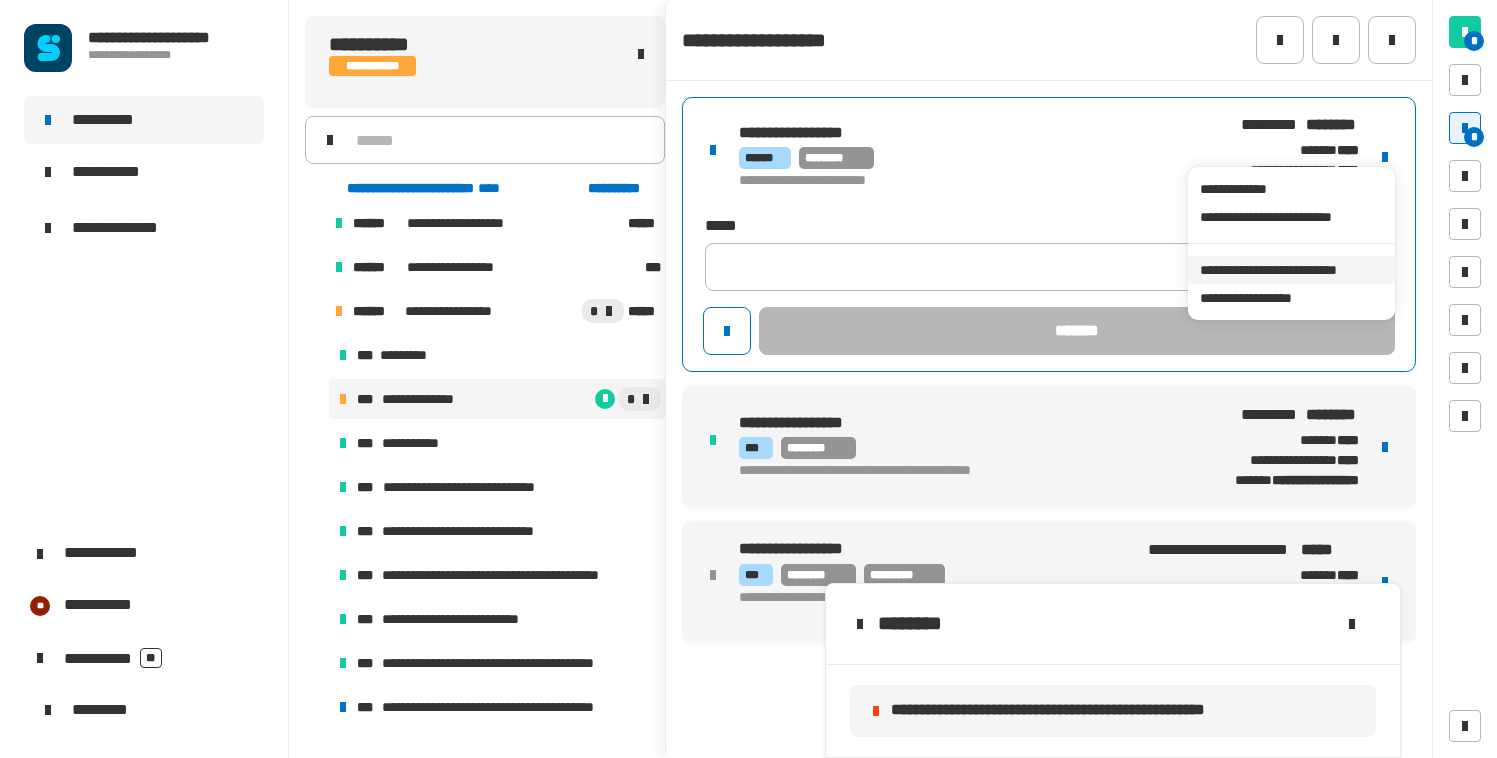 click on "**********" at bounding box center (1291, 270) 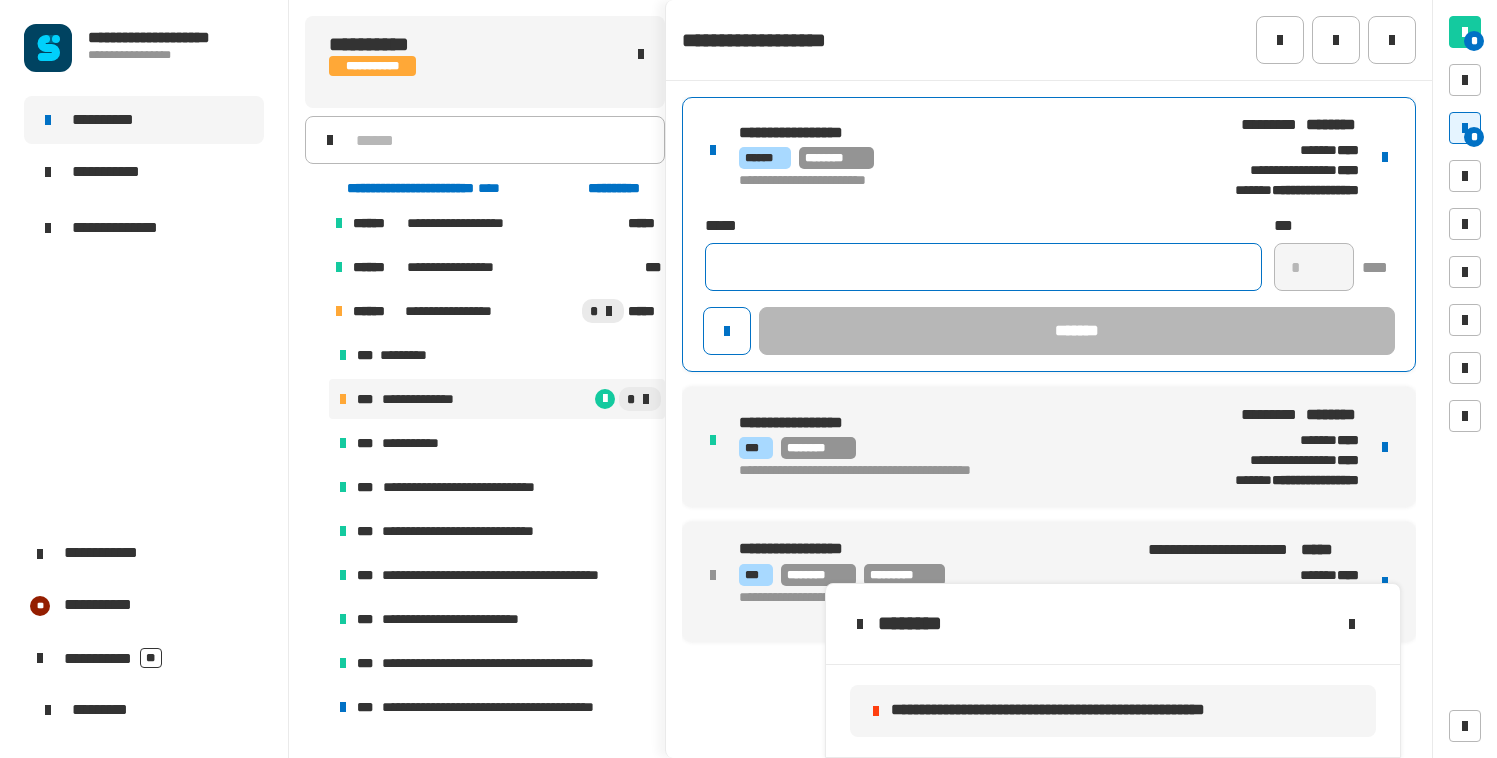 paste on "**********" 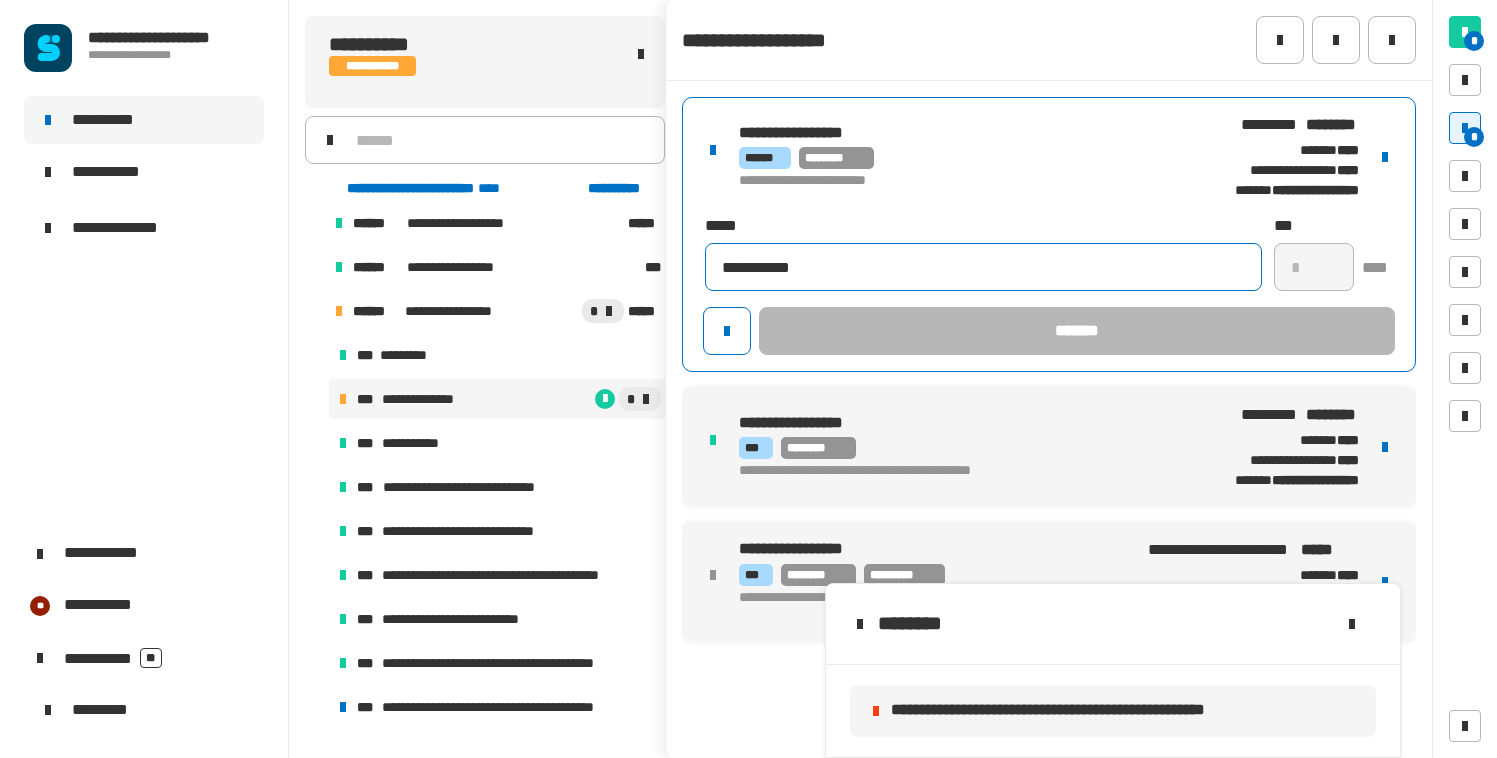 type on "**********" 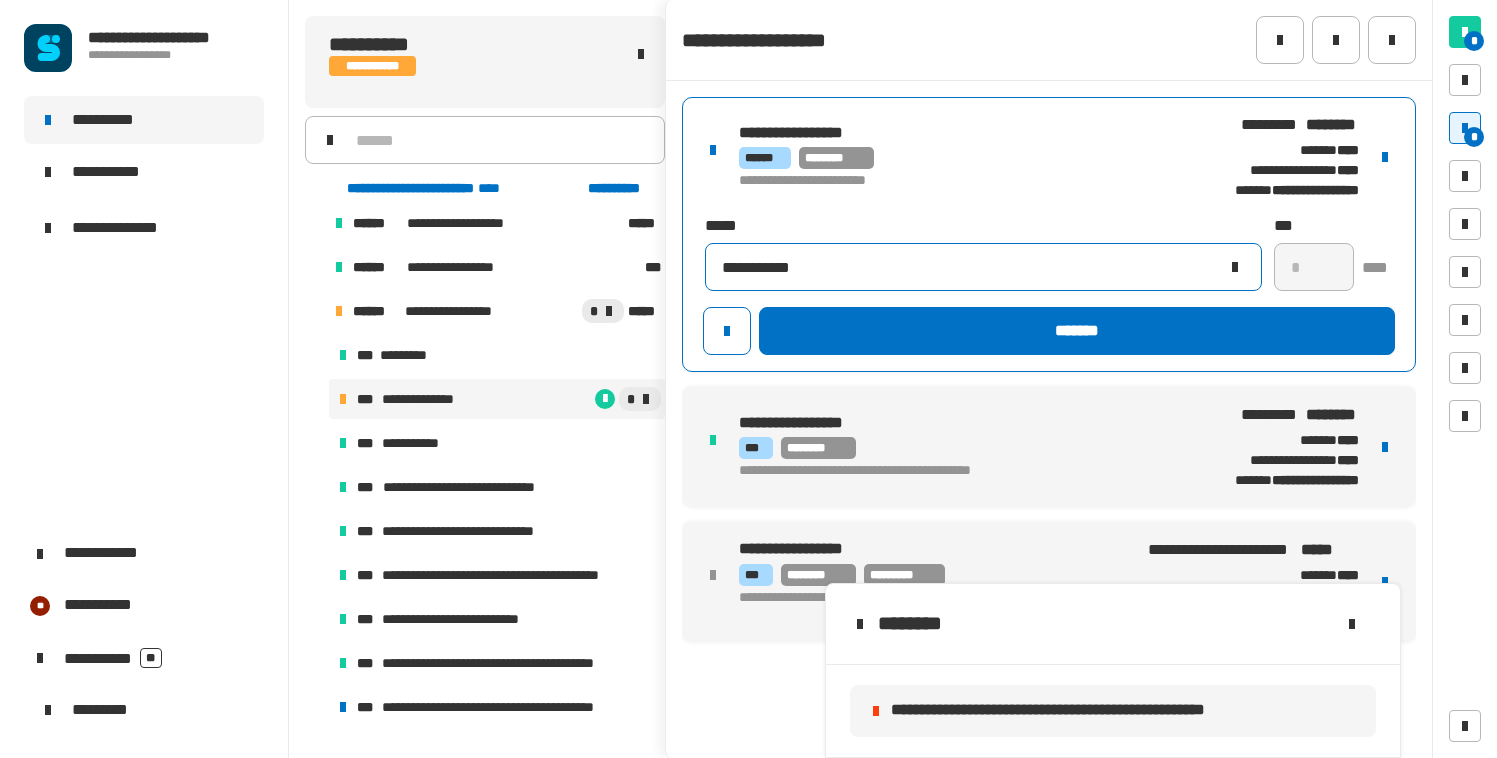 click 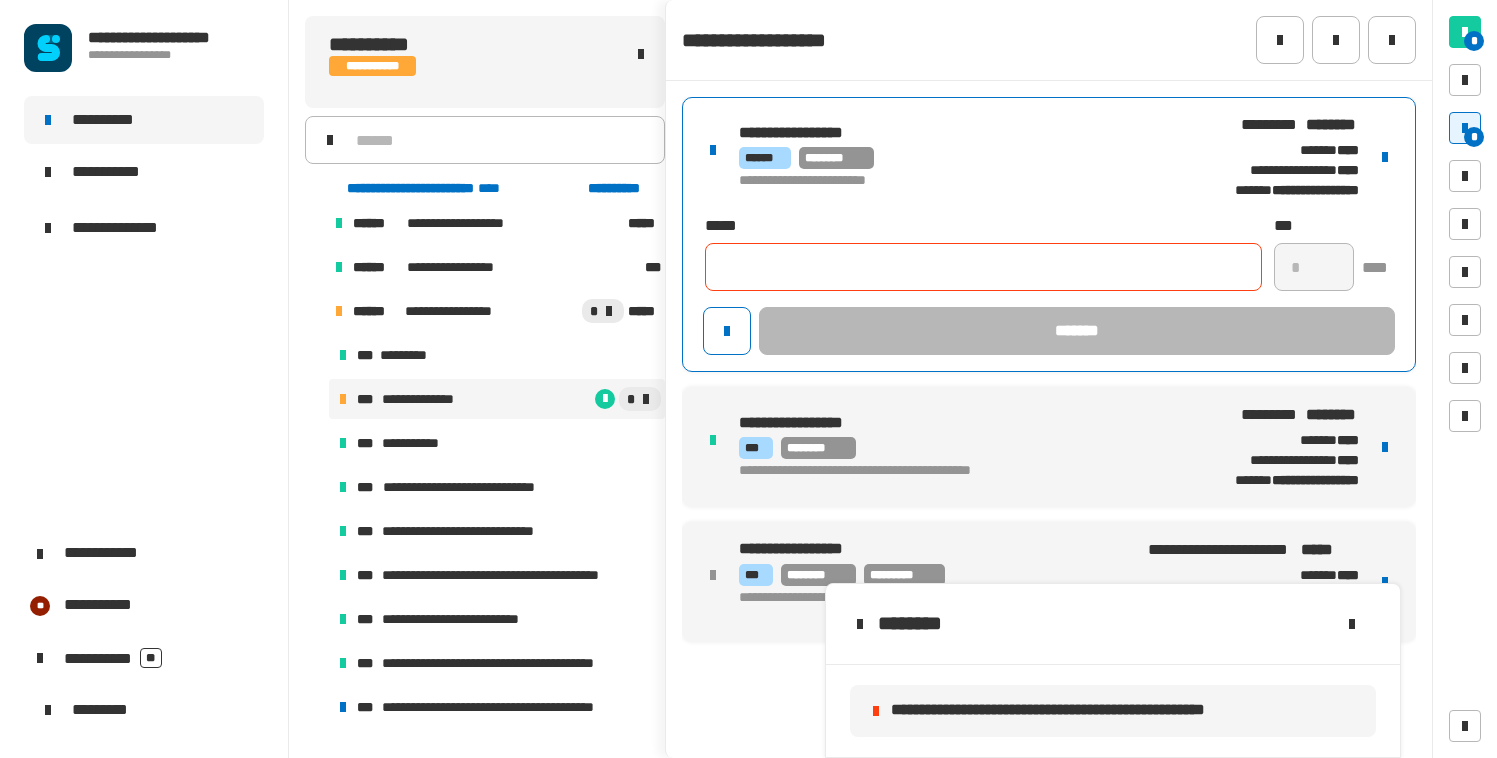 paste on "**********" 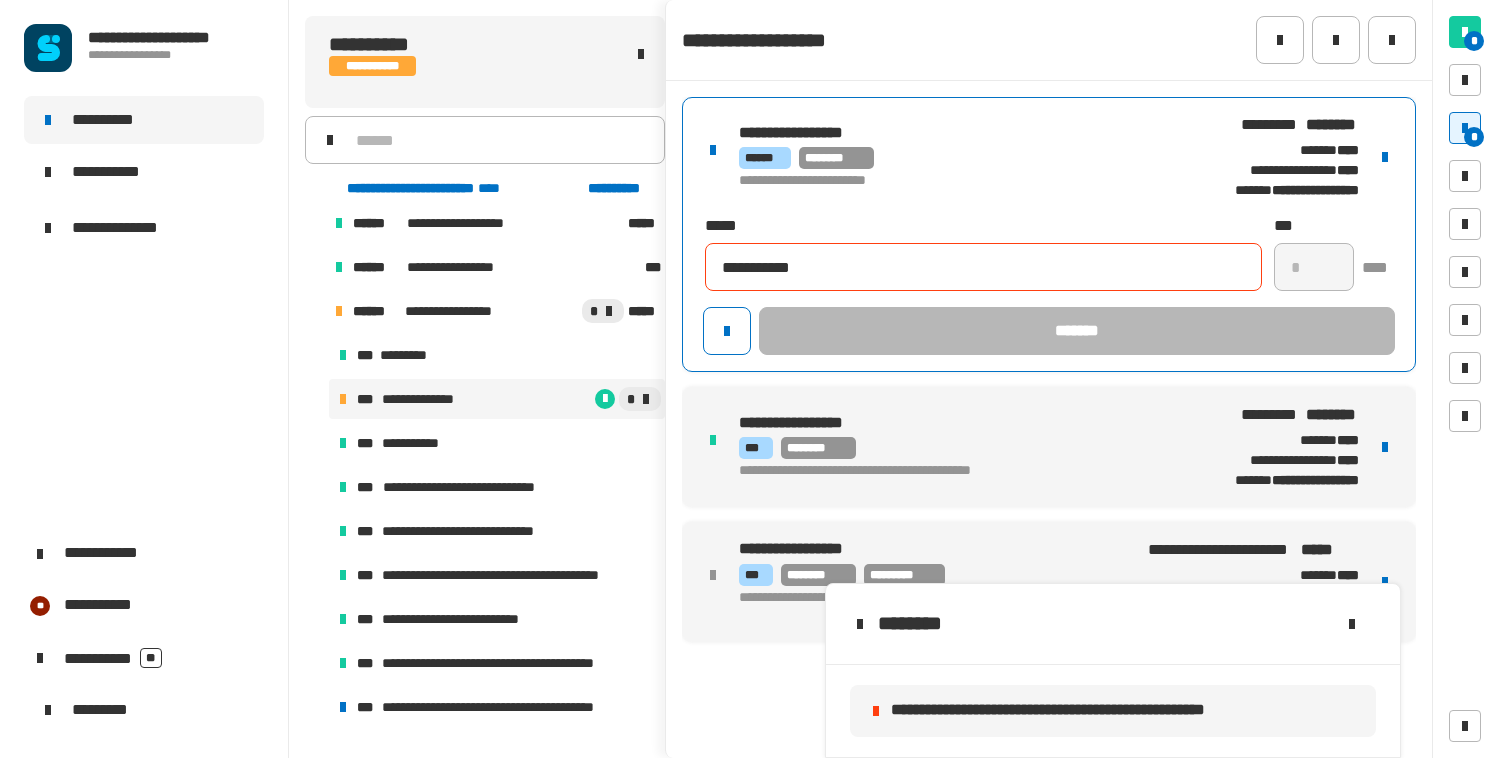 type on "**********" 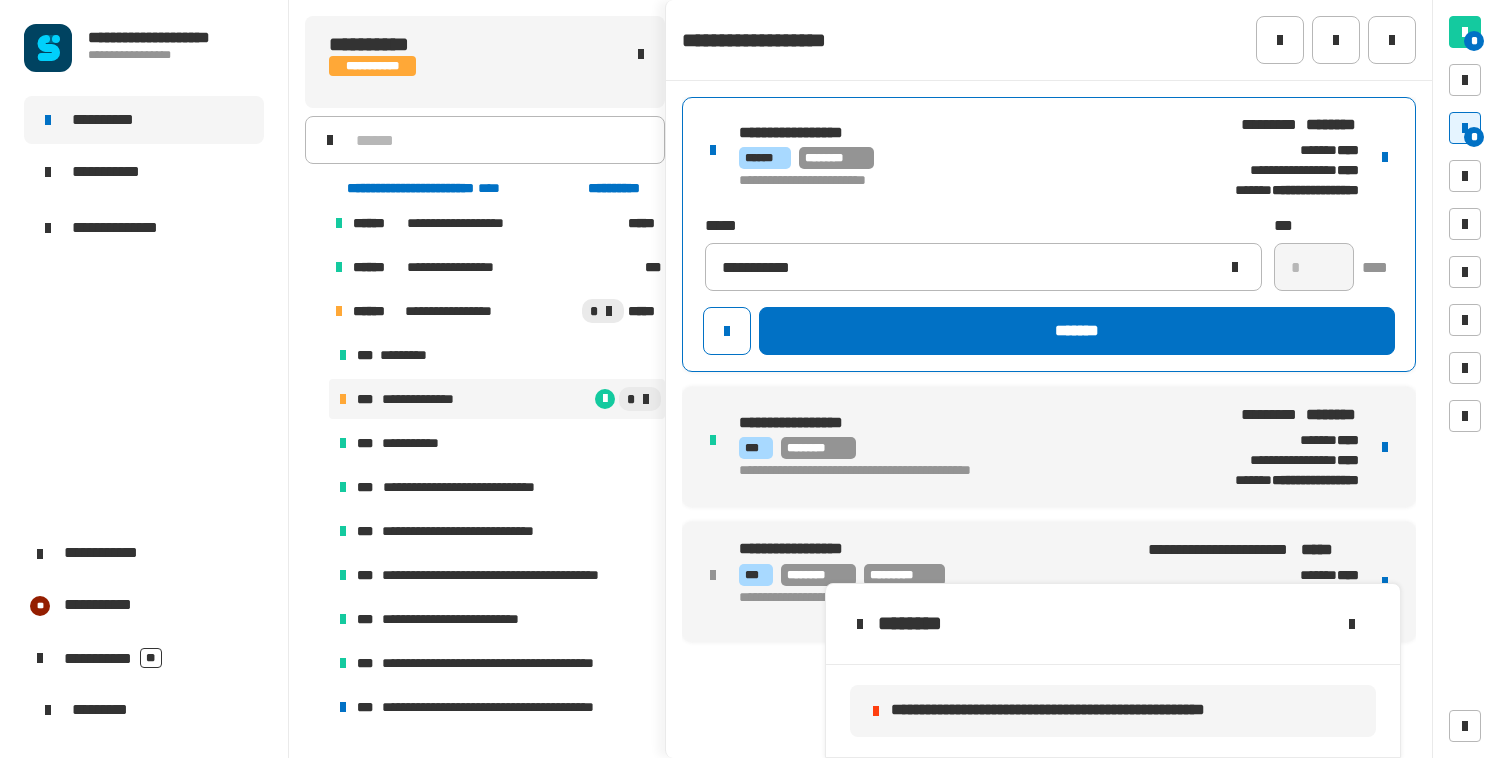 click on "**********" at bounding box center (960, 181) 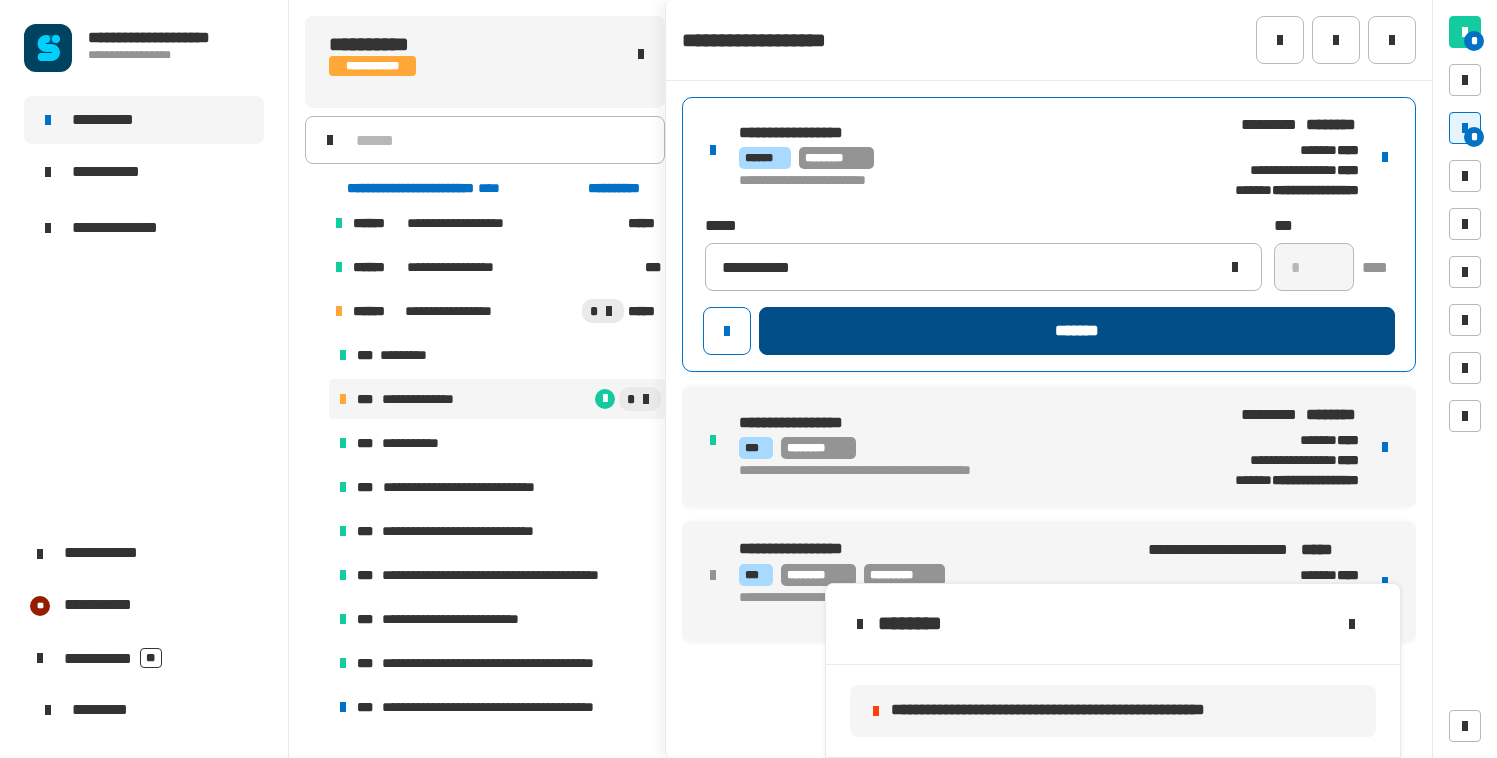 click on "*******" 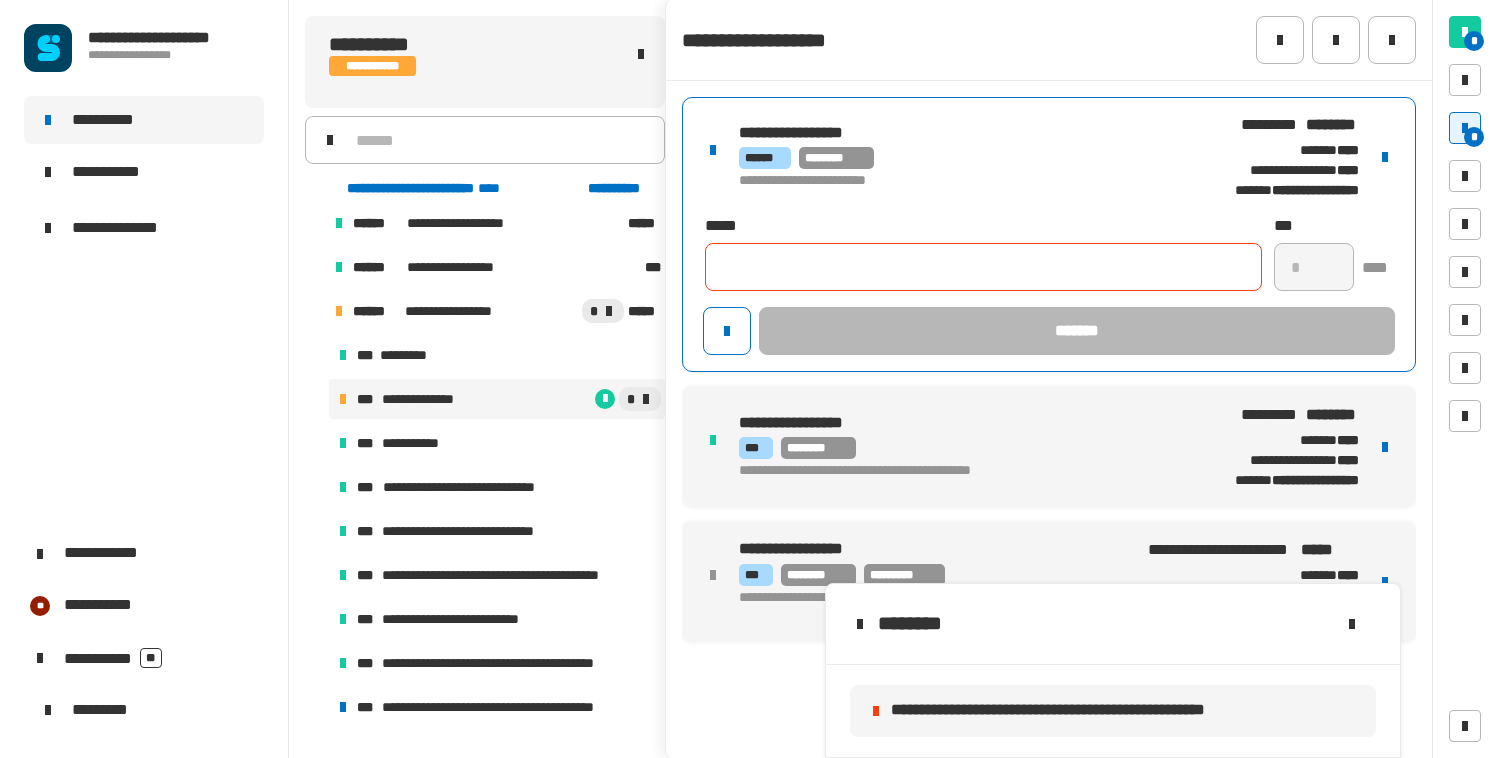type 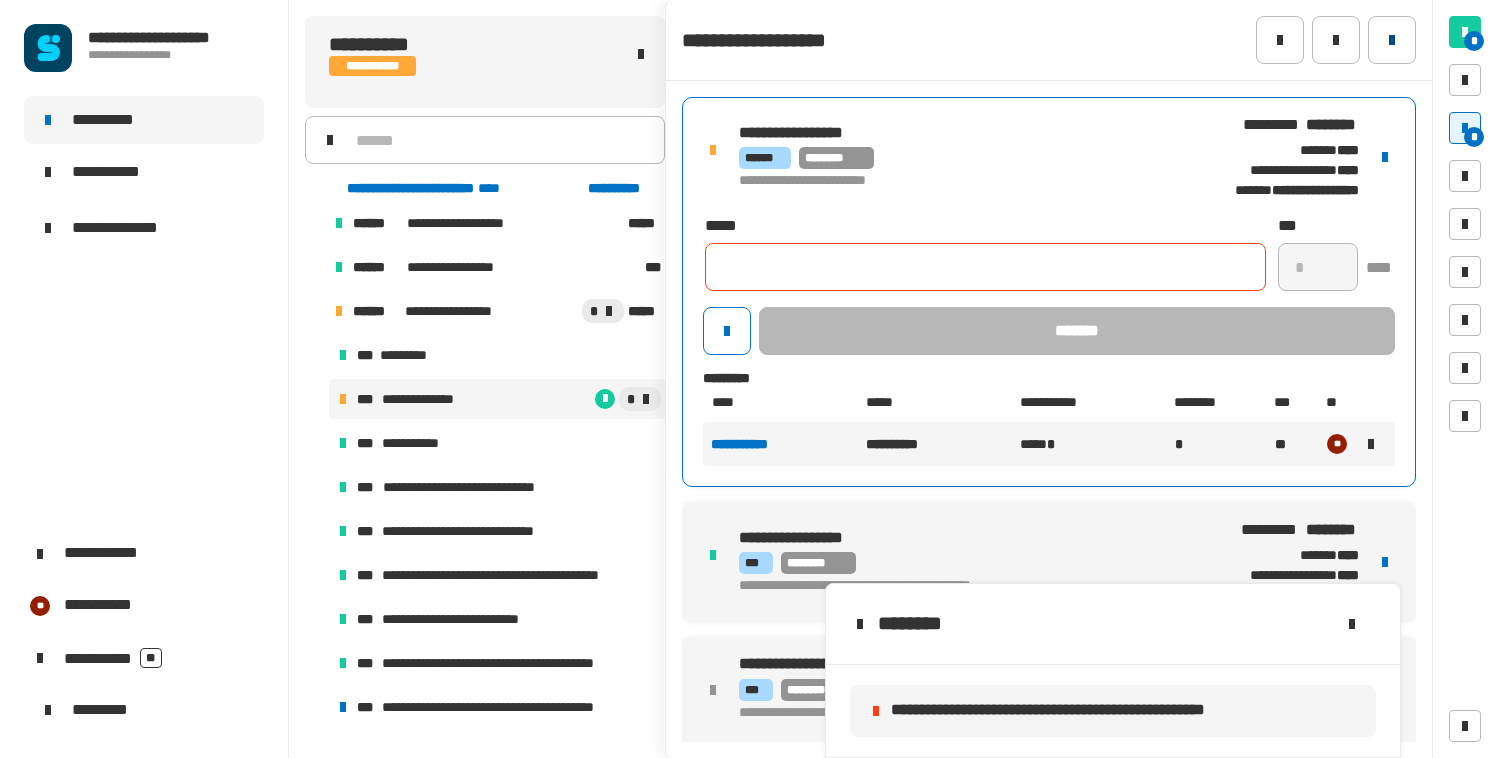click 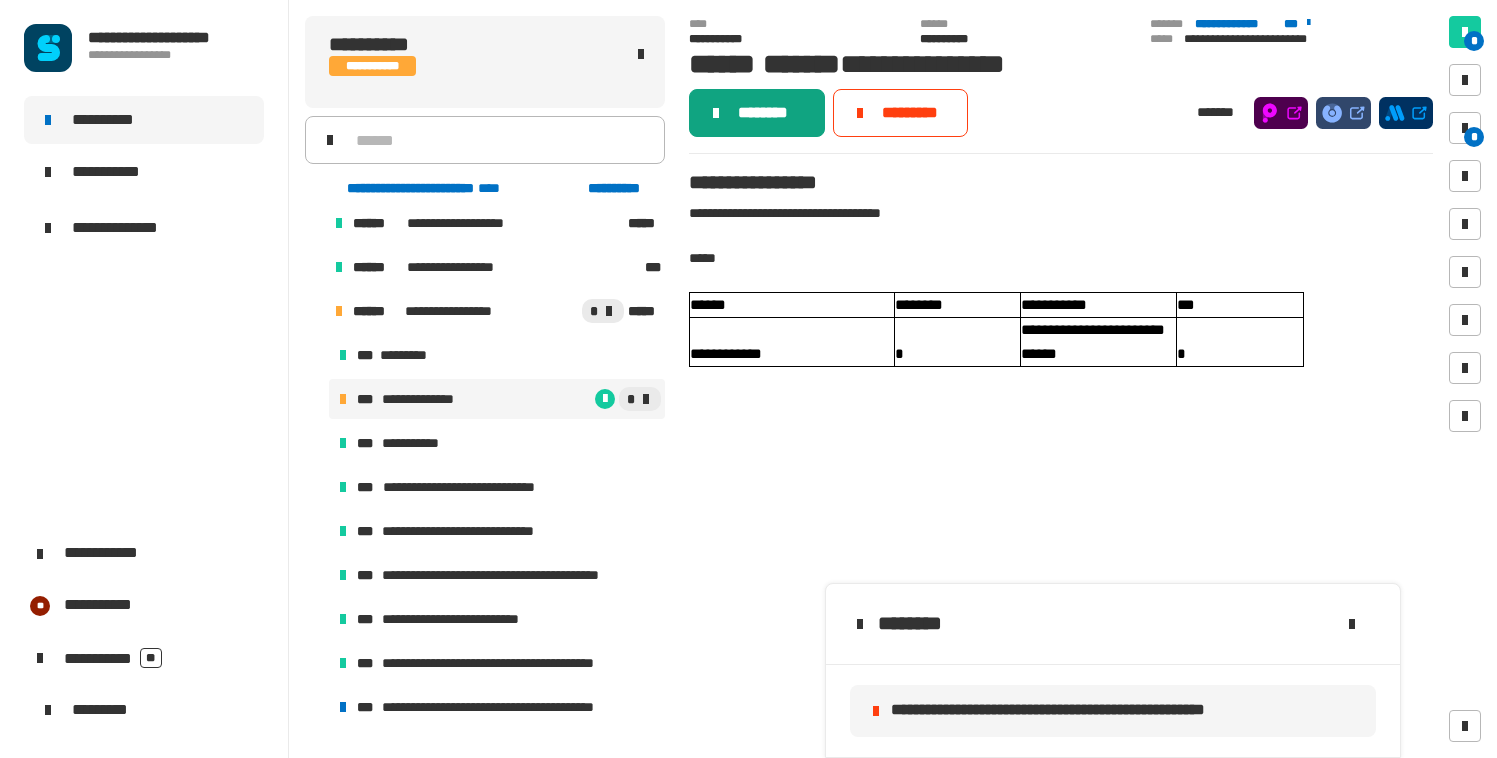 click on "********" 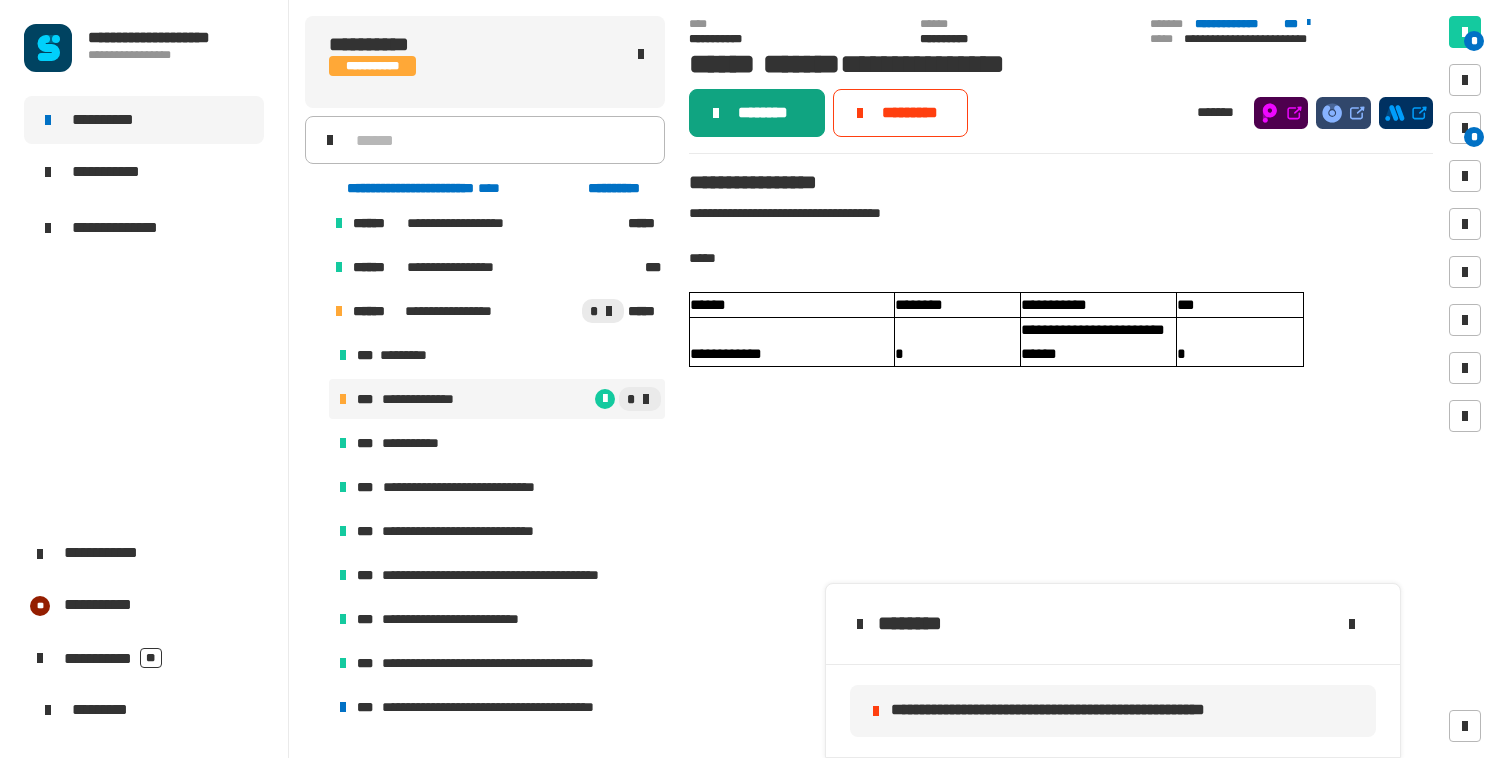 click on "********" 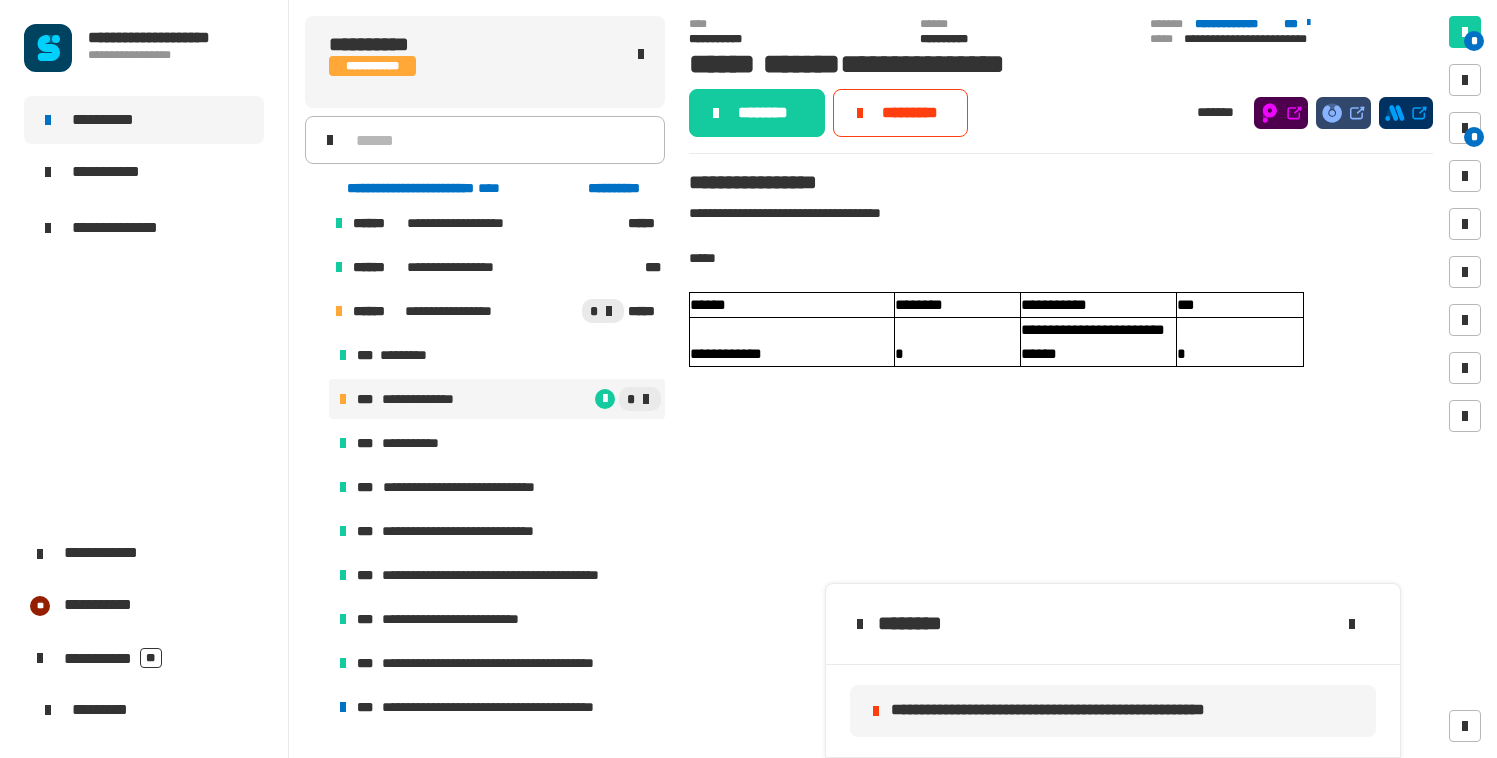 click on "*" at bounding box center [568, 399] 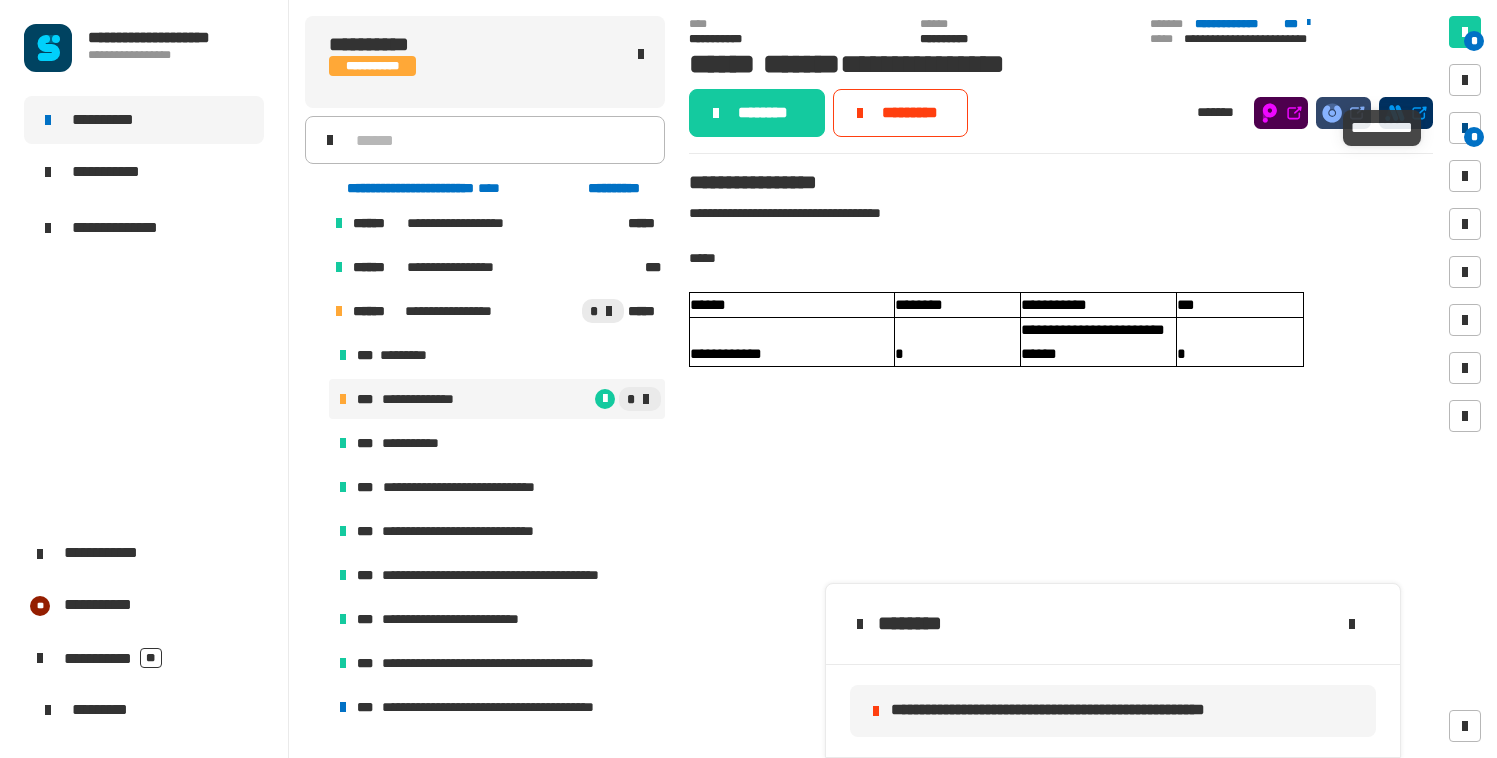 click at bounding box center (1465, 128) 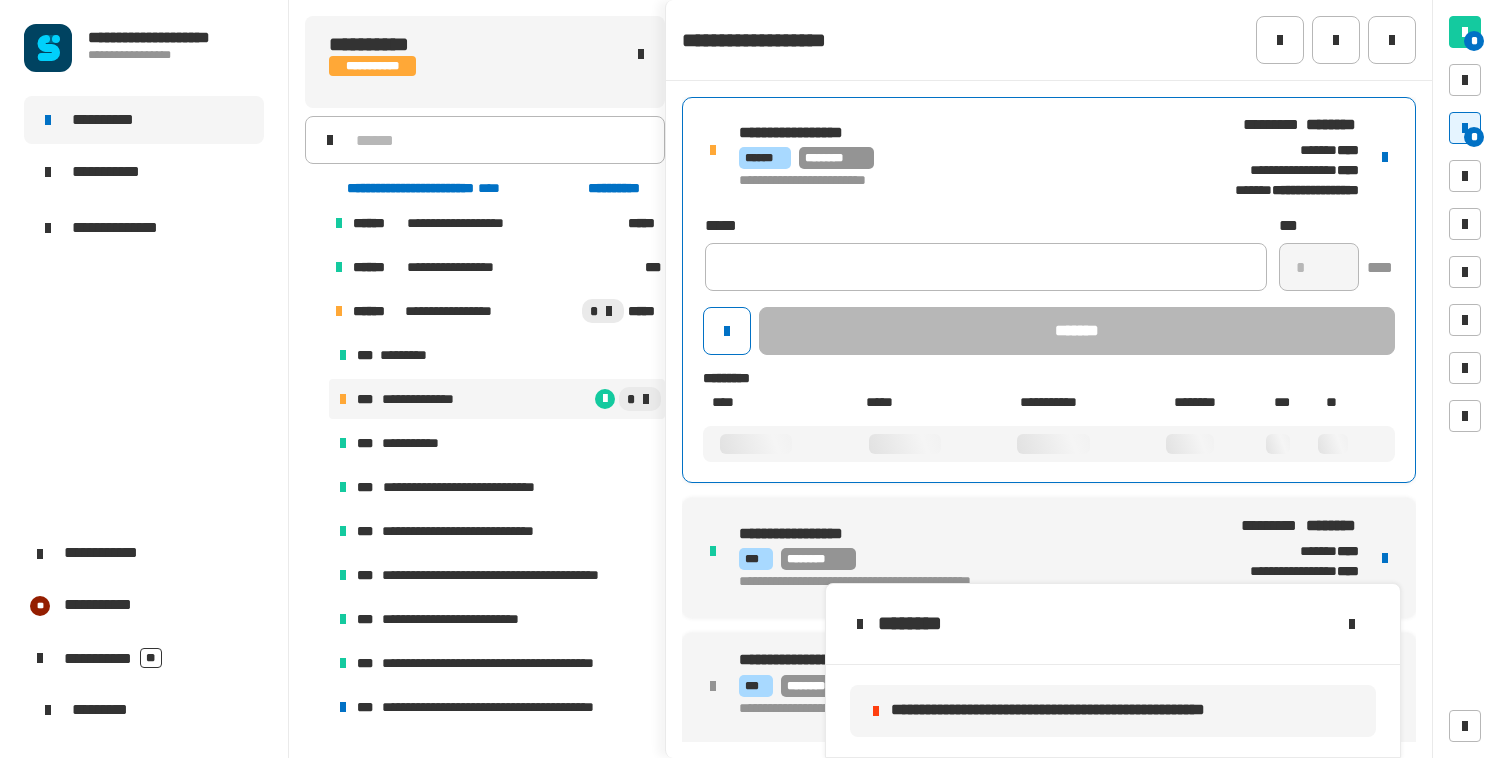 click on "****** ********" at bounding box center [960, 158] 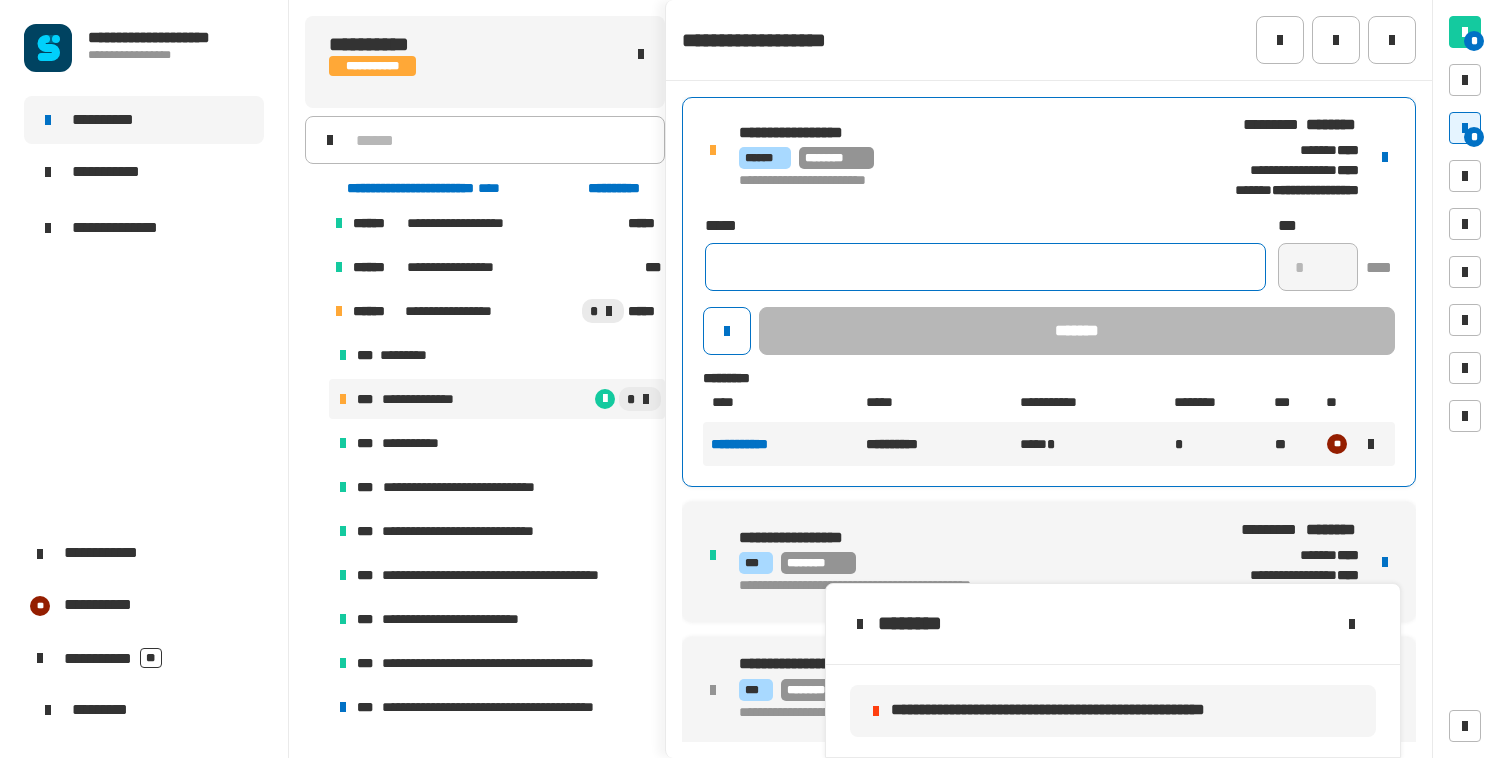 paste on "**********" 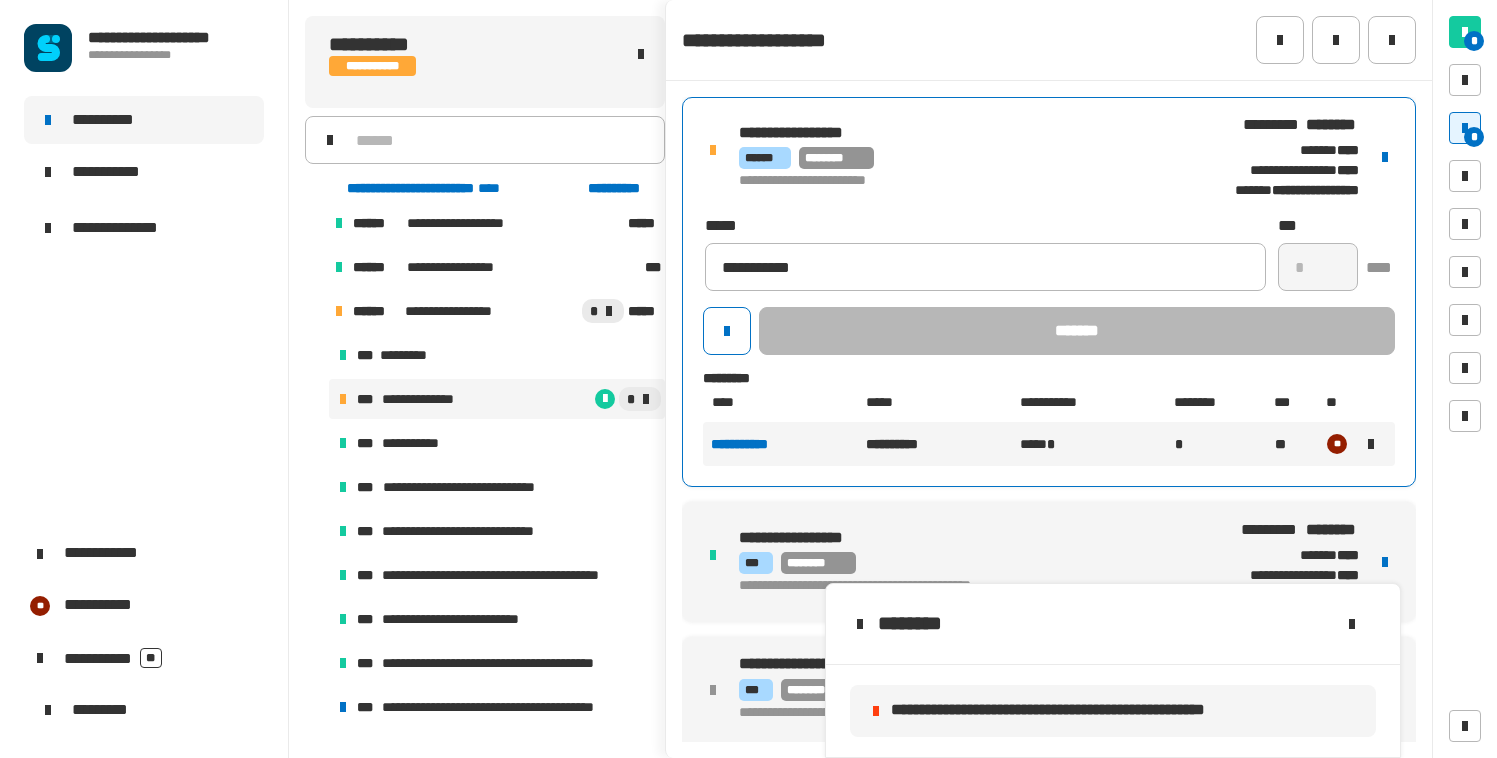 click on "**********" at bounding box center (948, 181) 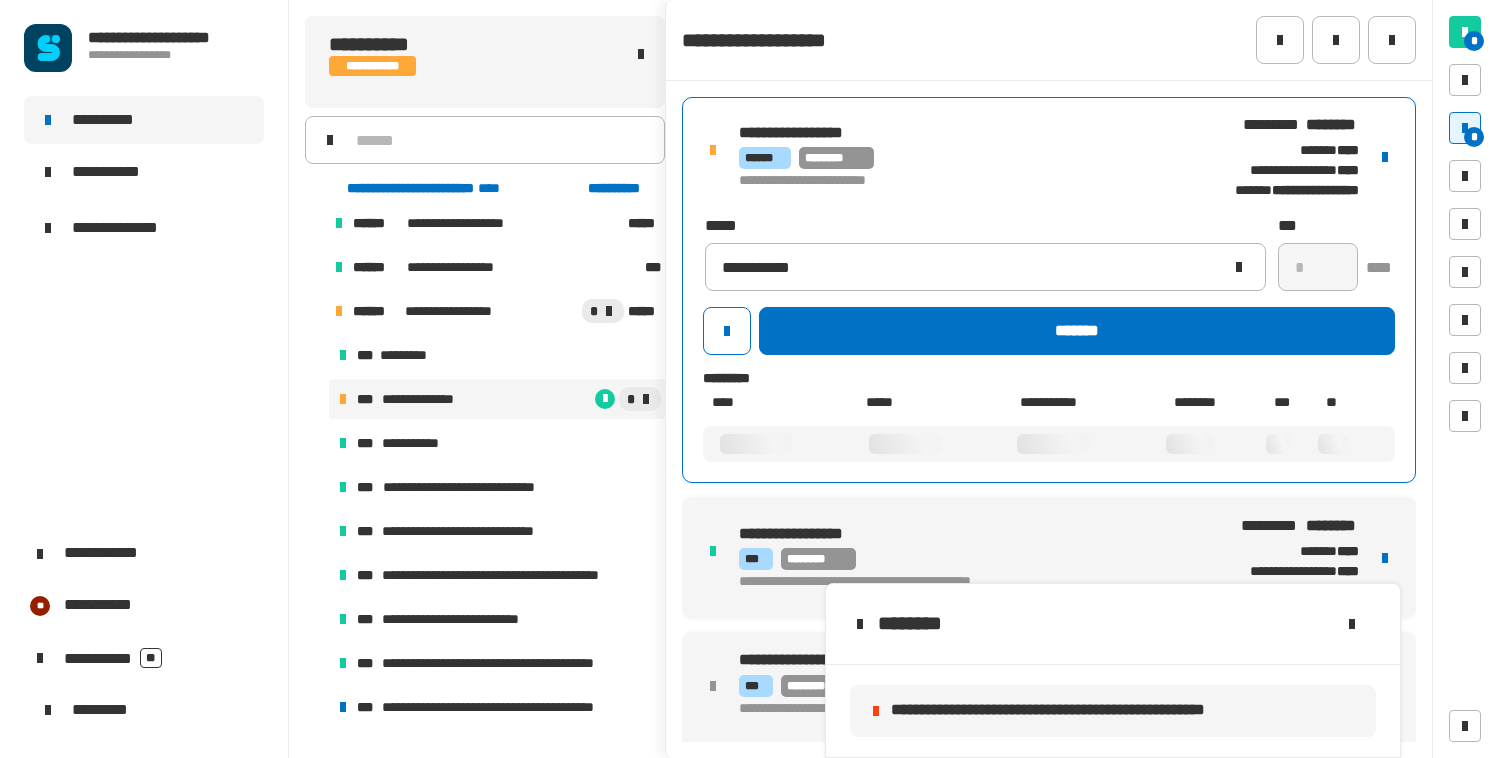 click on "****** ********" at bounding box center [960, 158] 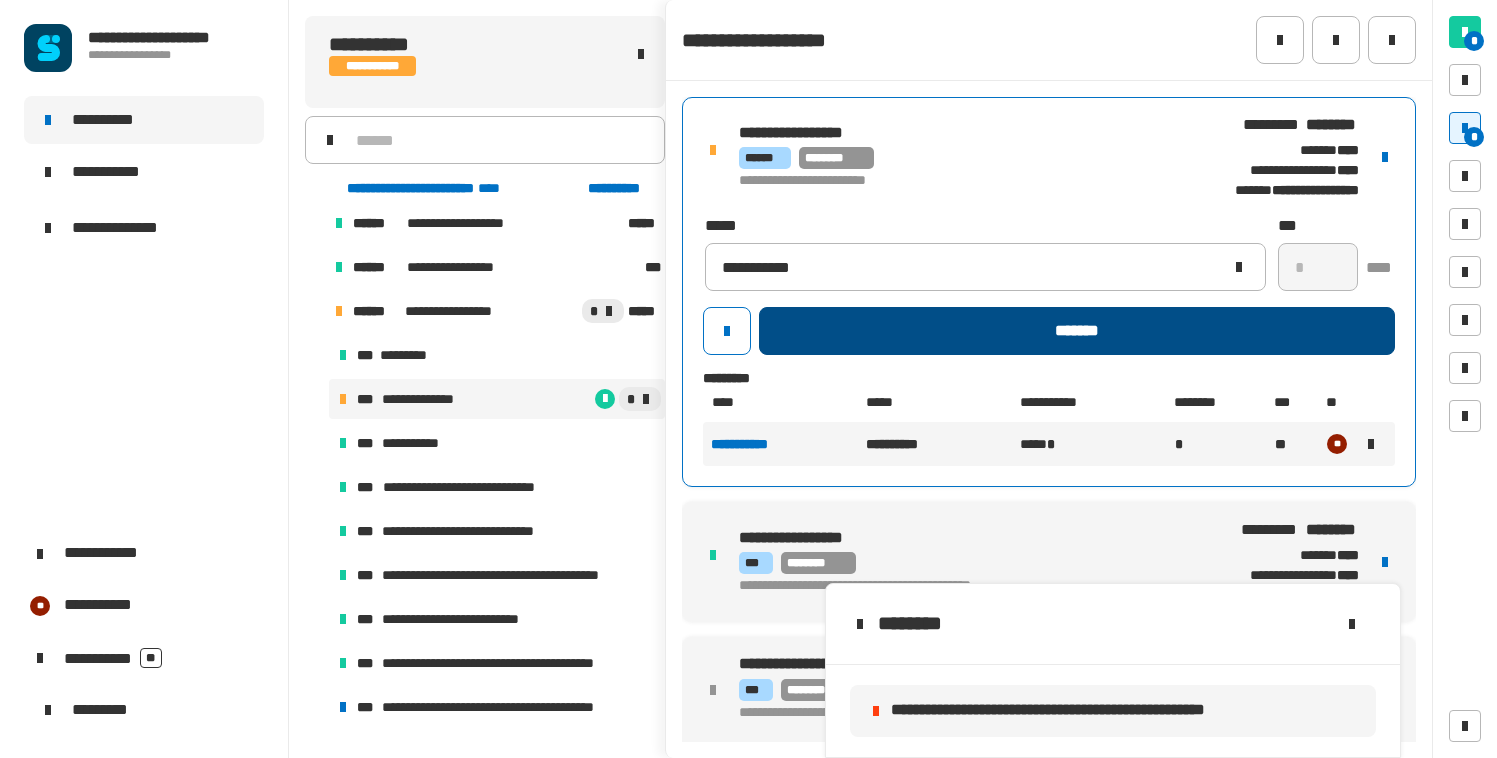 click on "*******" 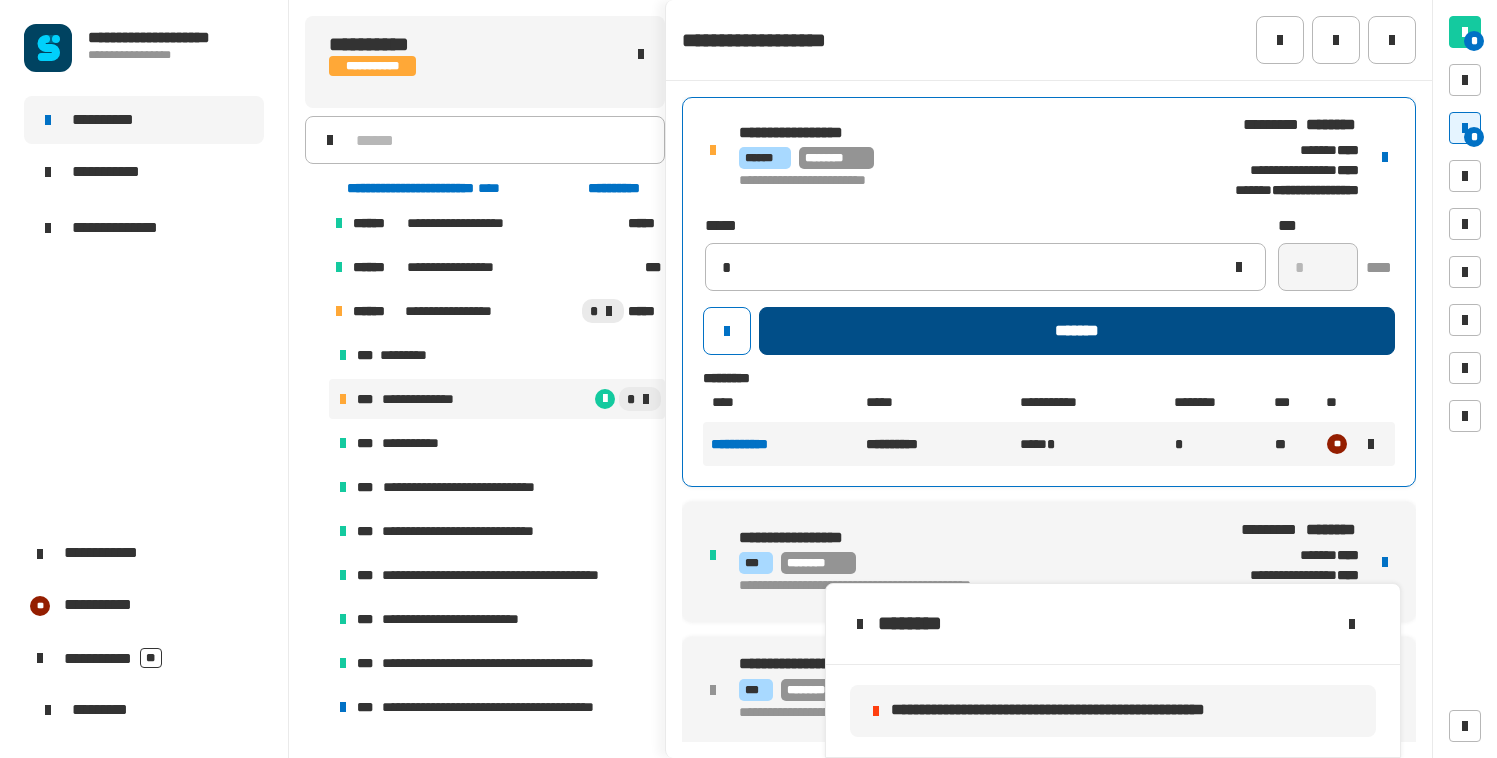 type 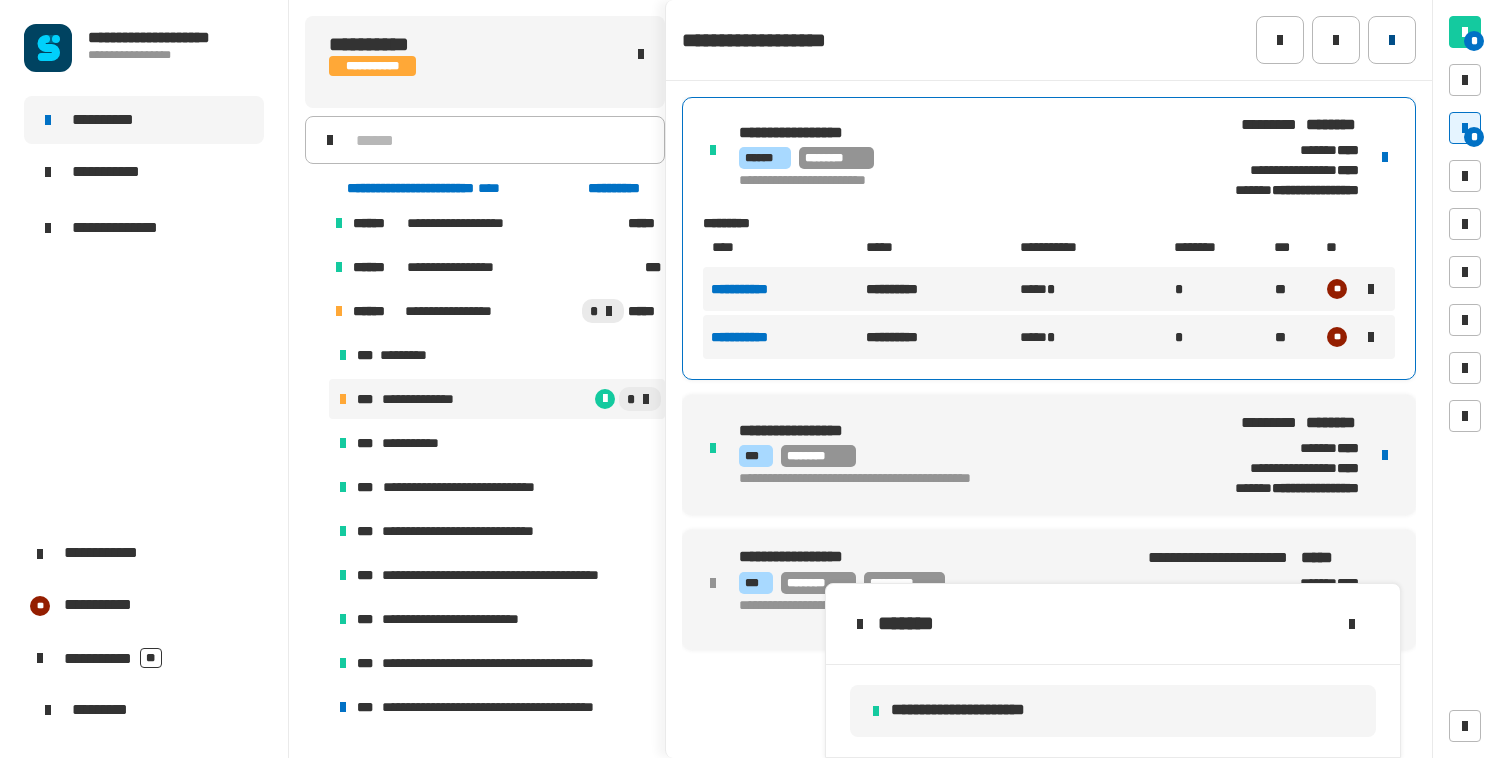 click 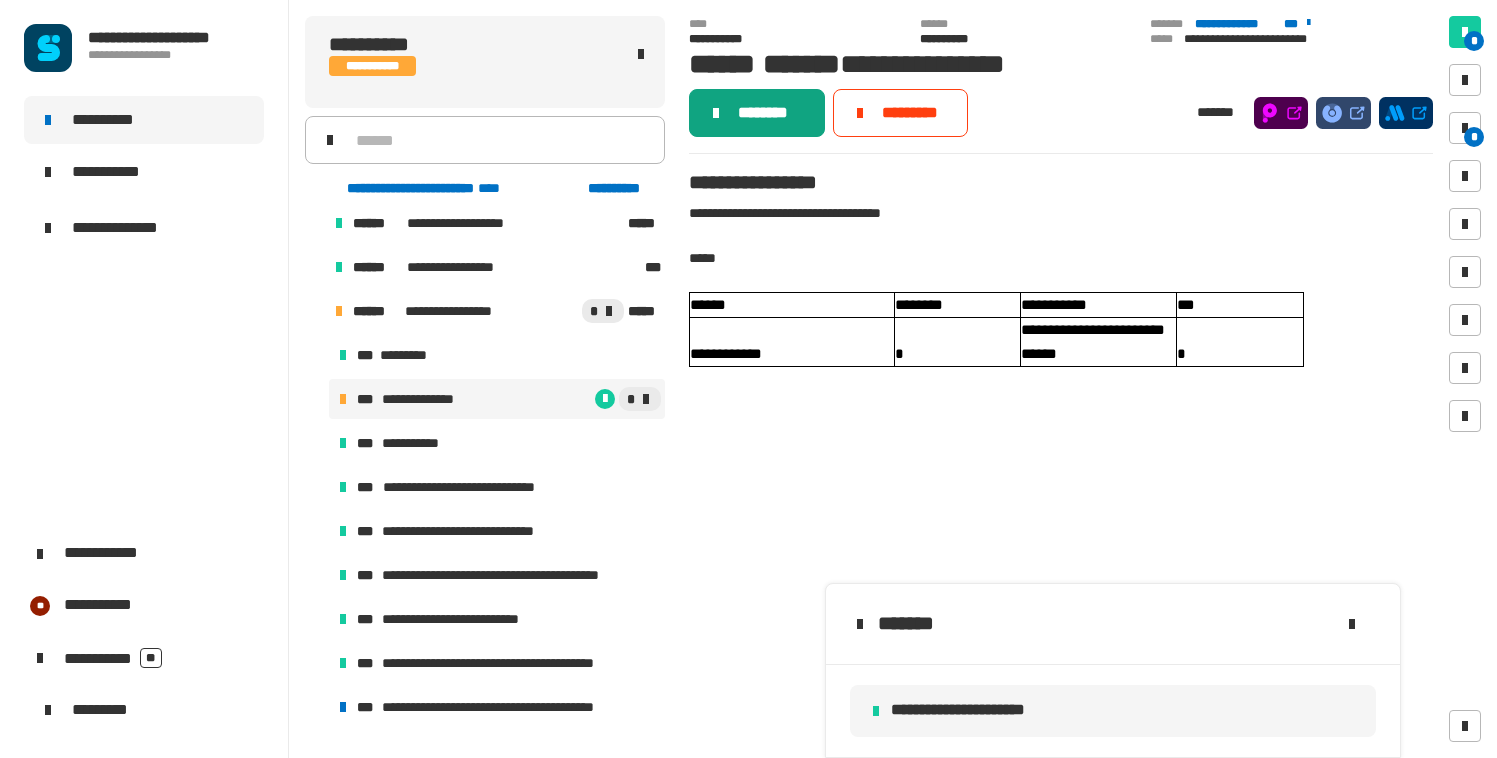 click on "********" 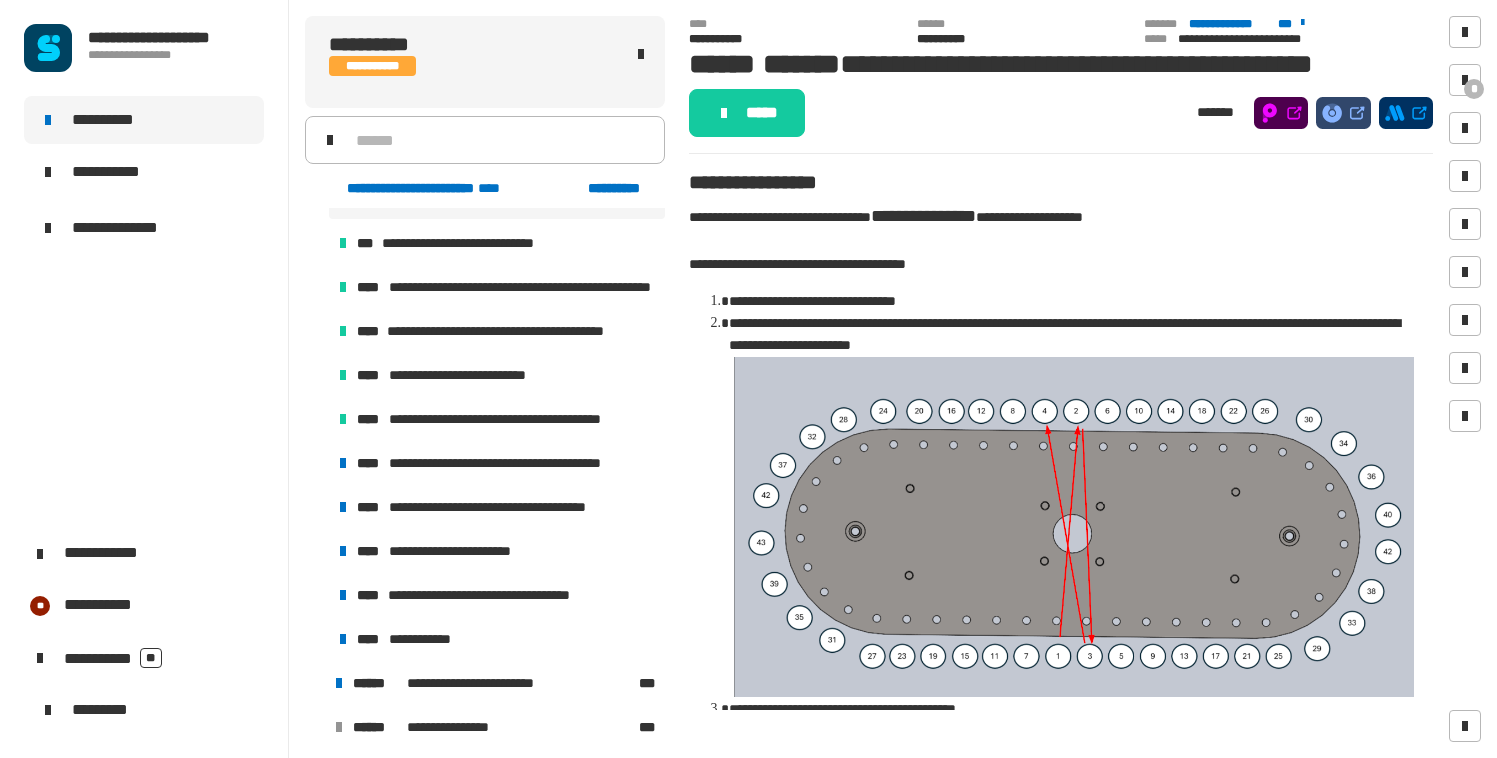 scroll, scrollTop: 1401, scrollLeft: 0, axis: vertical 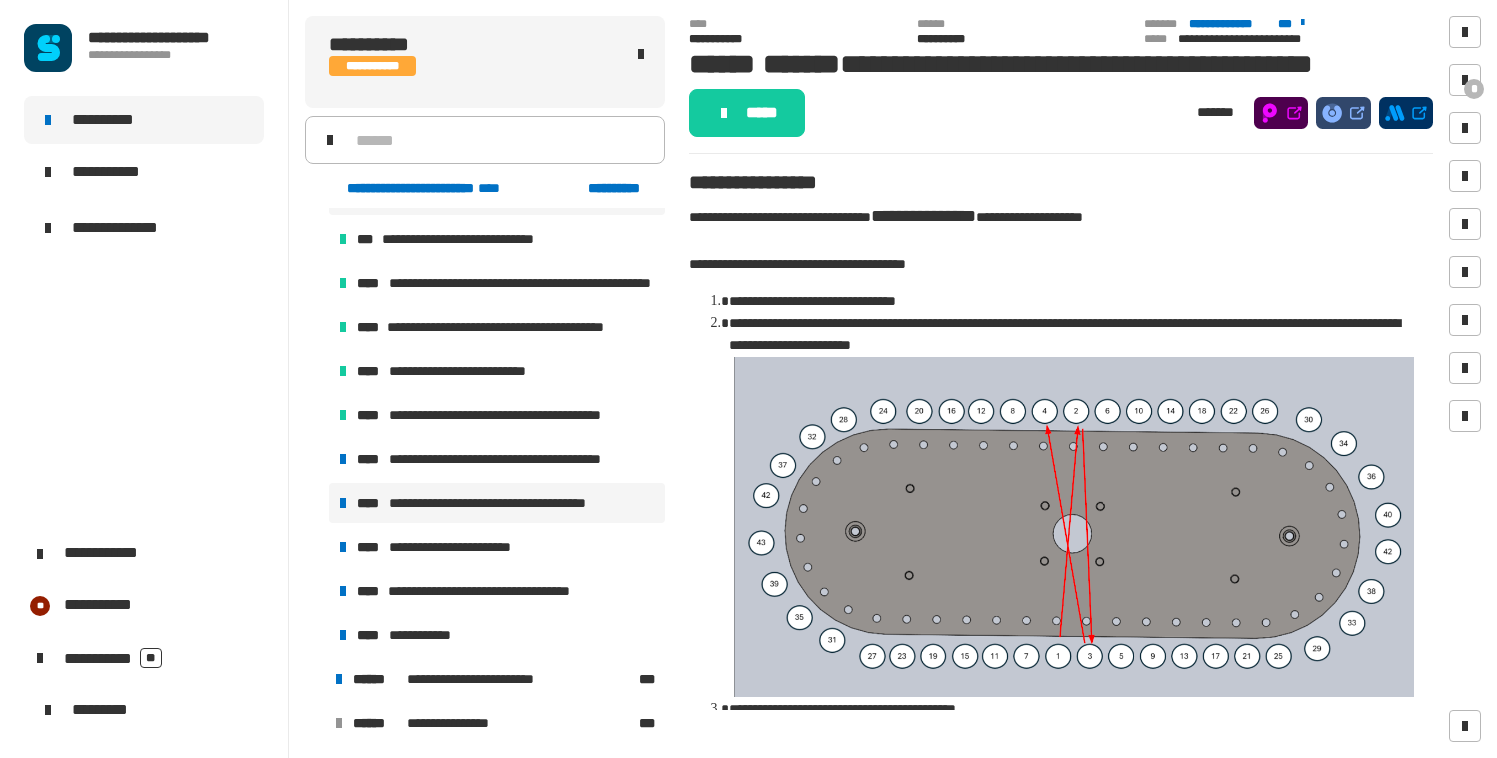 click on "**********" at bounding box center [509, 503] 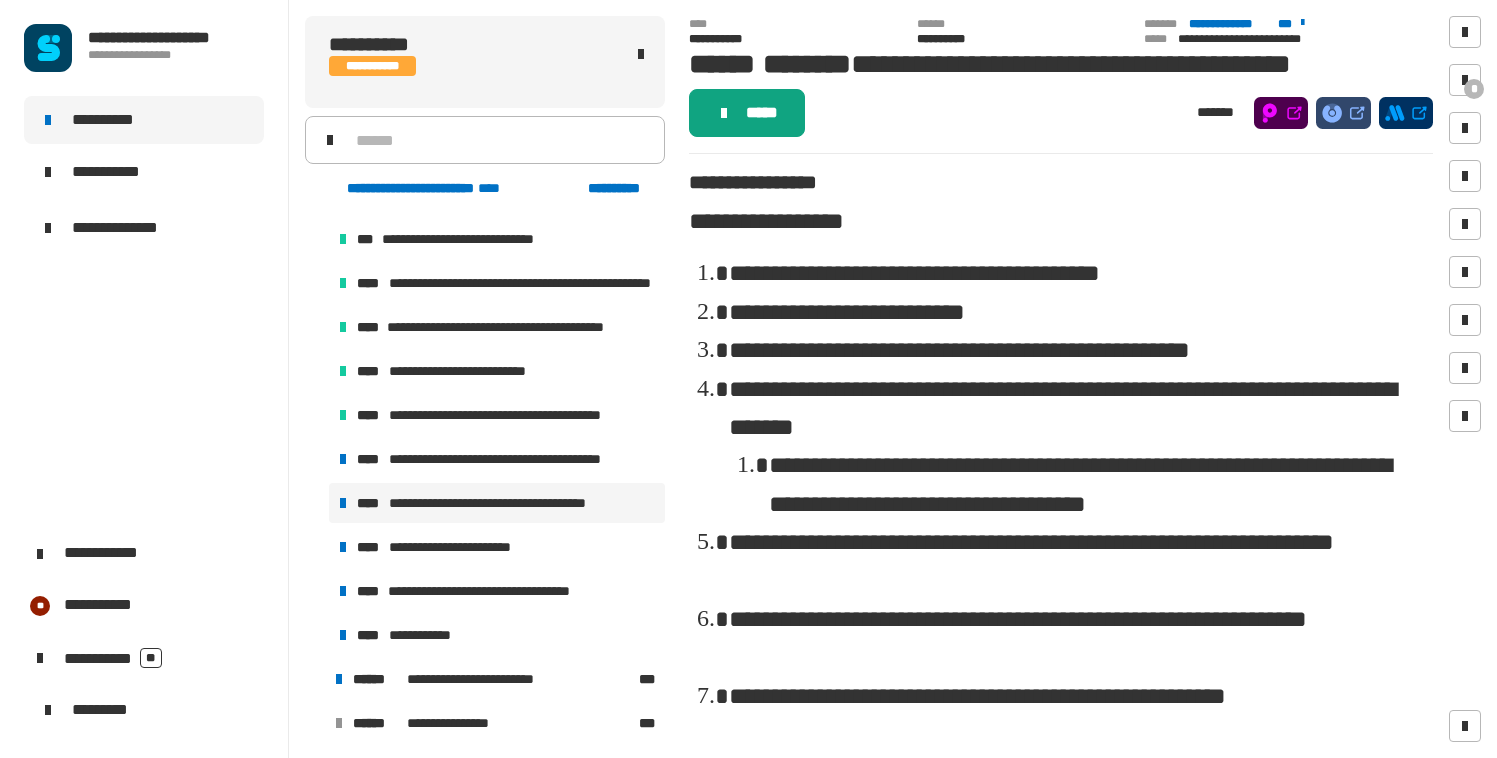 click on "*****" 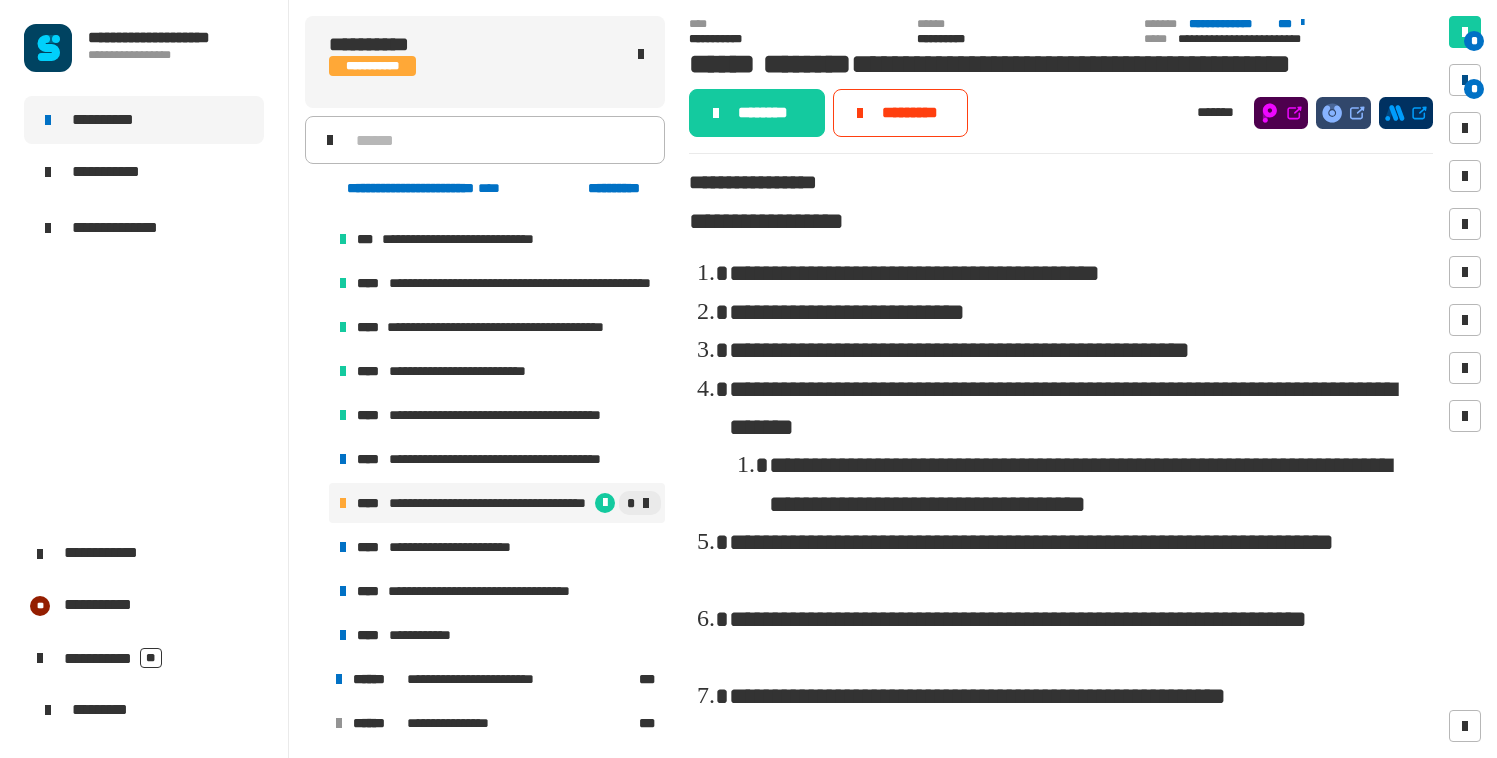 click at bounding box center [1465, 80] 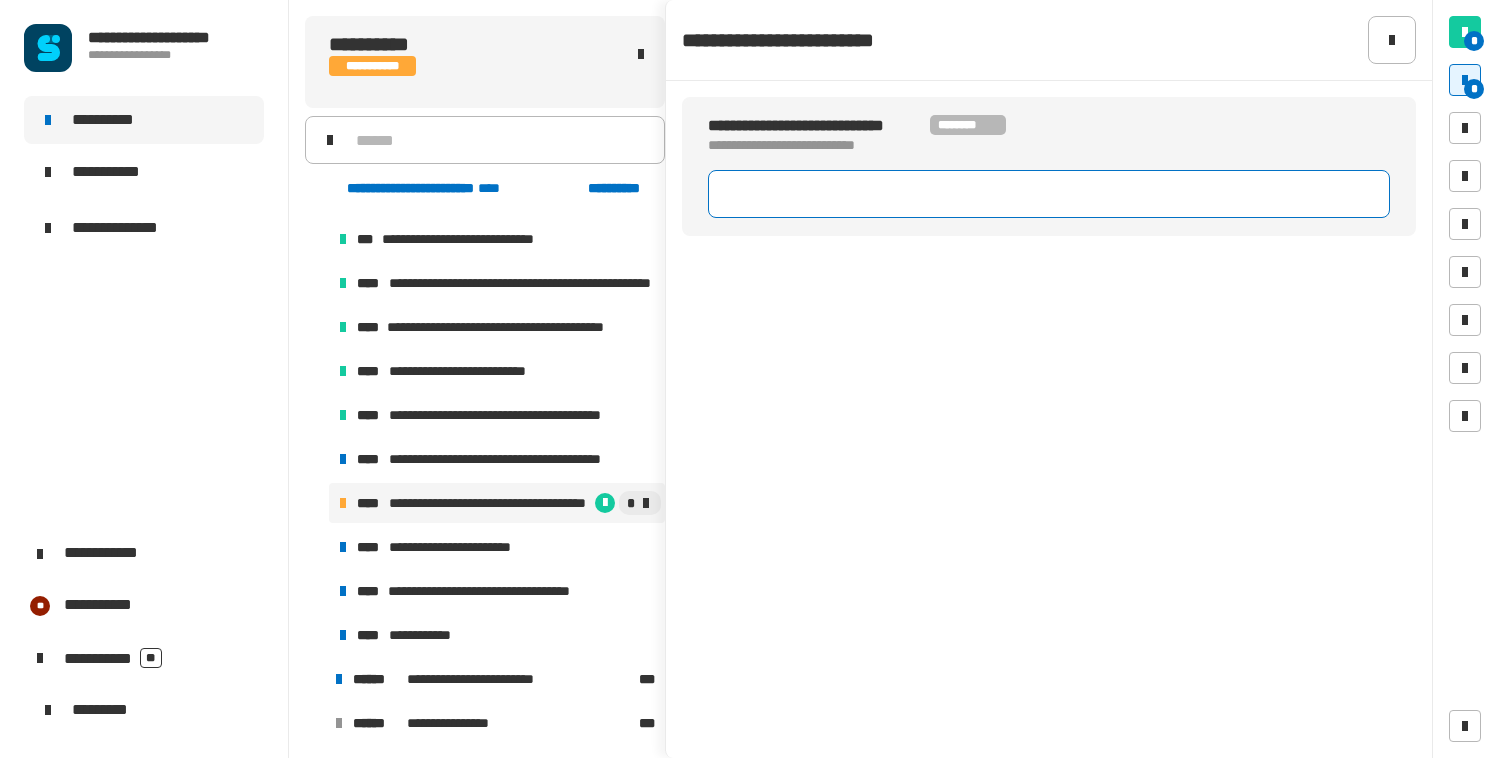 click 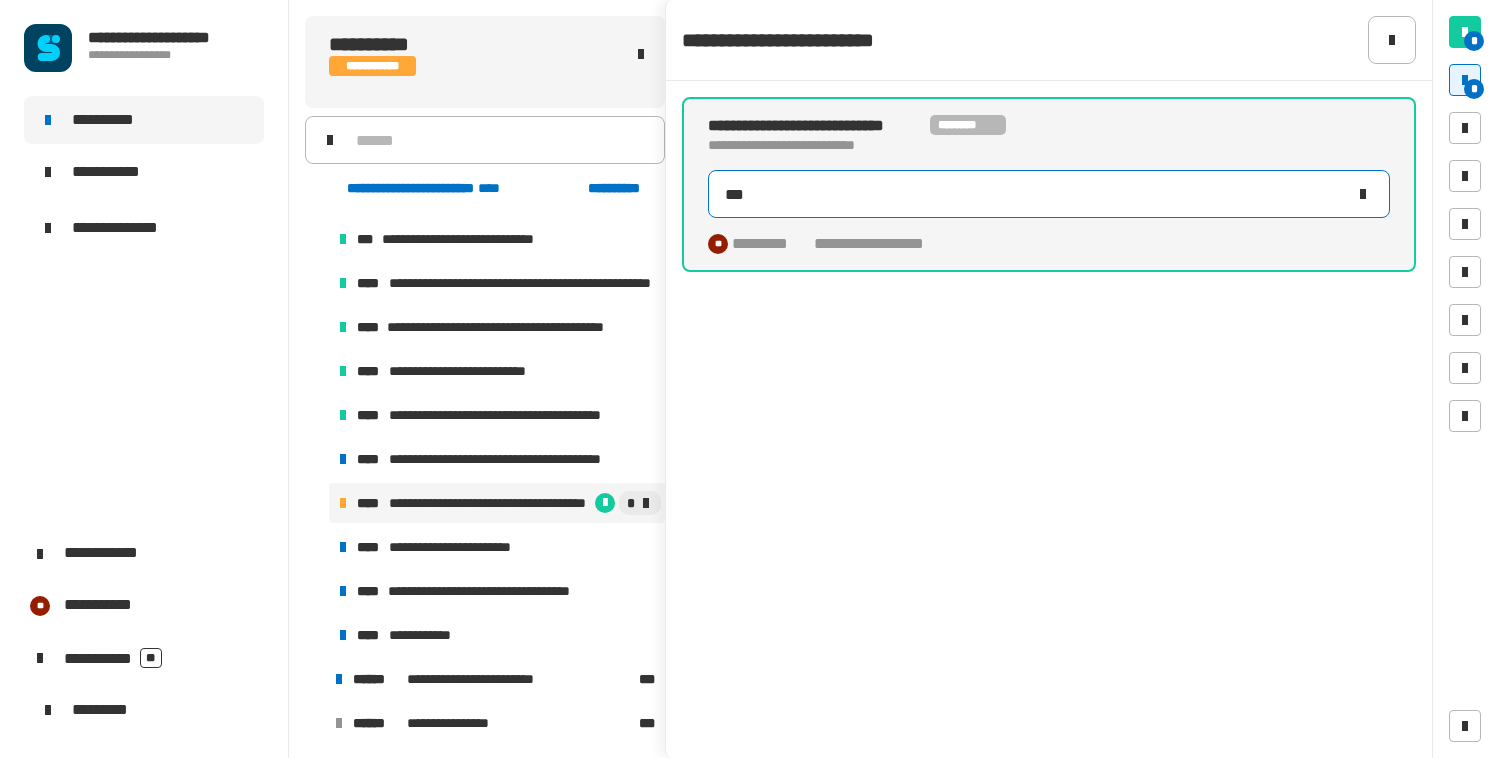 type on "****" 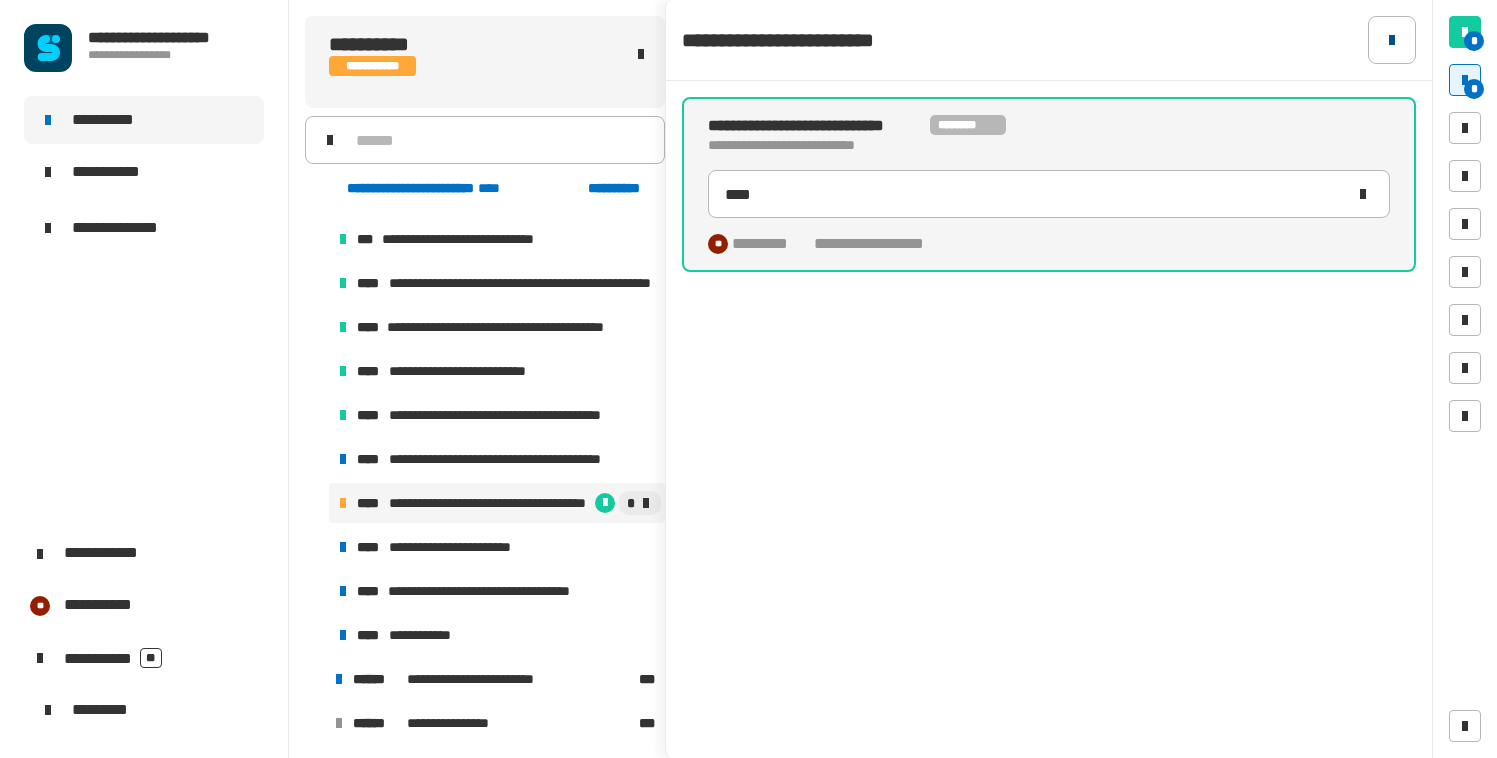 click 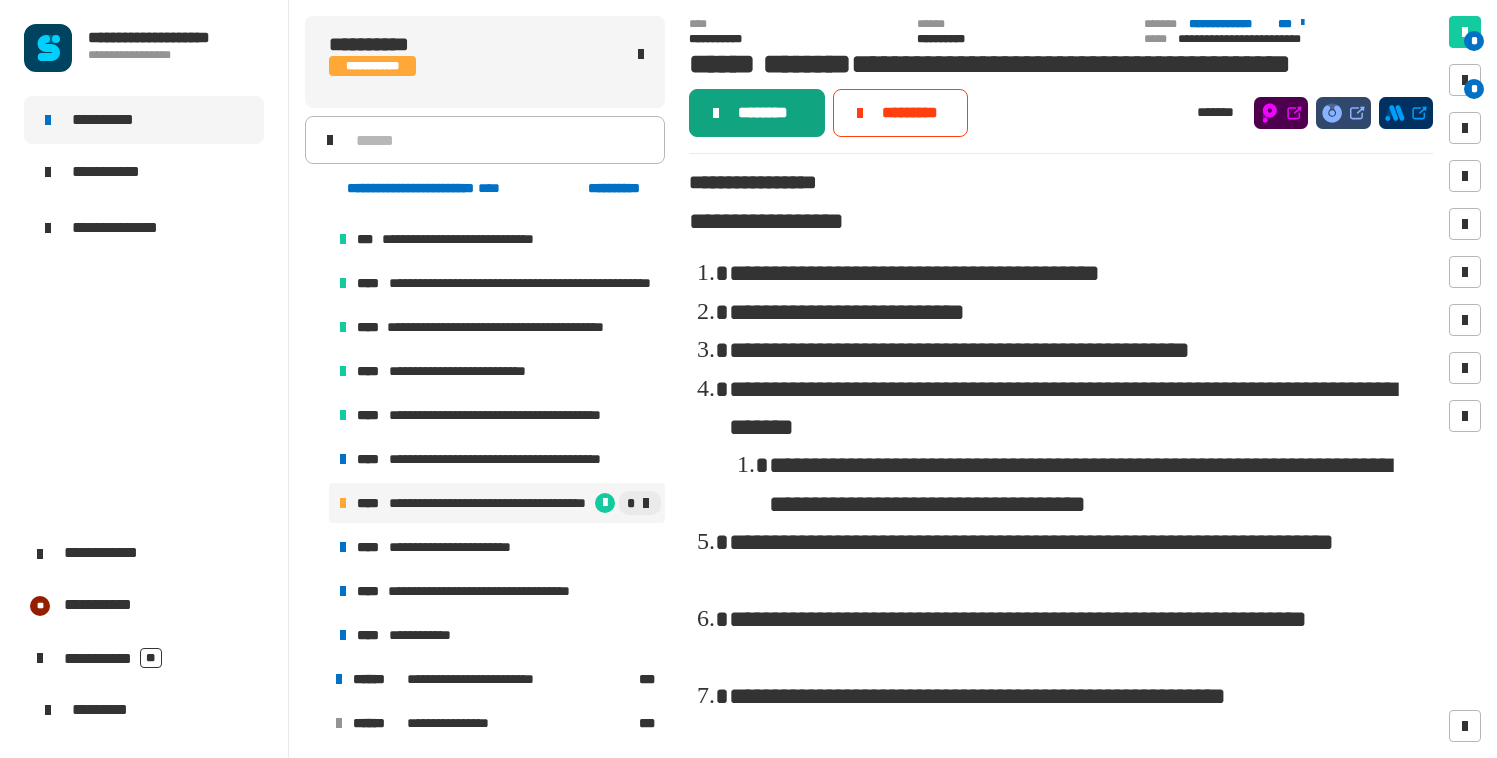 click on "********" 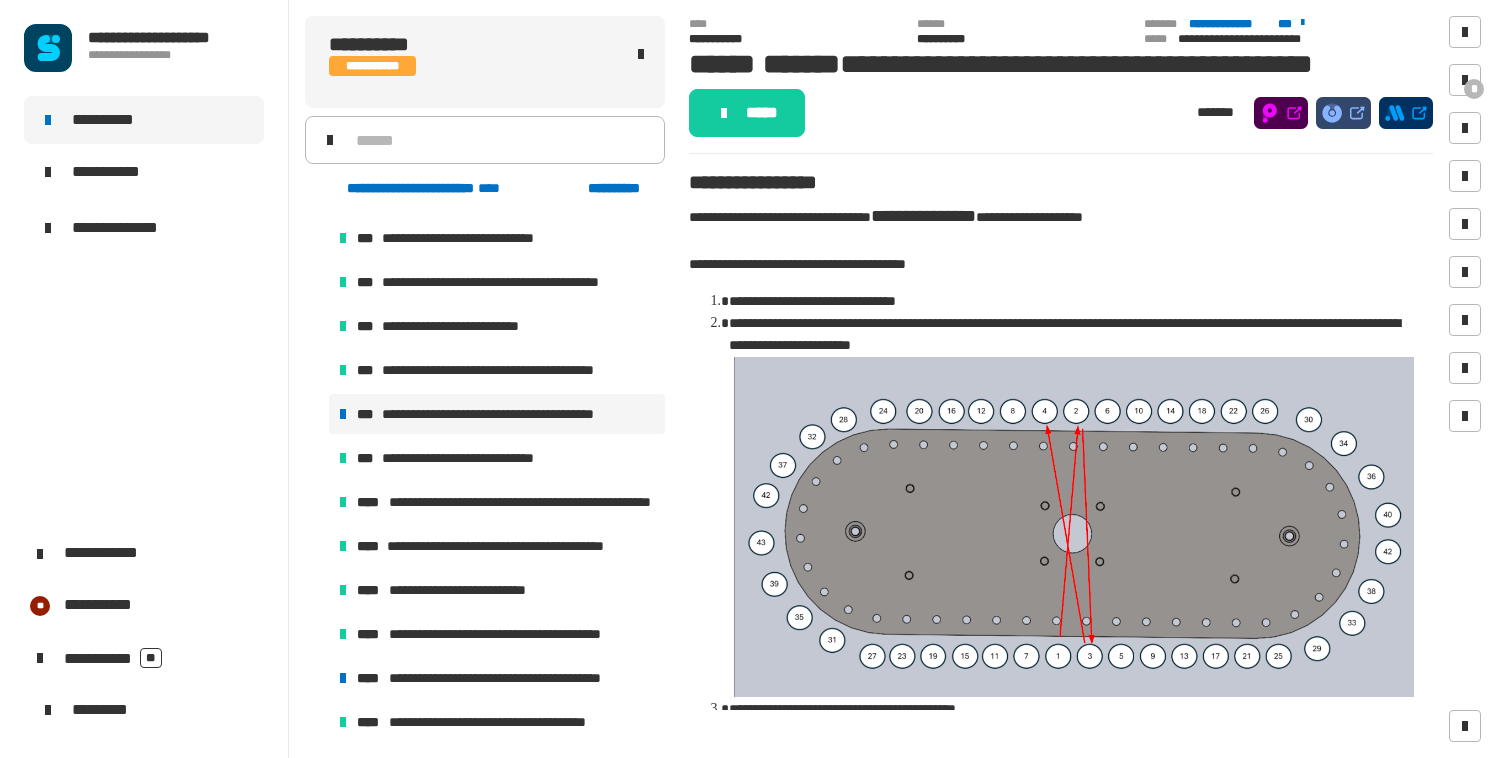 scroll, scrollTop: 1191, scrollLeft: 0, axis: vertical 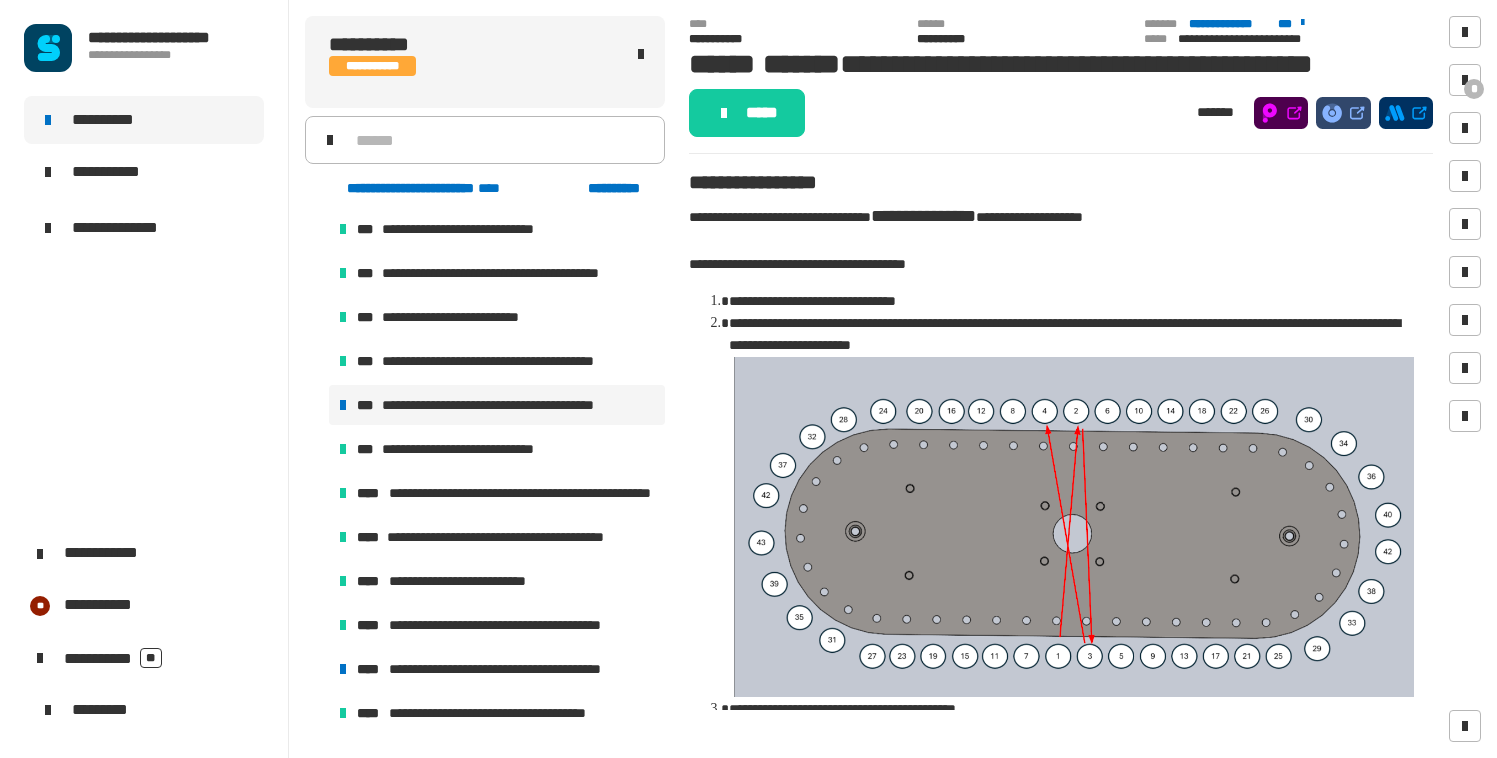 click on "**********" at bounding box center (507, 405) 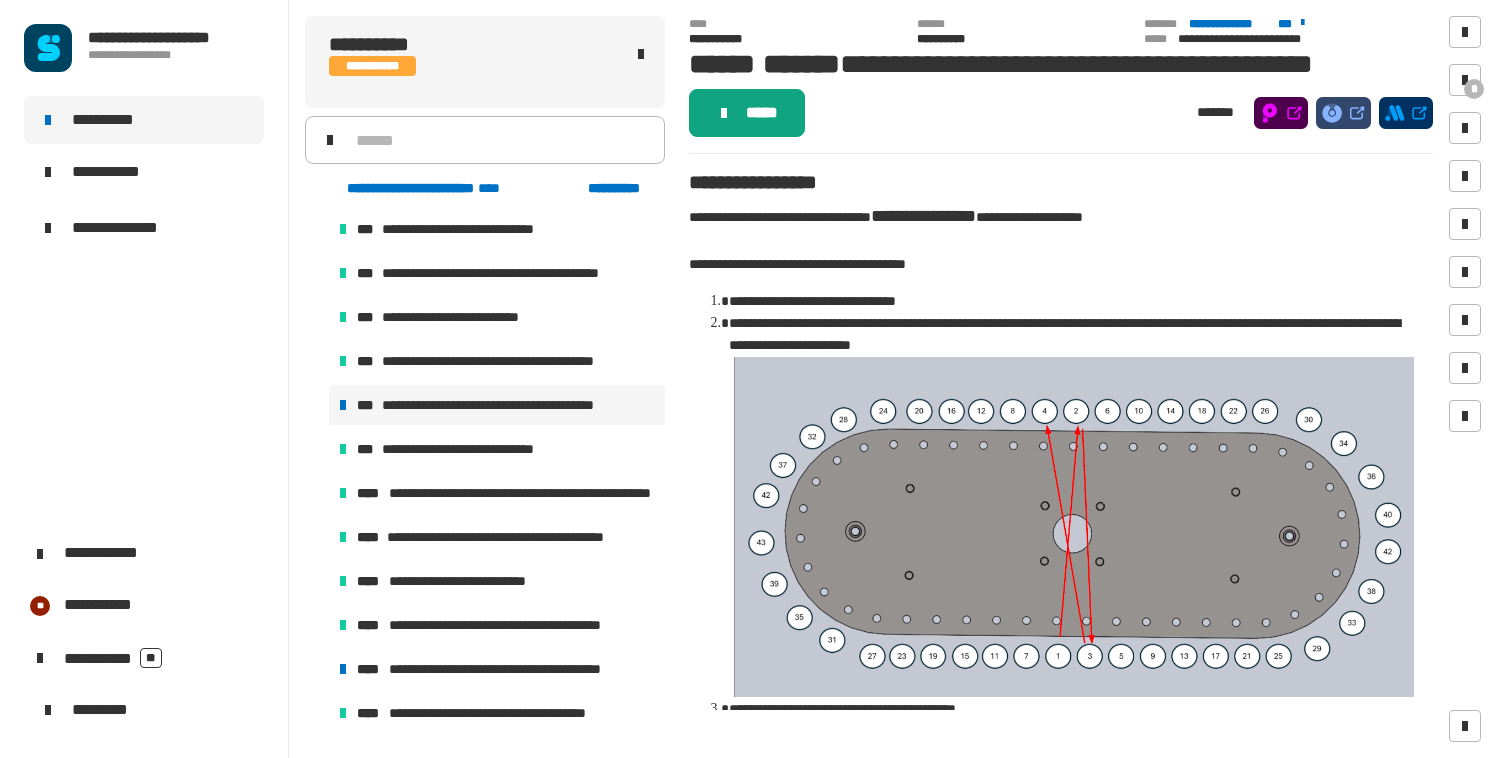 click on "*****" 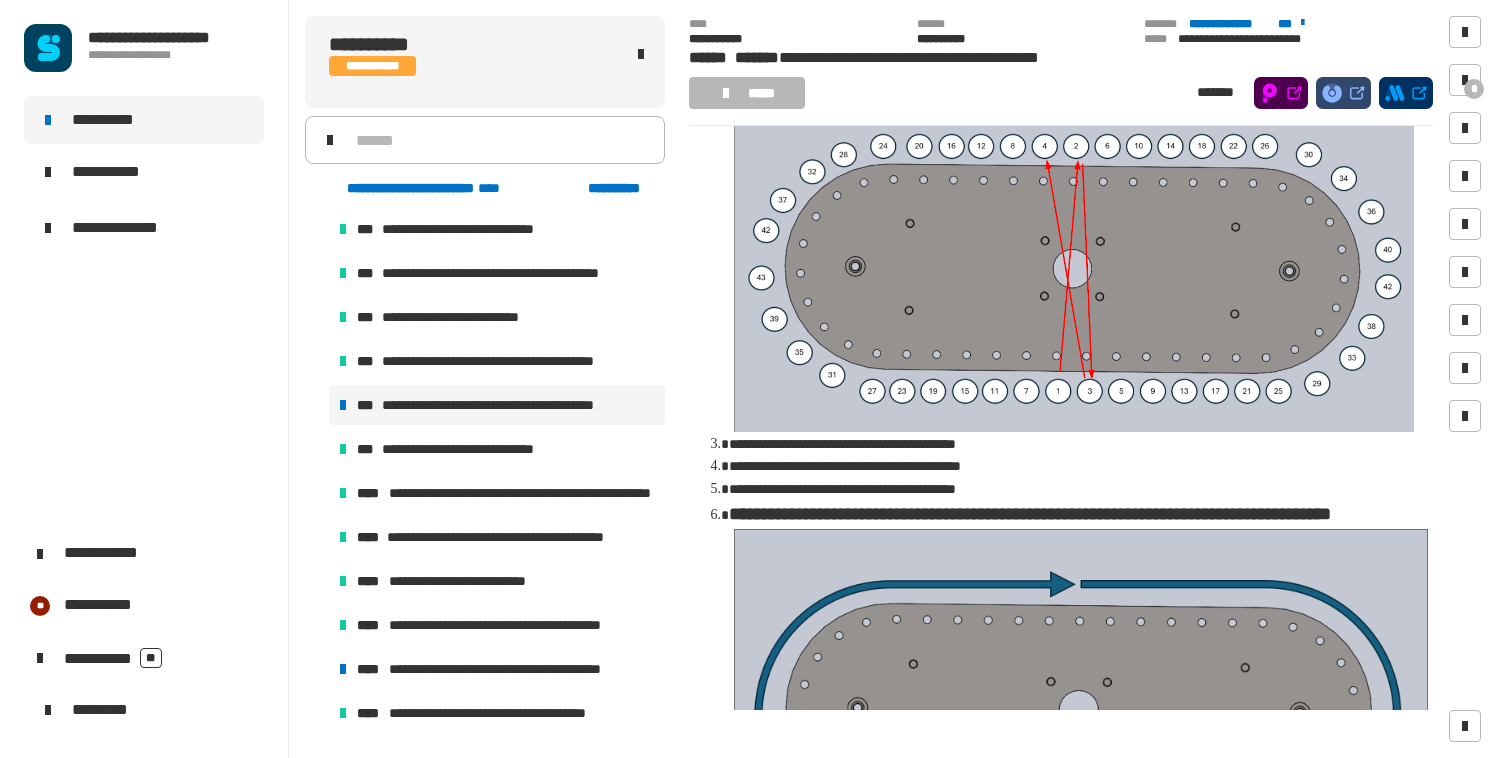 scroll, scrollTop: 0, scrollLeft: 0, axis: both 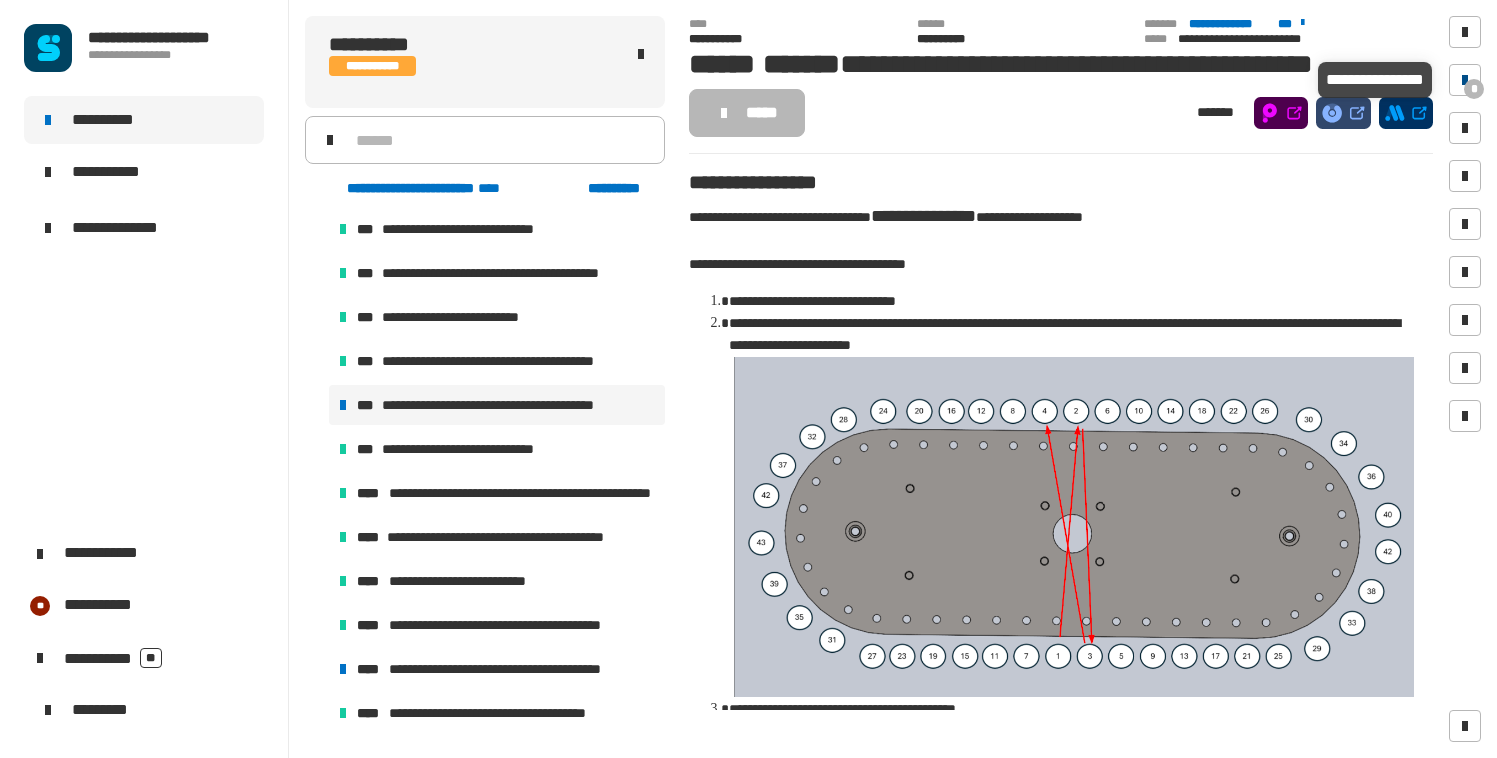 click at bounding box center [1465, 80] 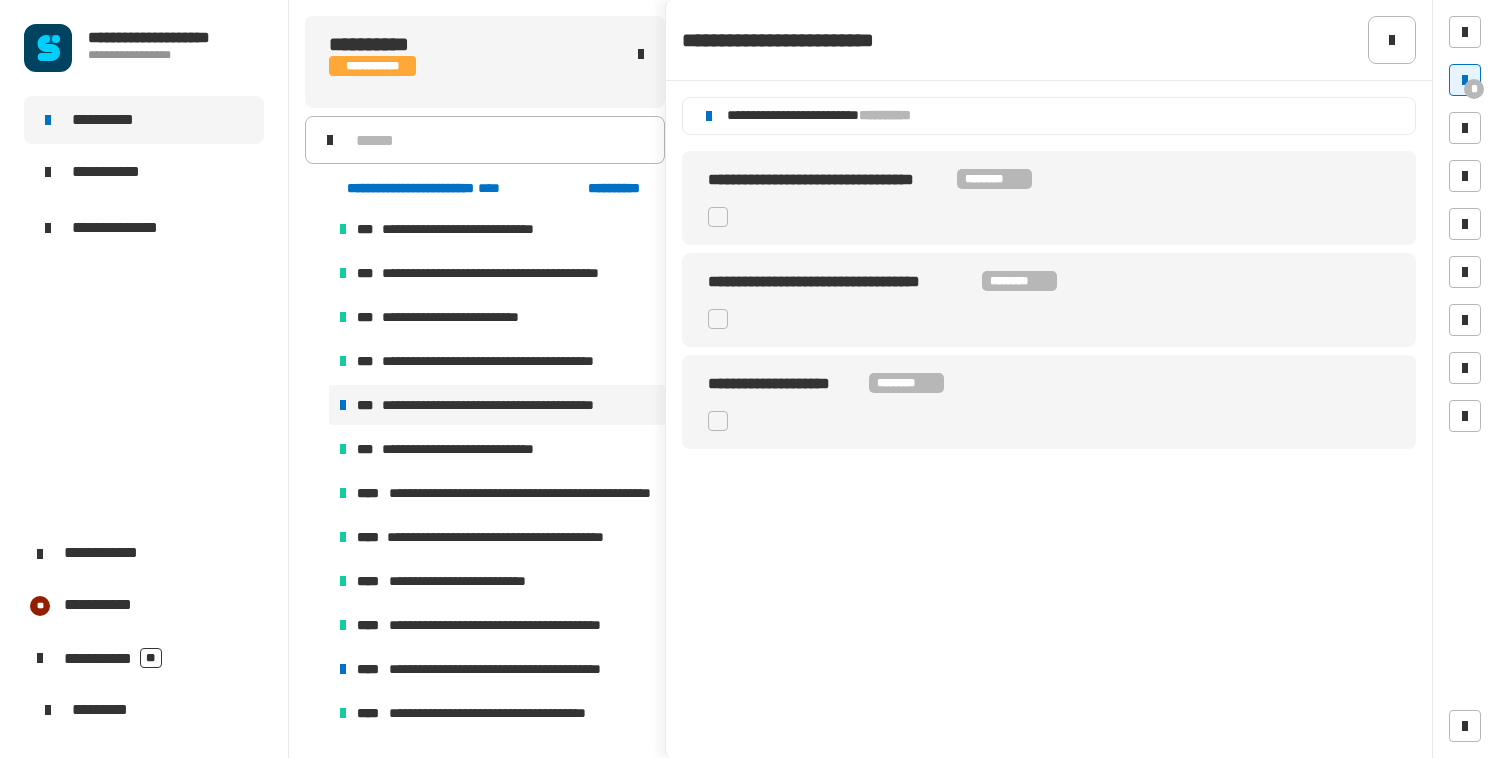 click on "**********" 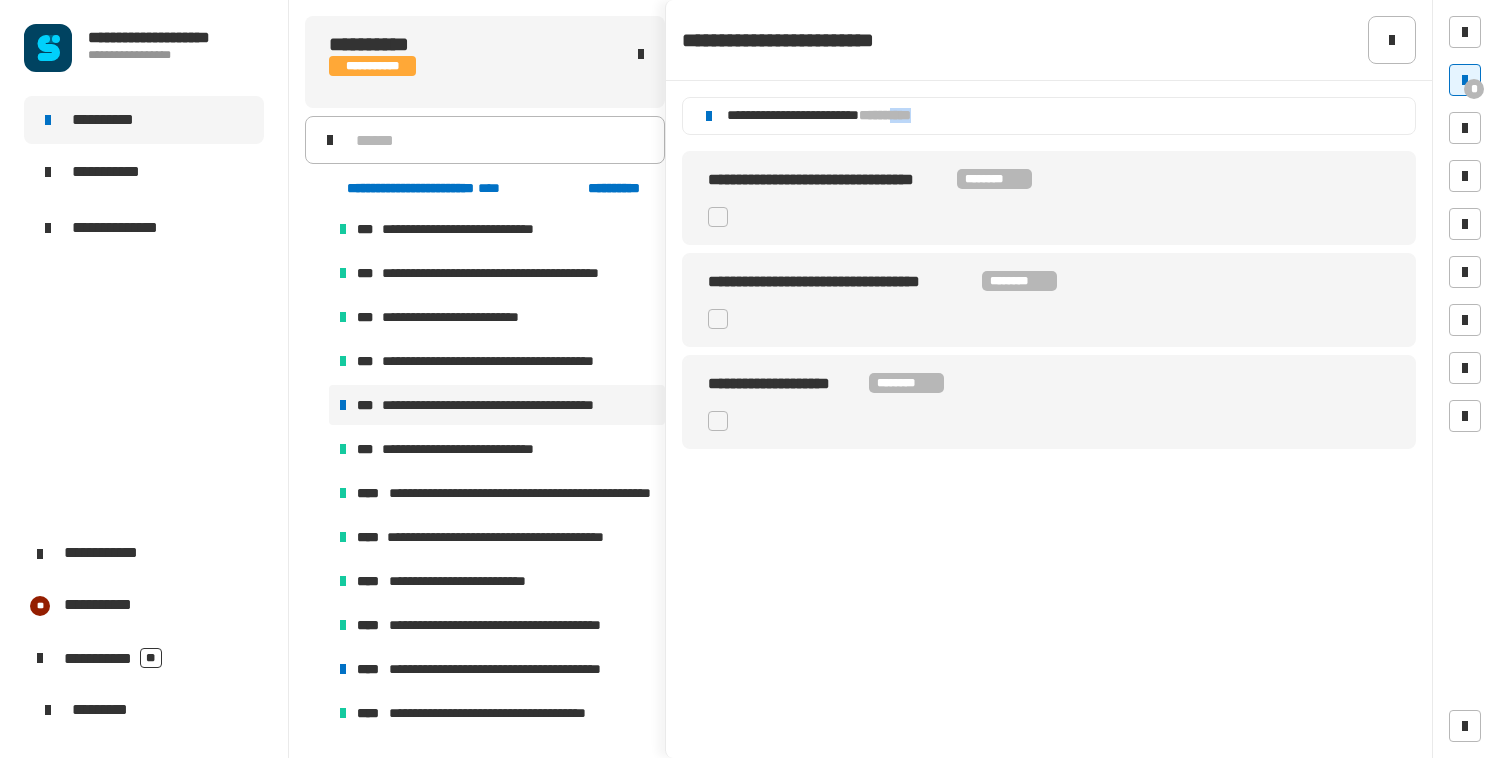 click on "**********" 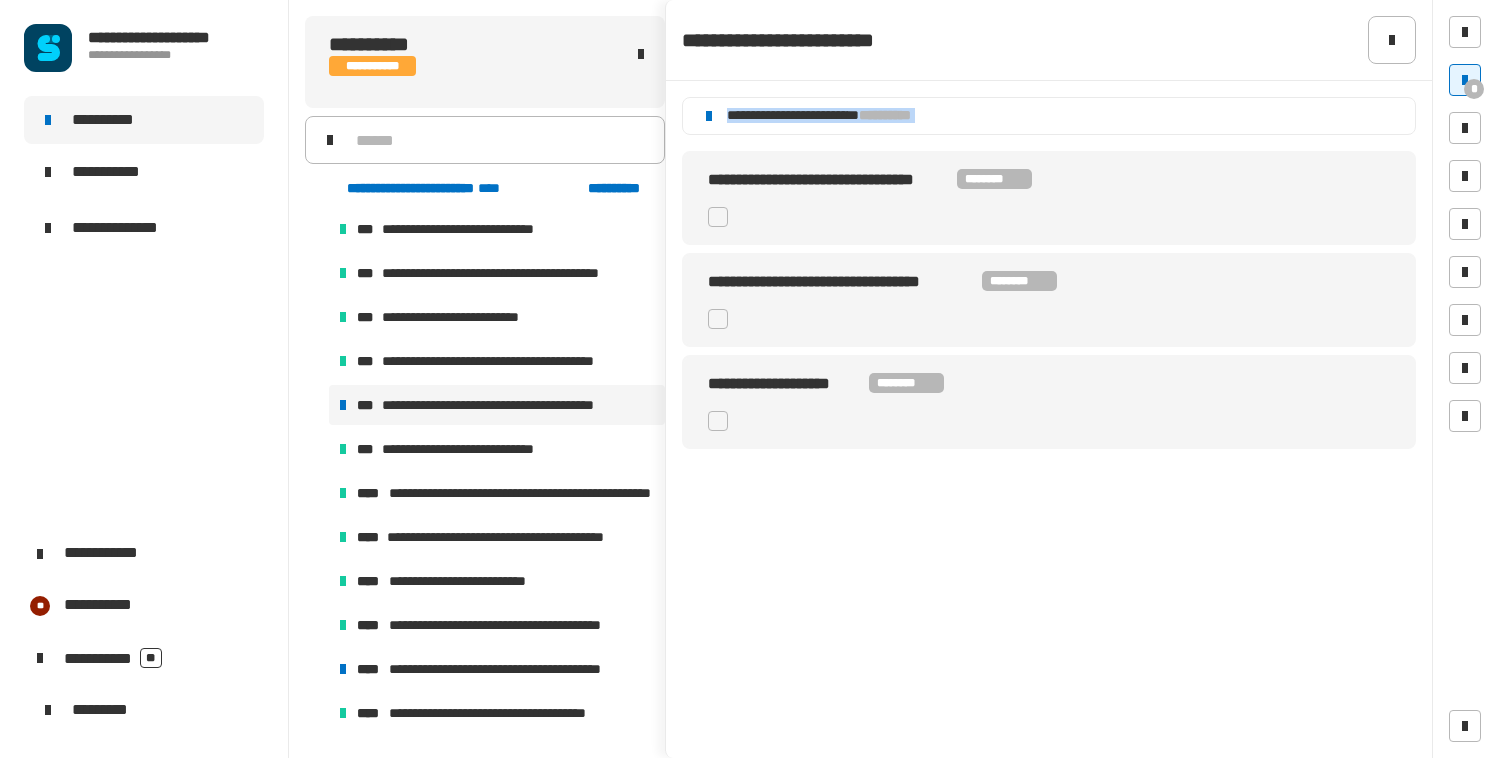 click on "**********" 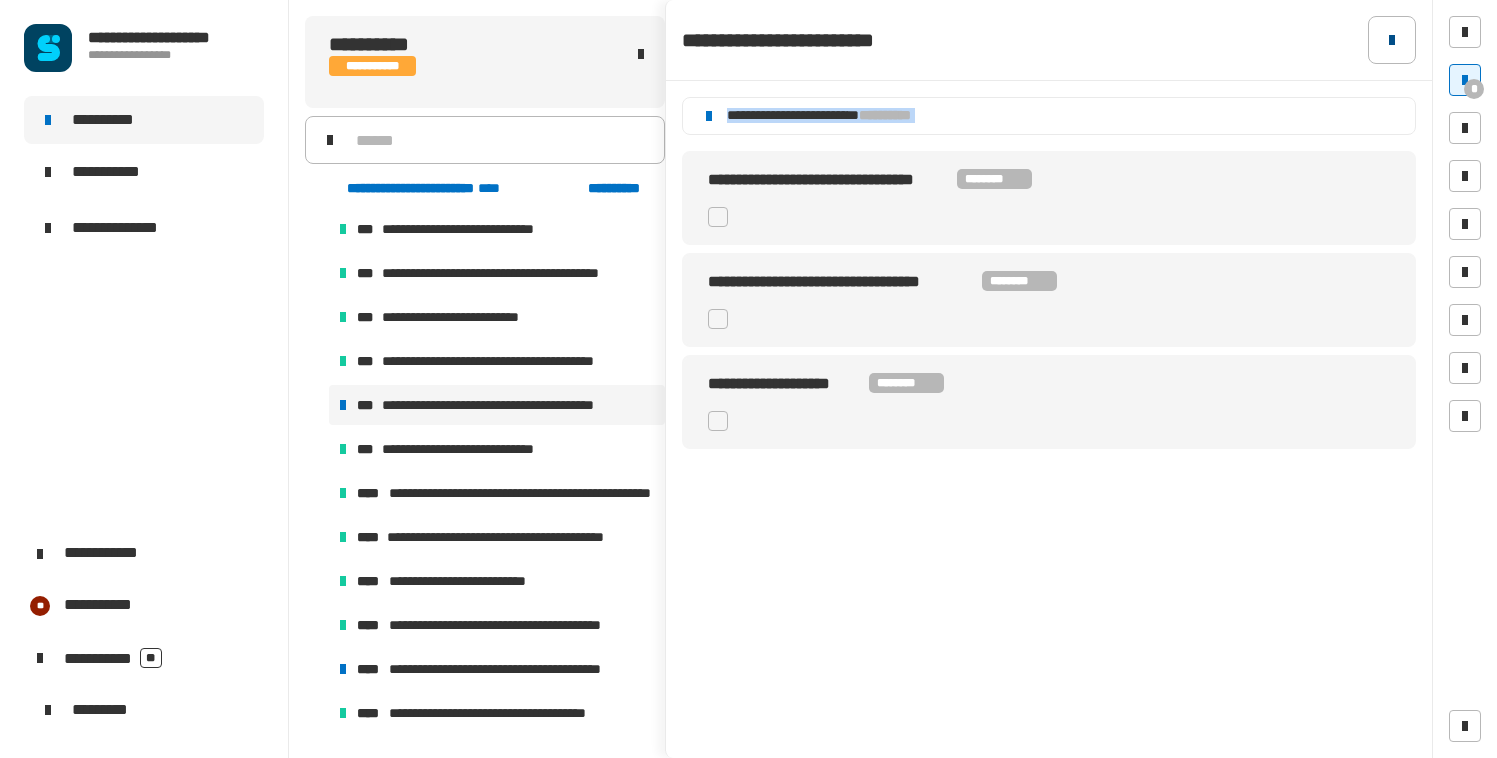 click 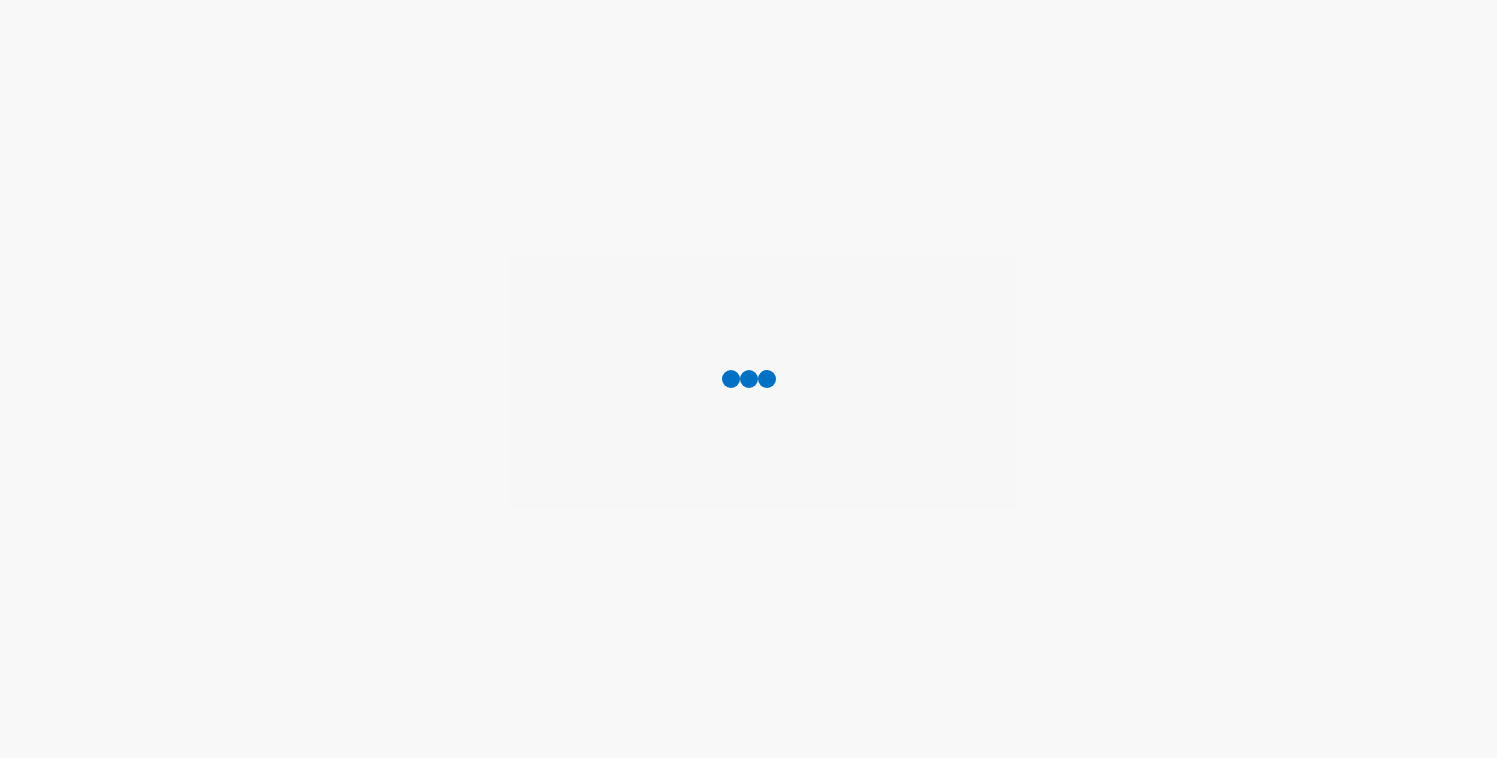 scroll, scrollTop: 0, scrollLeft: 0, axis: both 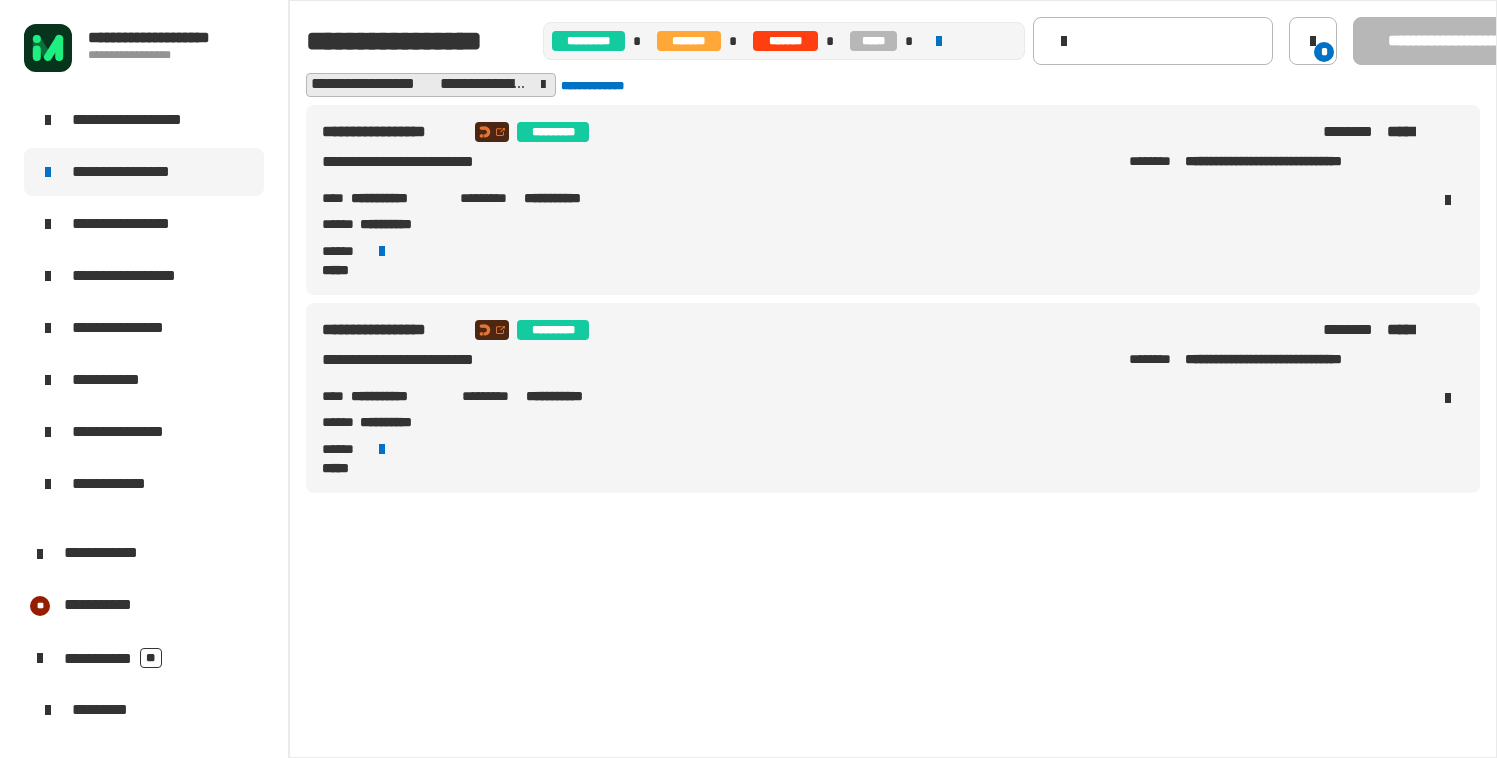 click on "**********" at bounding box center (398, 396) 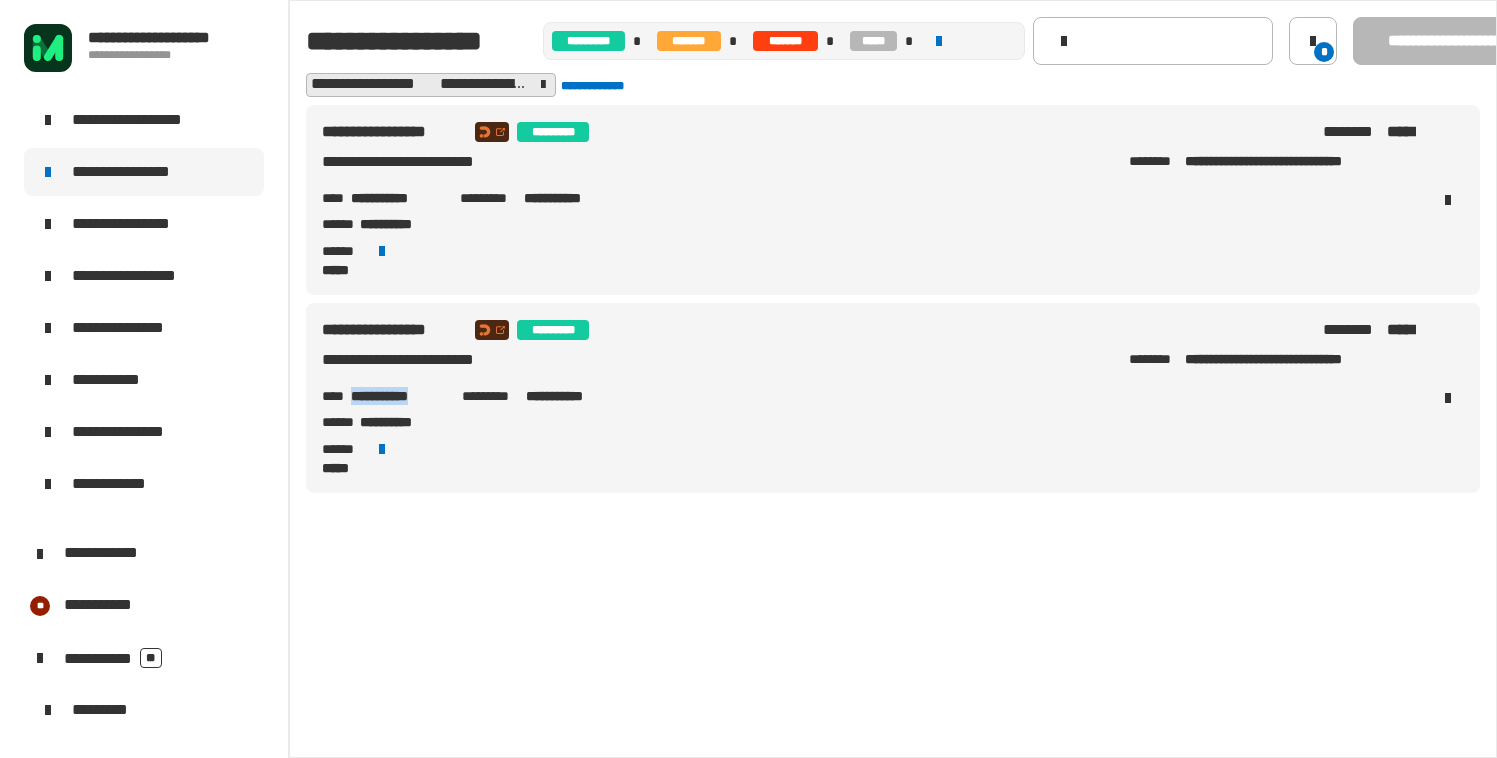 copy on "**********" 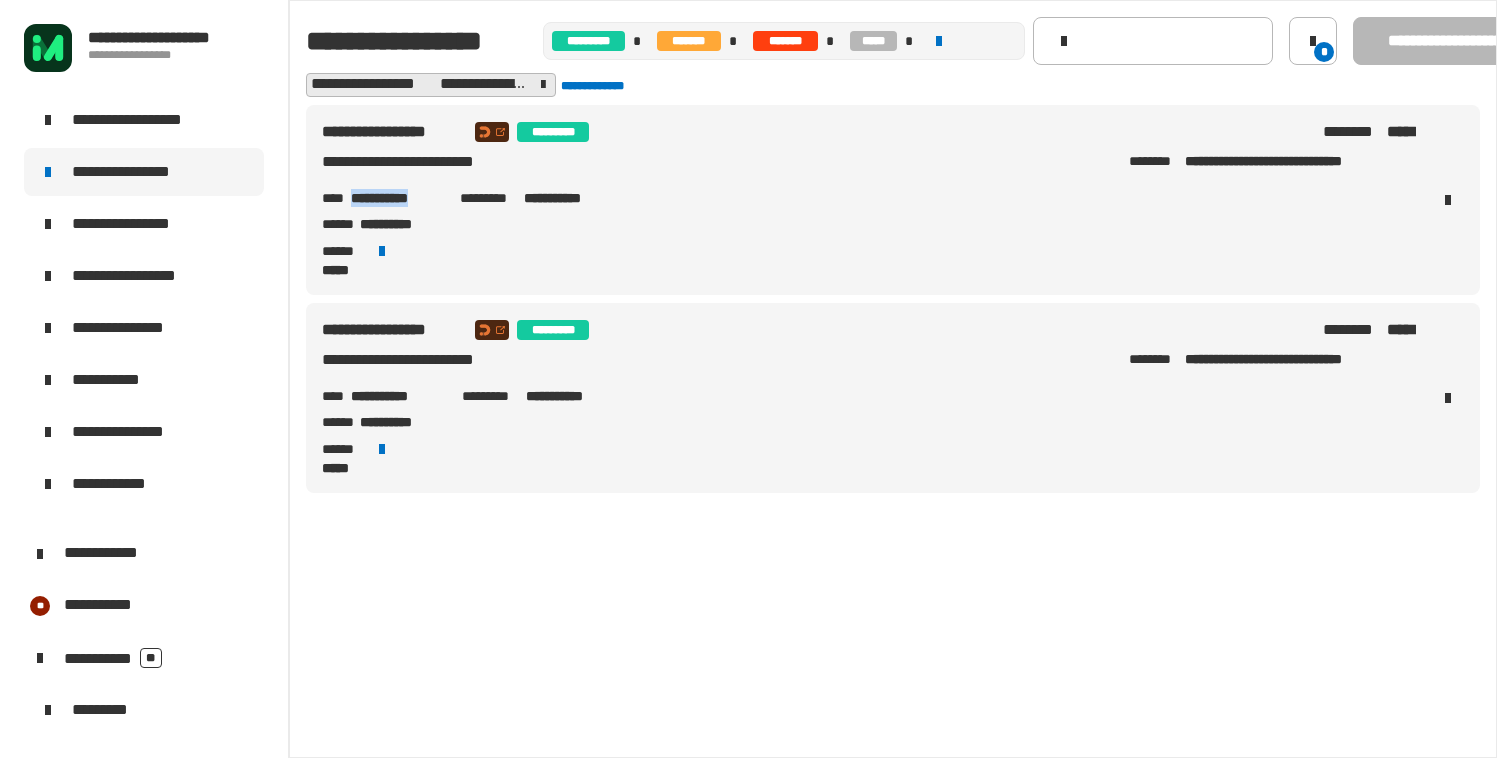 copy on "**********" 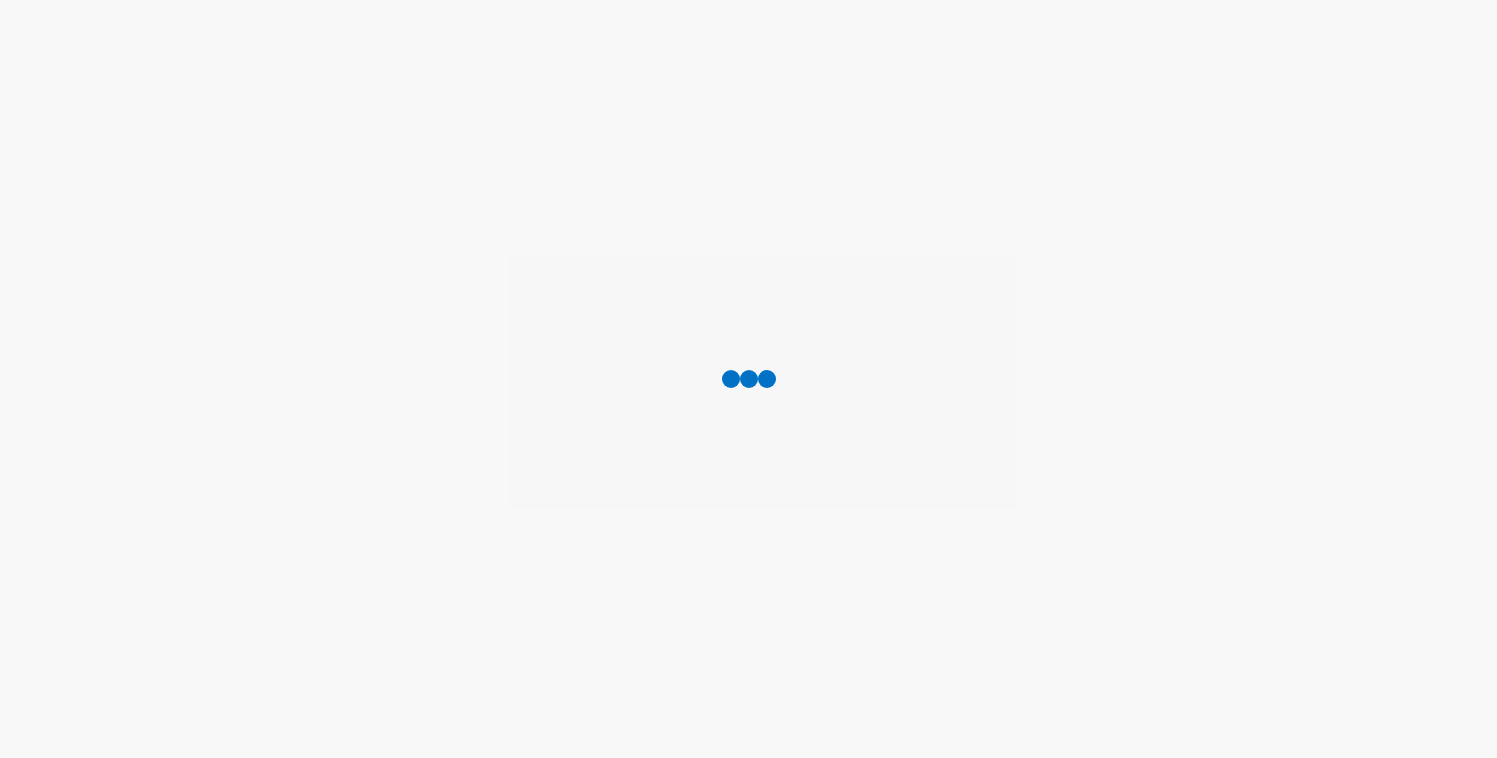 scroll, scrollTop: 0, scrollLeft: 0, axis: both 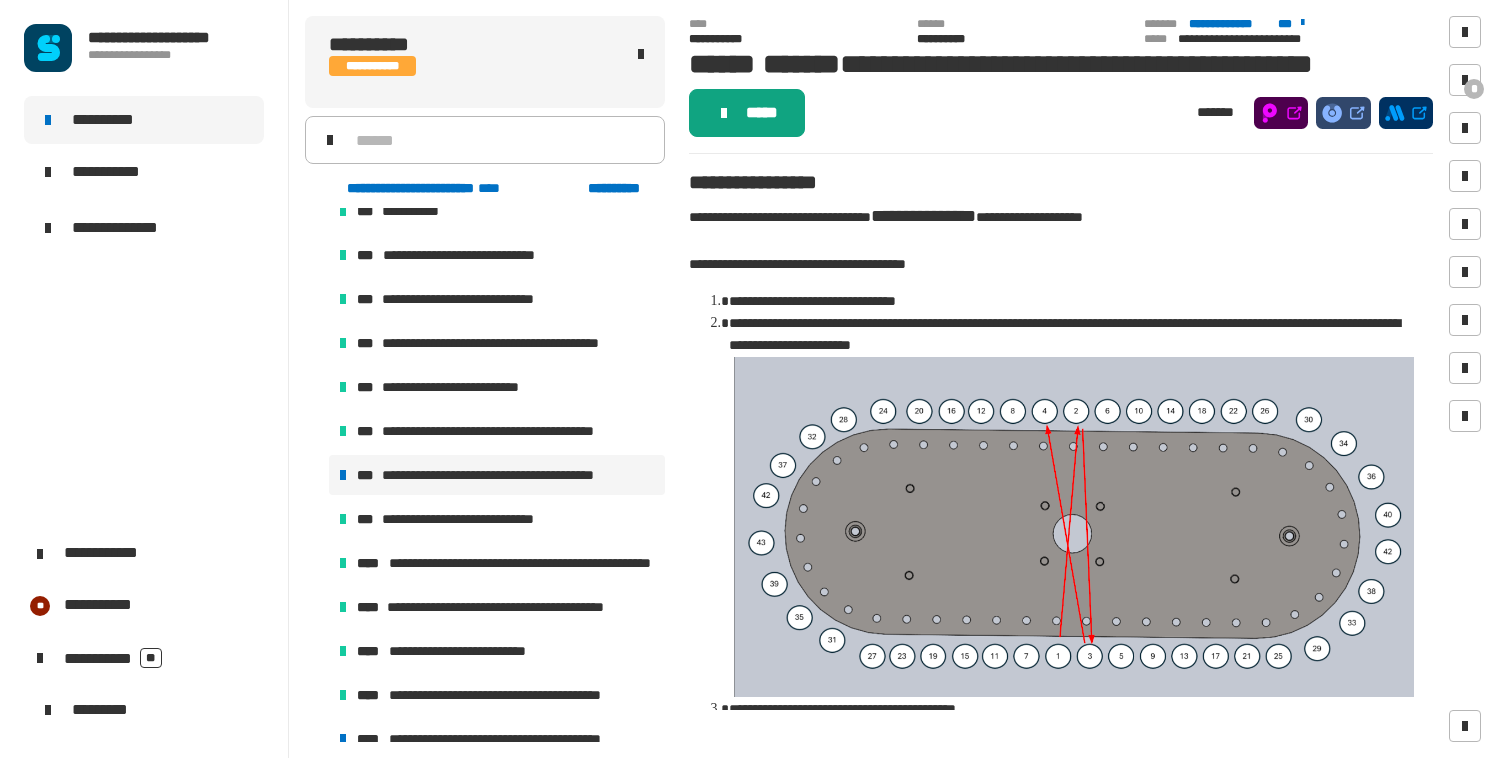click on "*****" 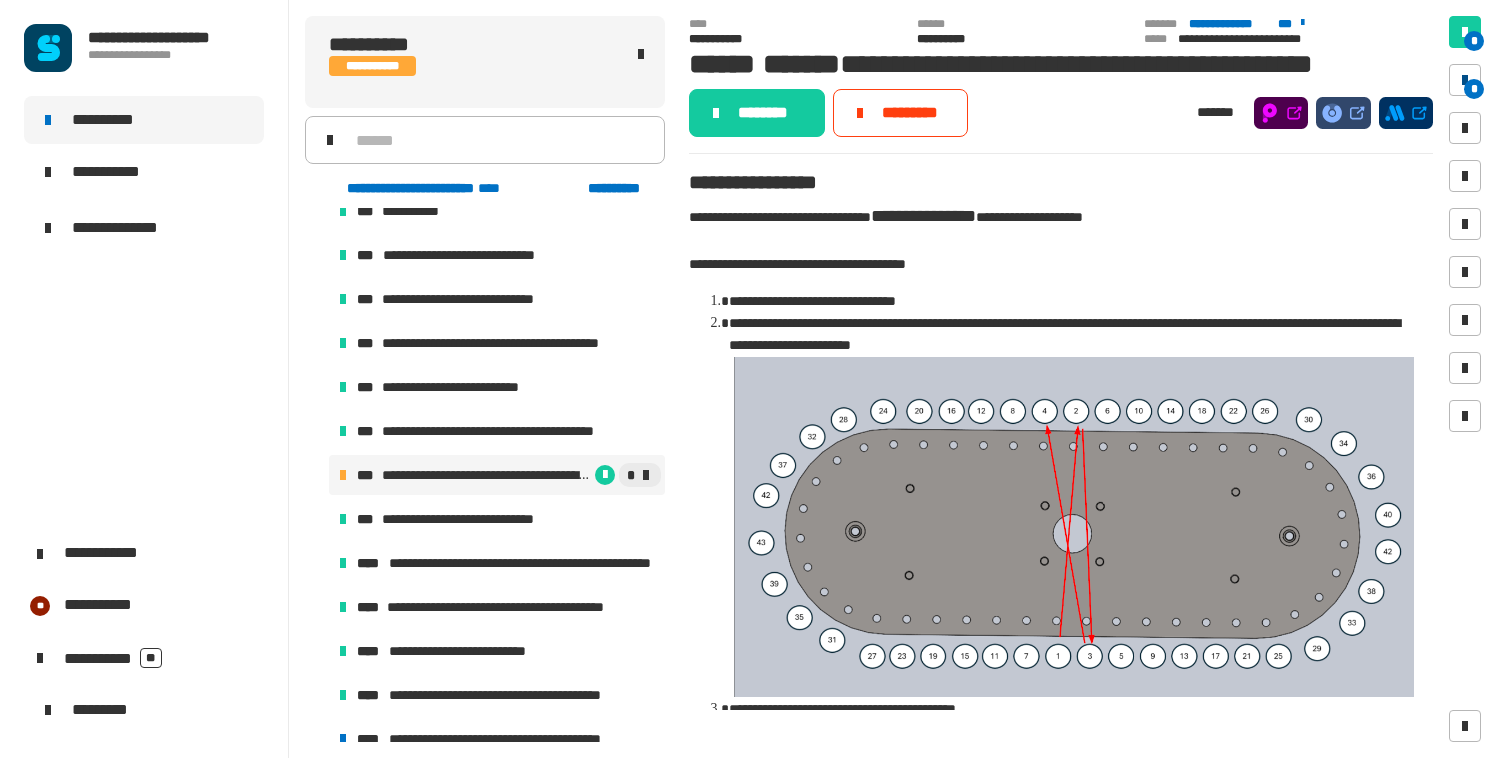 click on "*" at bounding box center (1465, 80) 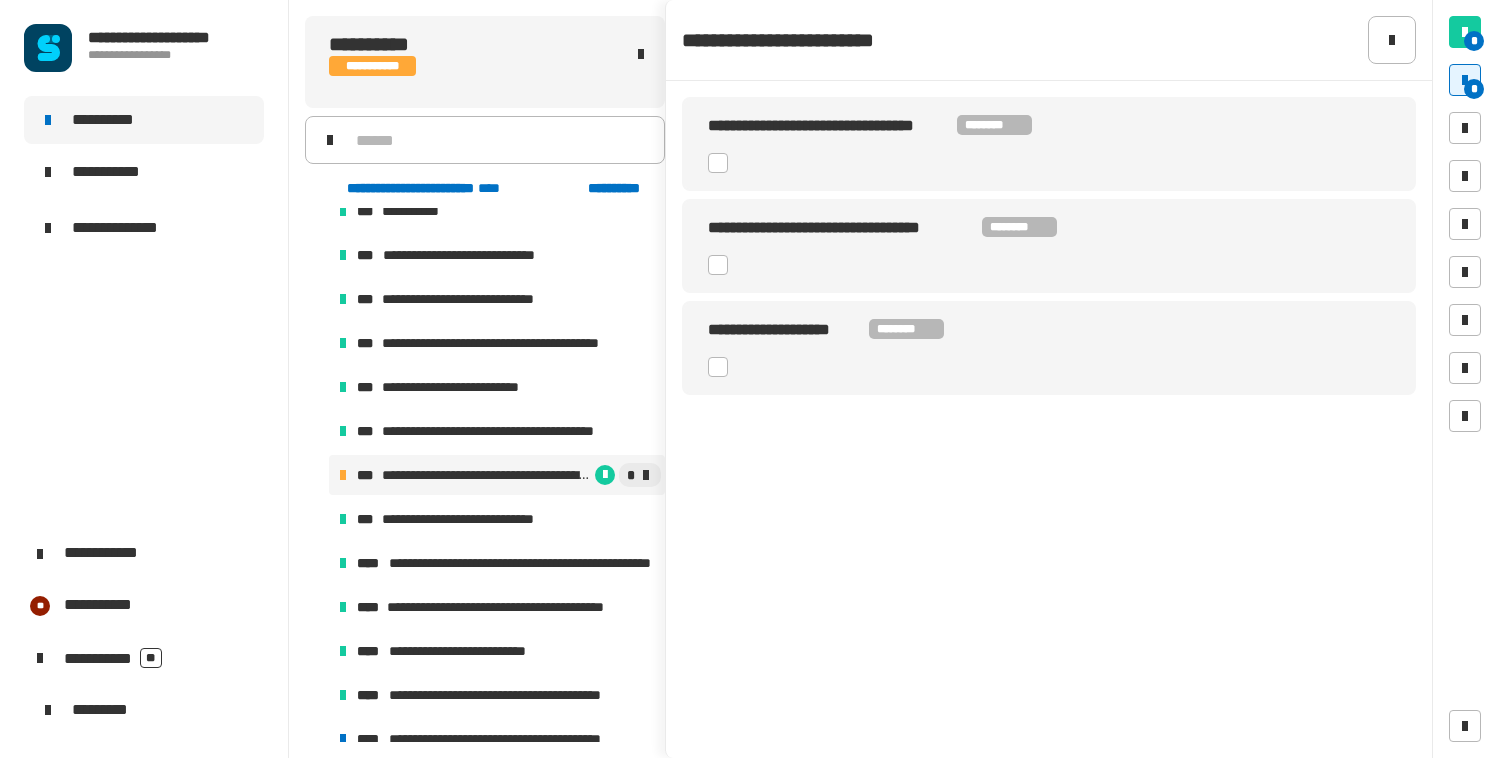 click 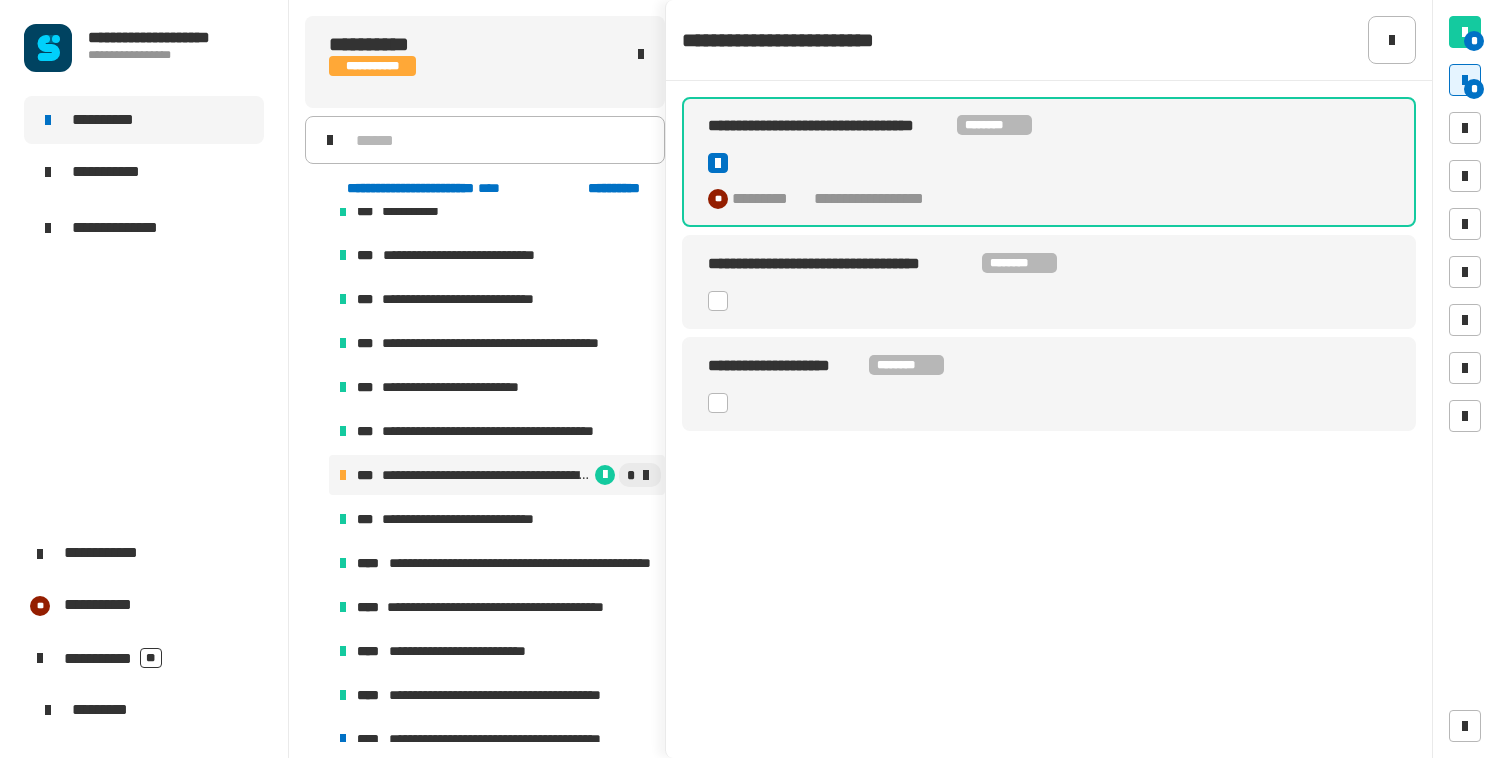 click 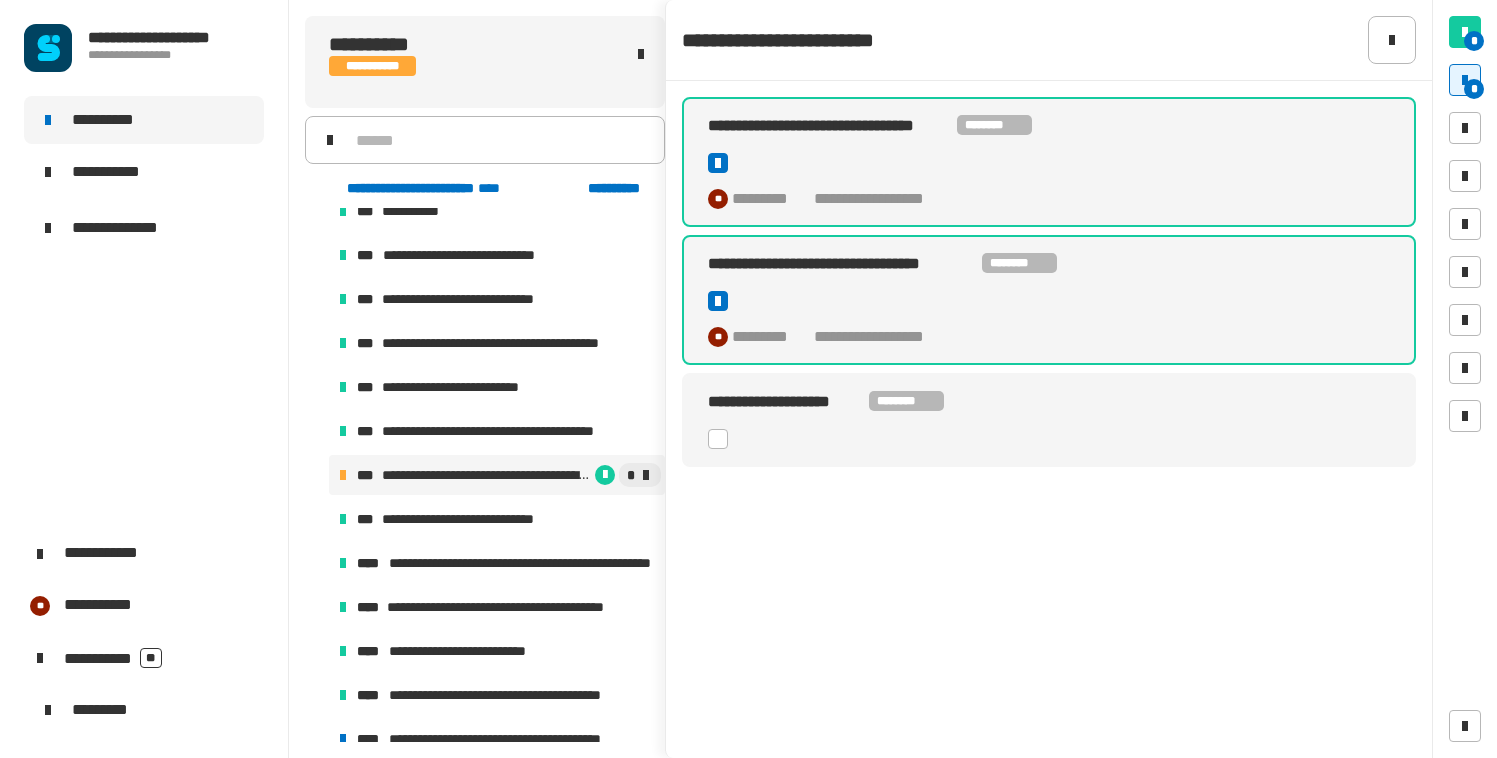 click 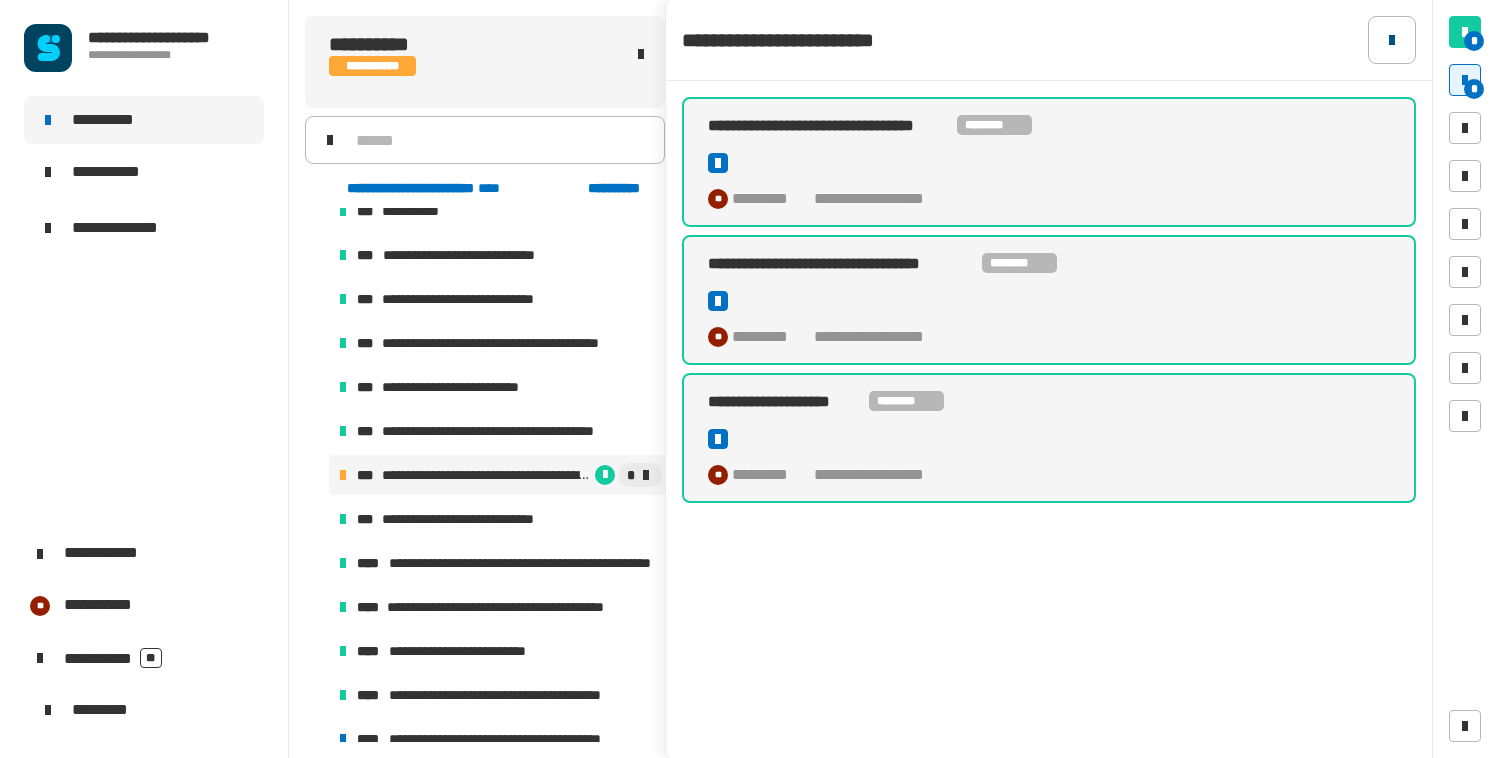 click 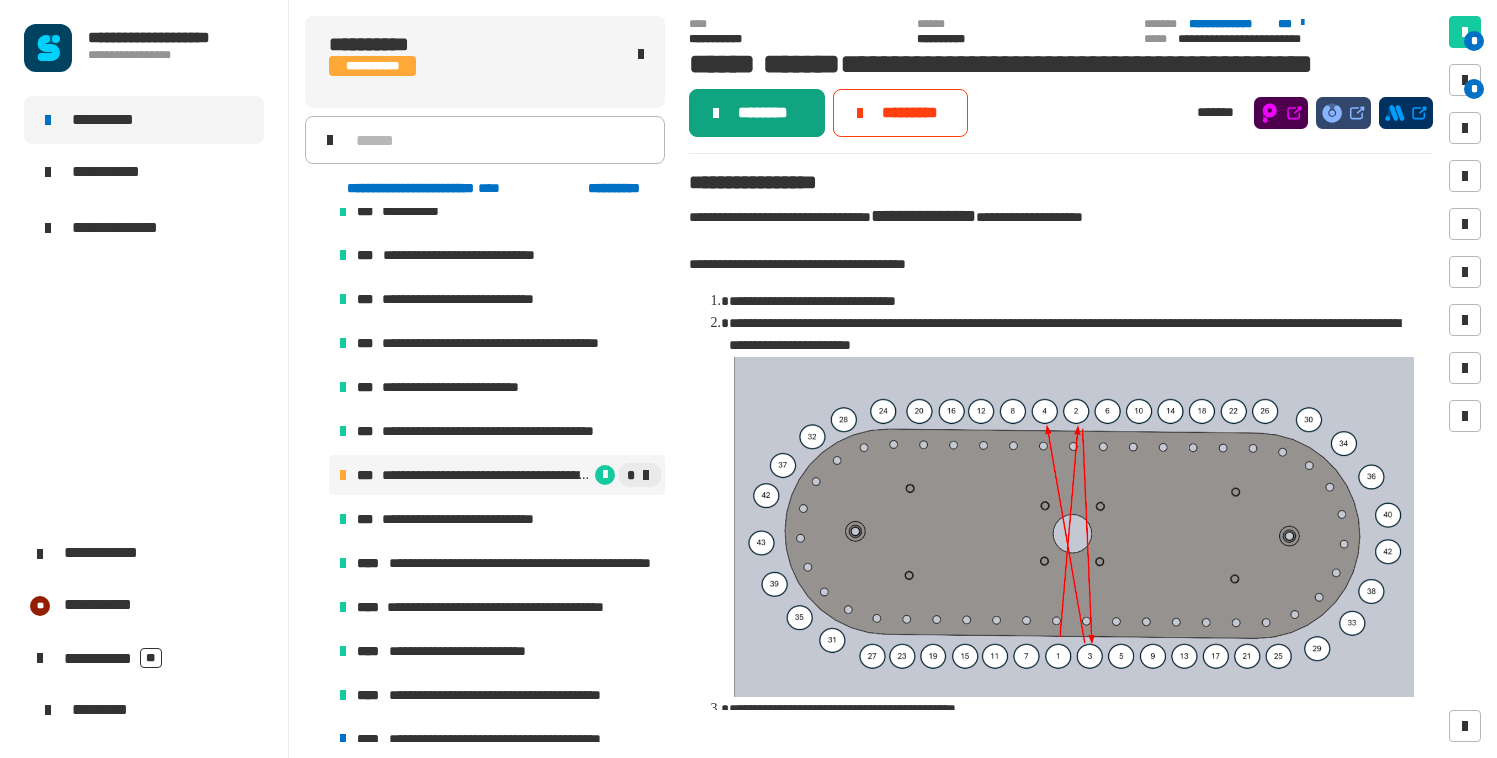 click on "********" 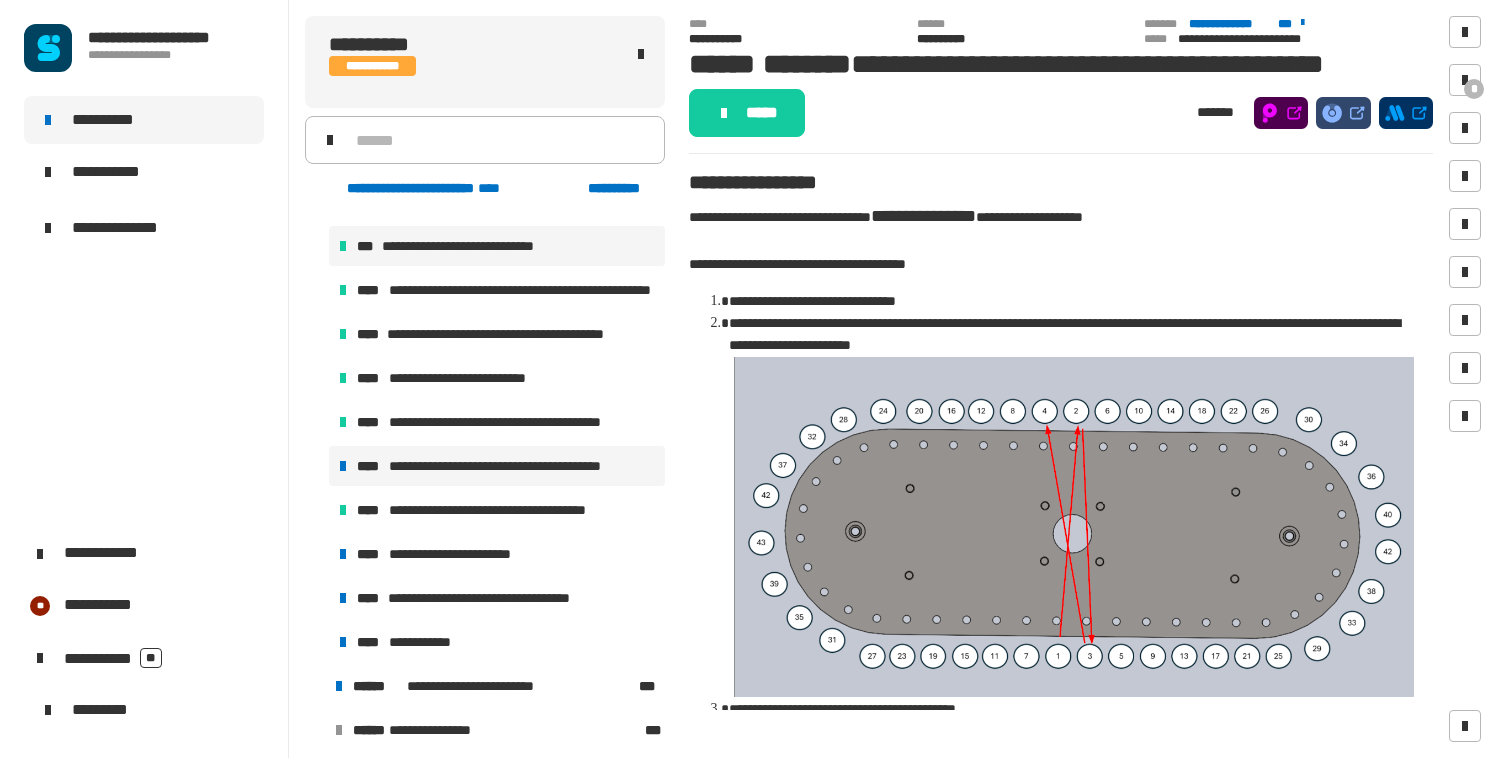 scroll, scrollTop: 1403, scrollLeft: 0, axis: vertical 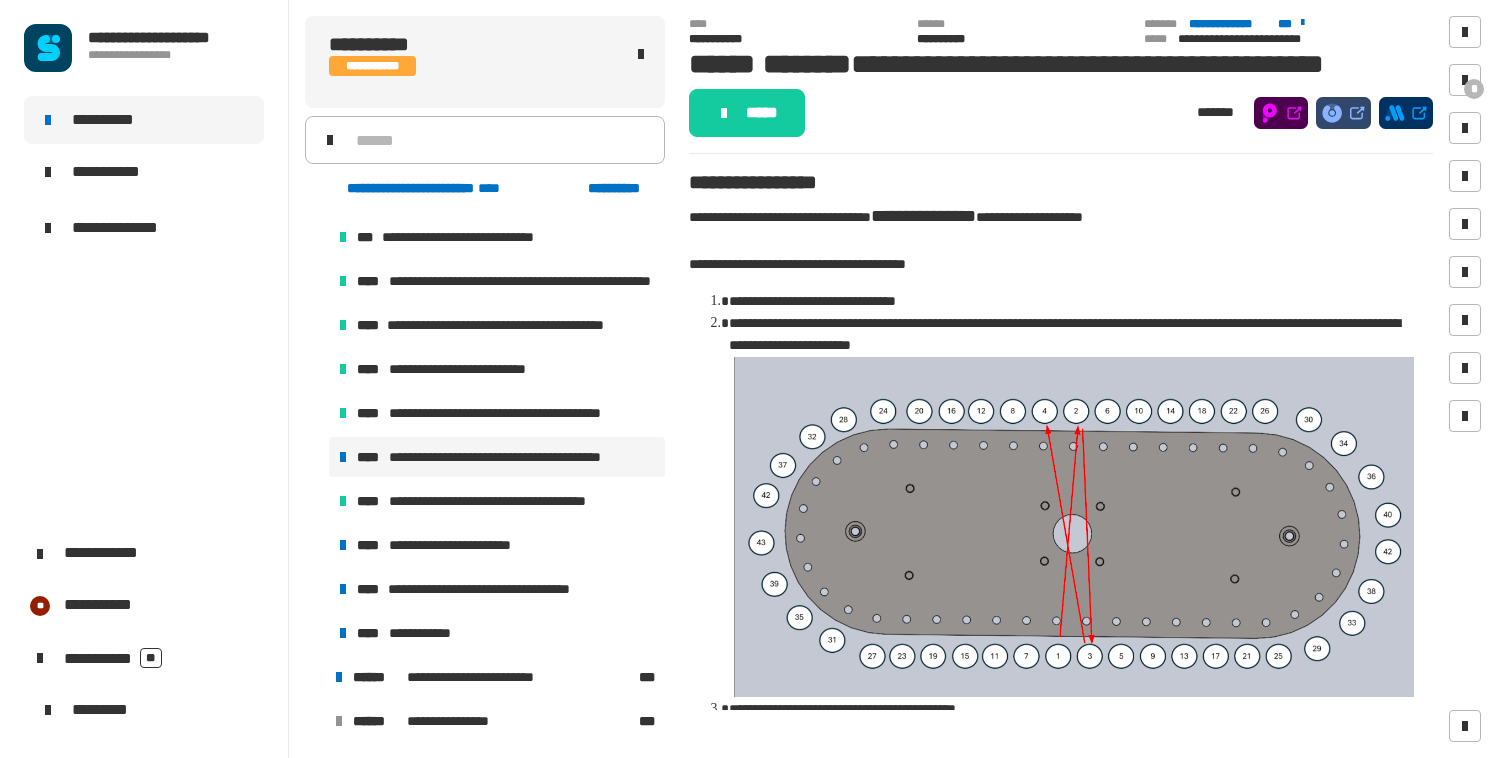 click on "**********" at bounding box center (512, 457) 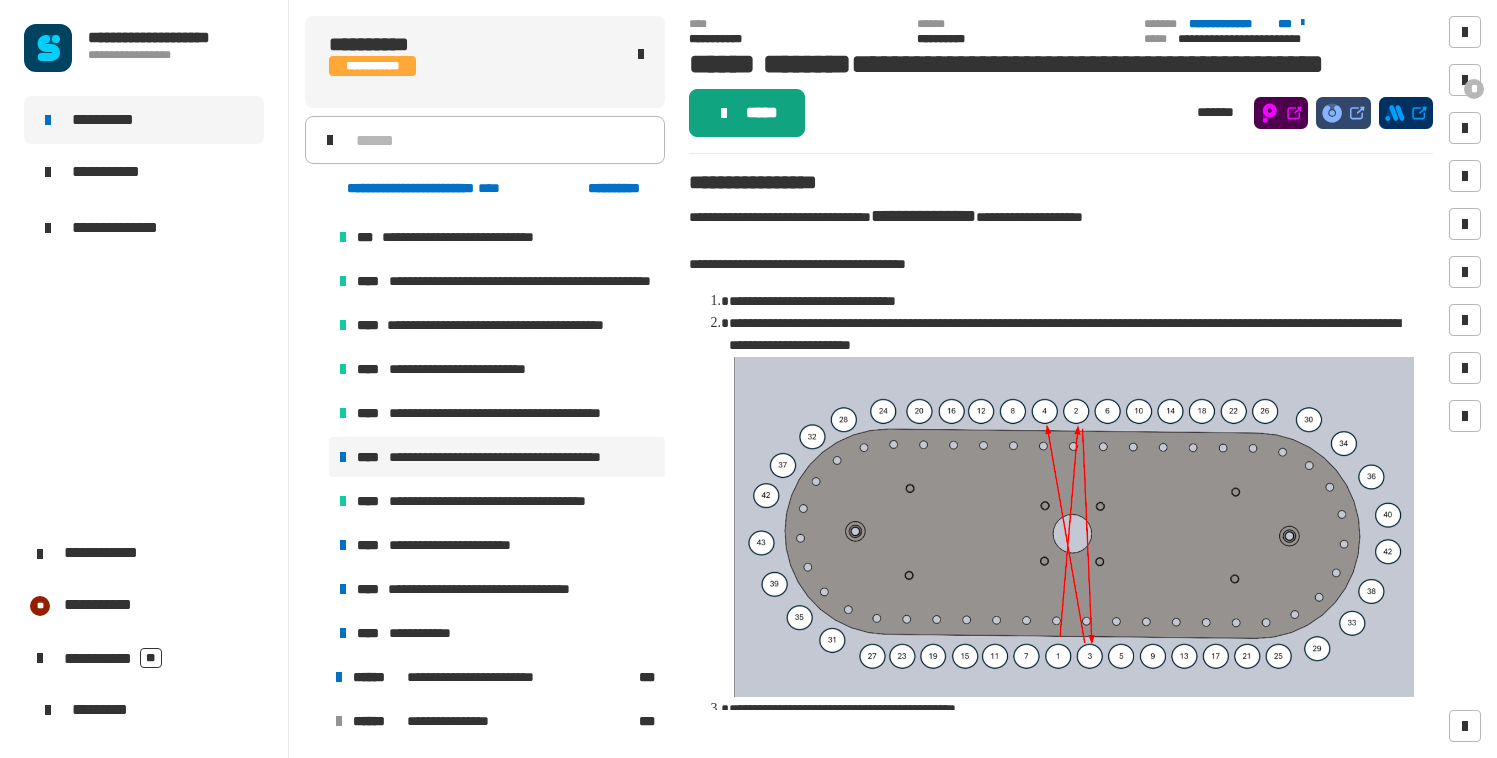 click on "*****" 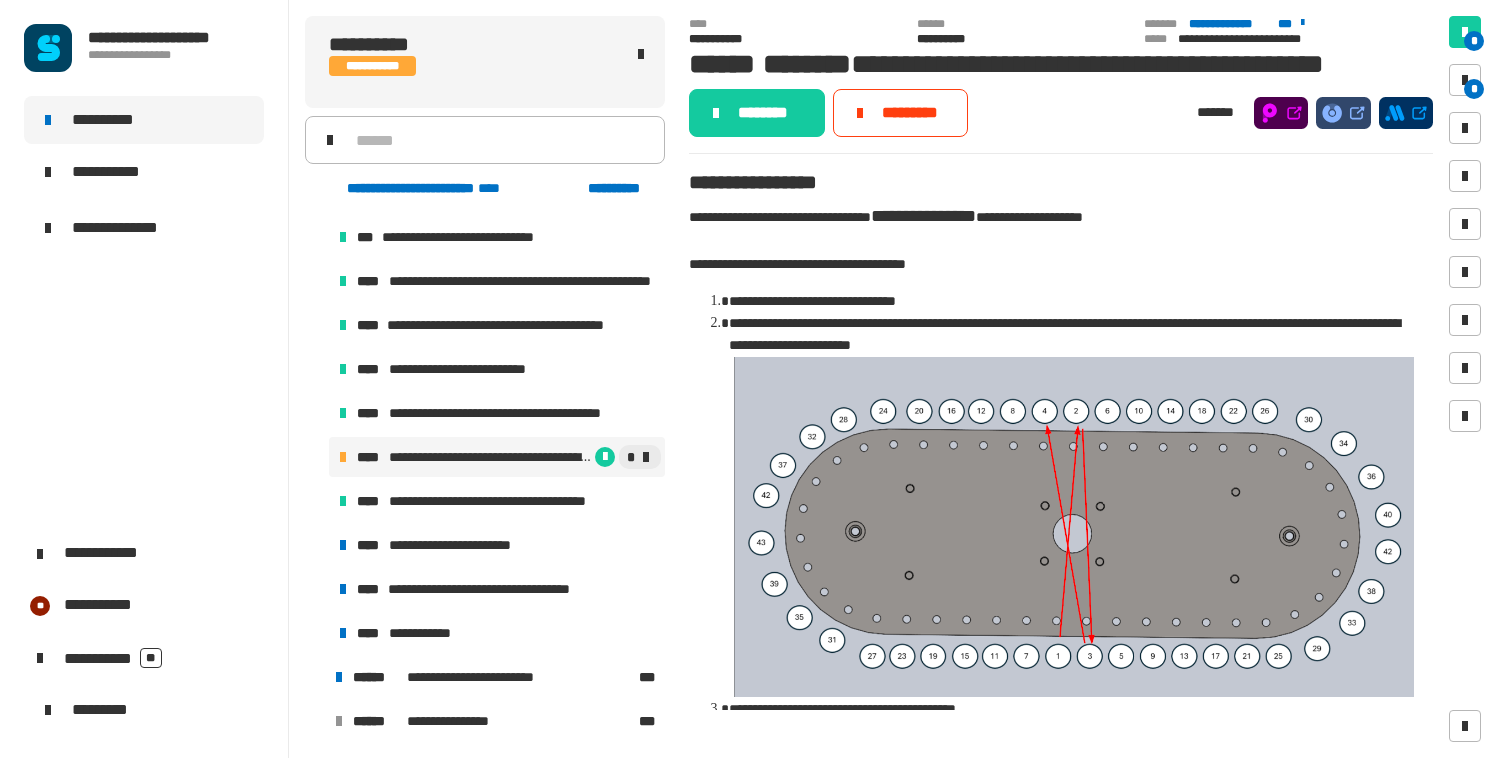click on "**********" 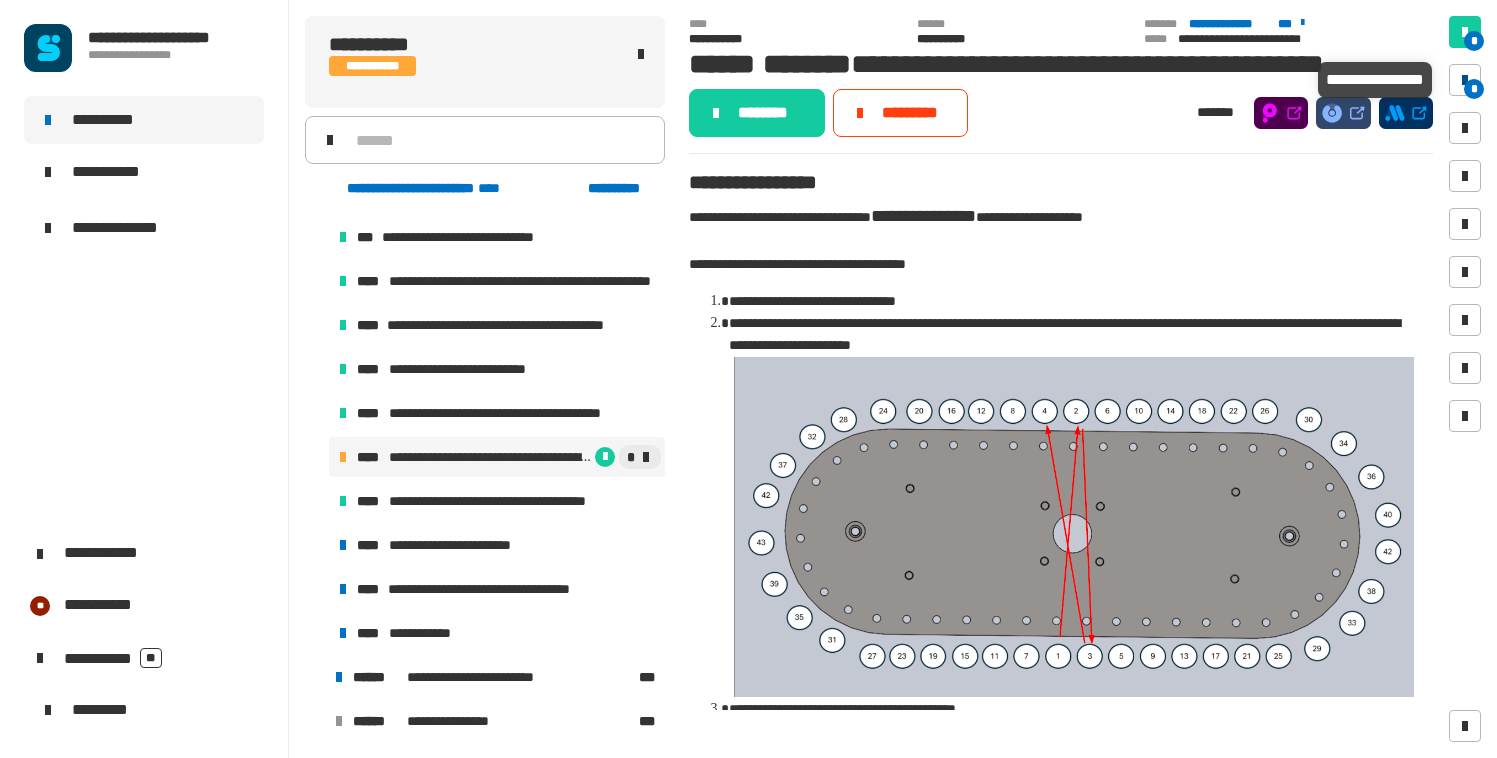 click at bounding box center [1465, 80] 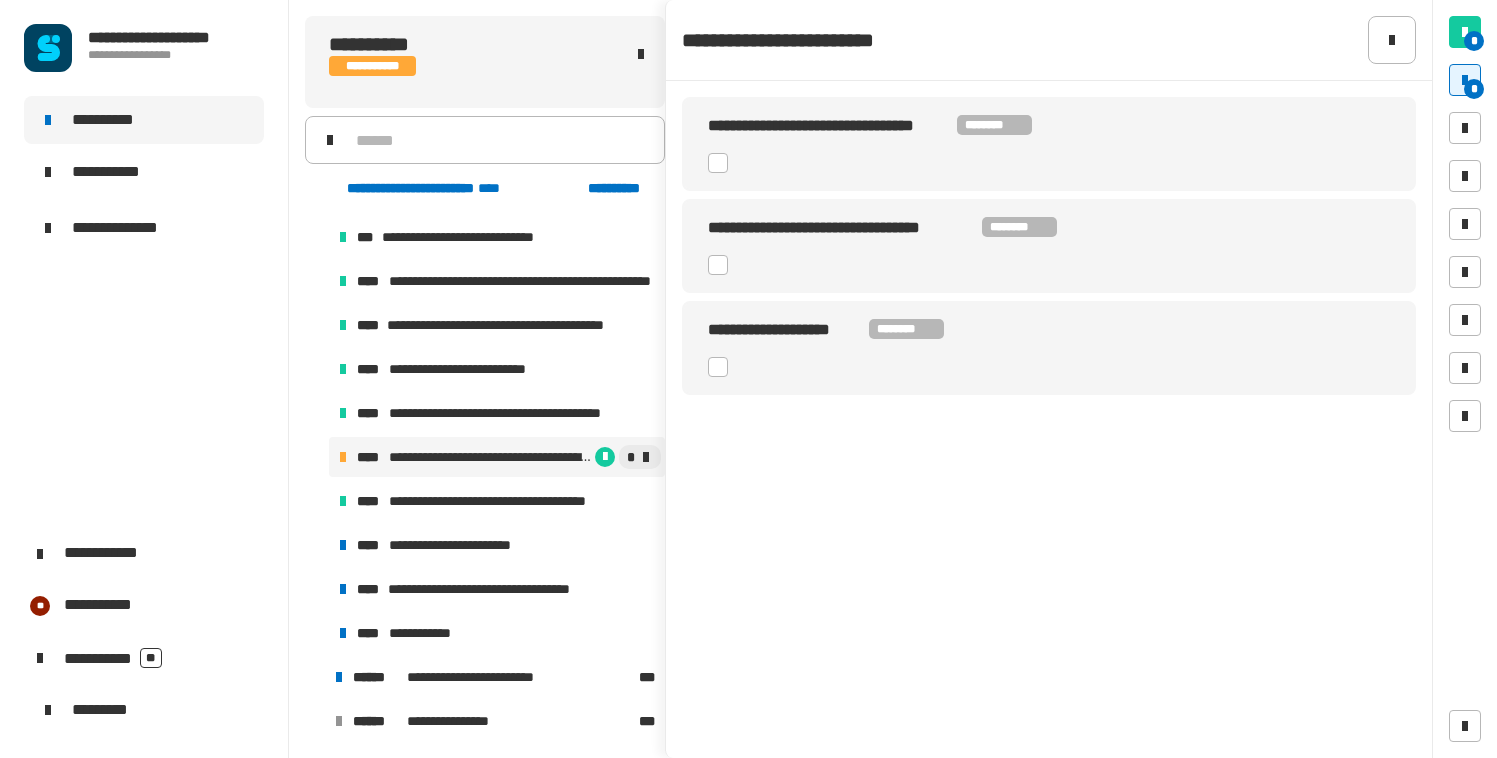 click 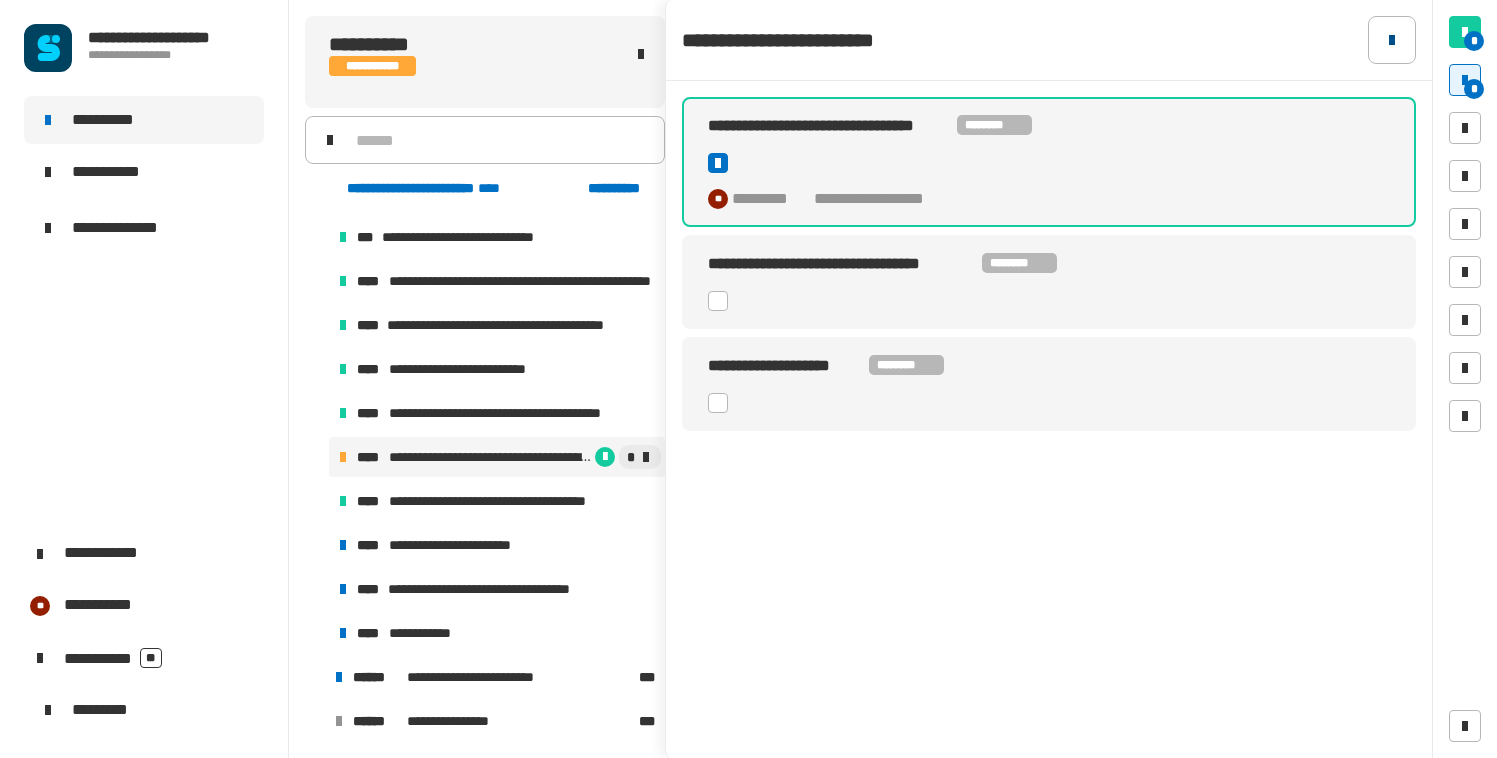 click 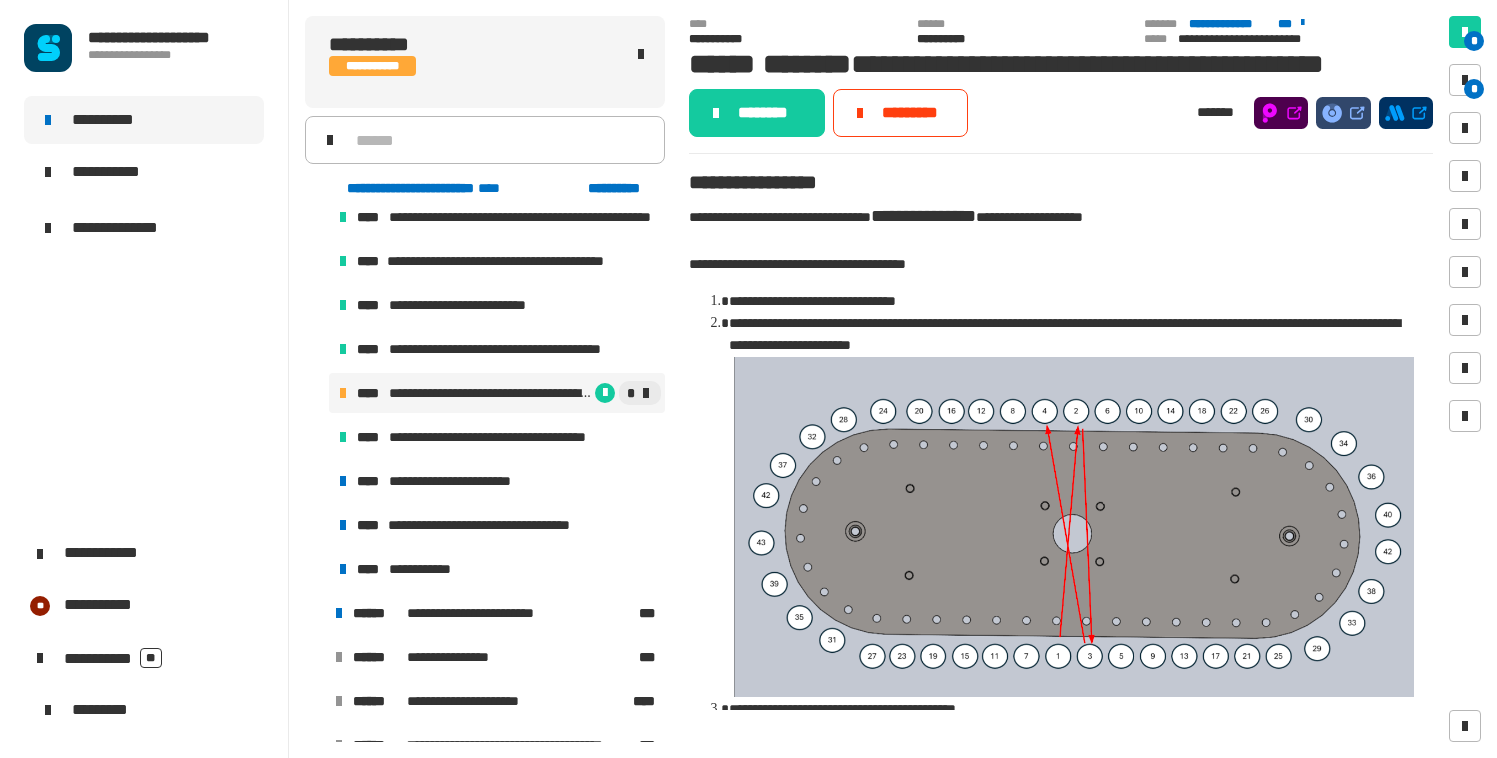 scroll, scrollTop: 1462, scrollLeft: 0, axis: vertical 